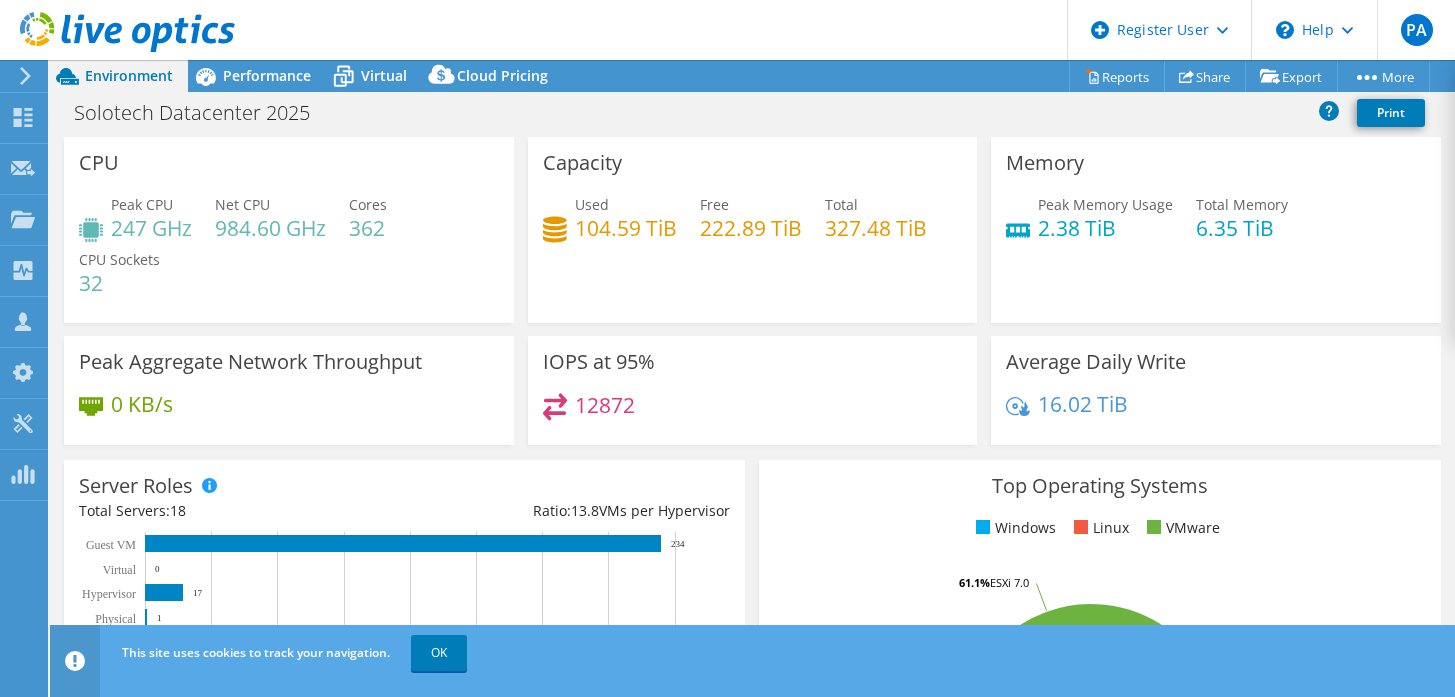 select on "USD" 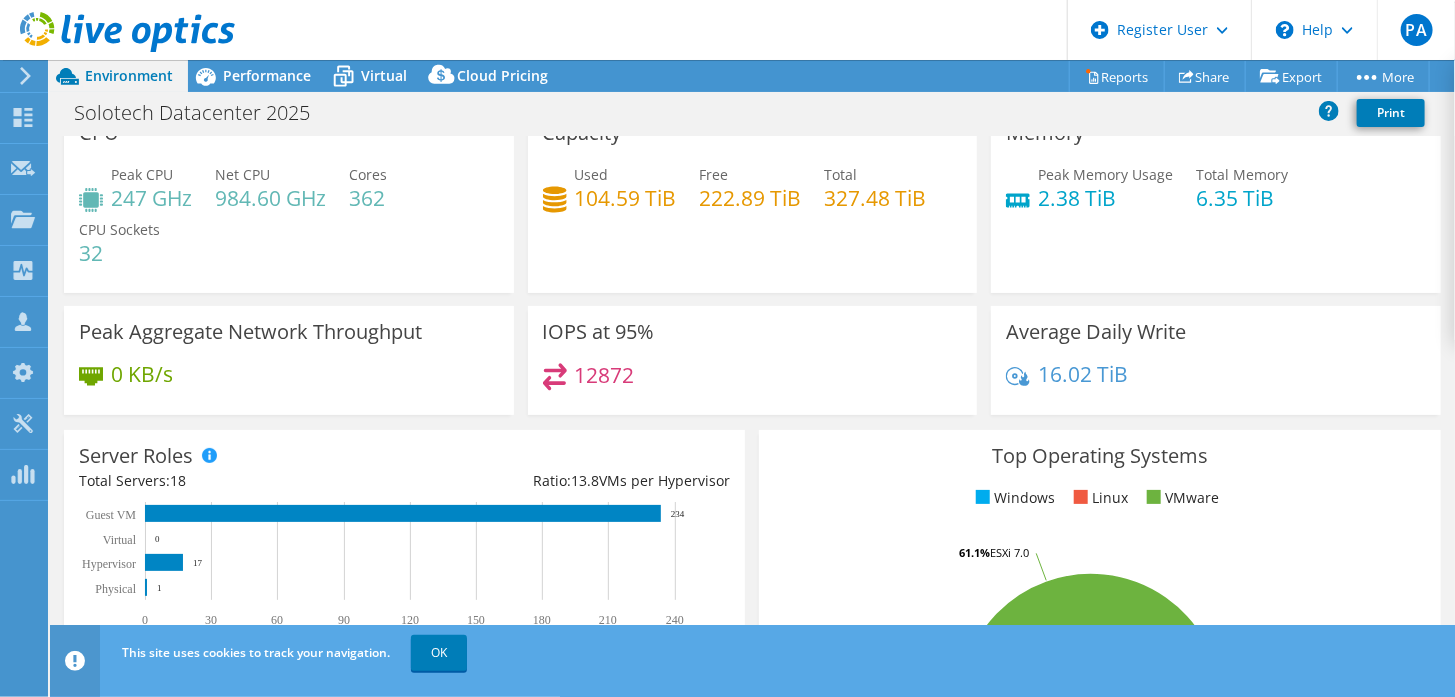 scroll, scrollTop: 0, scrollLeft: 0, axis: both 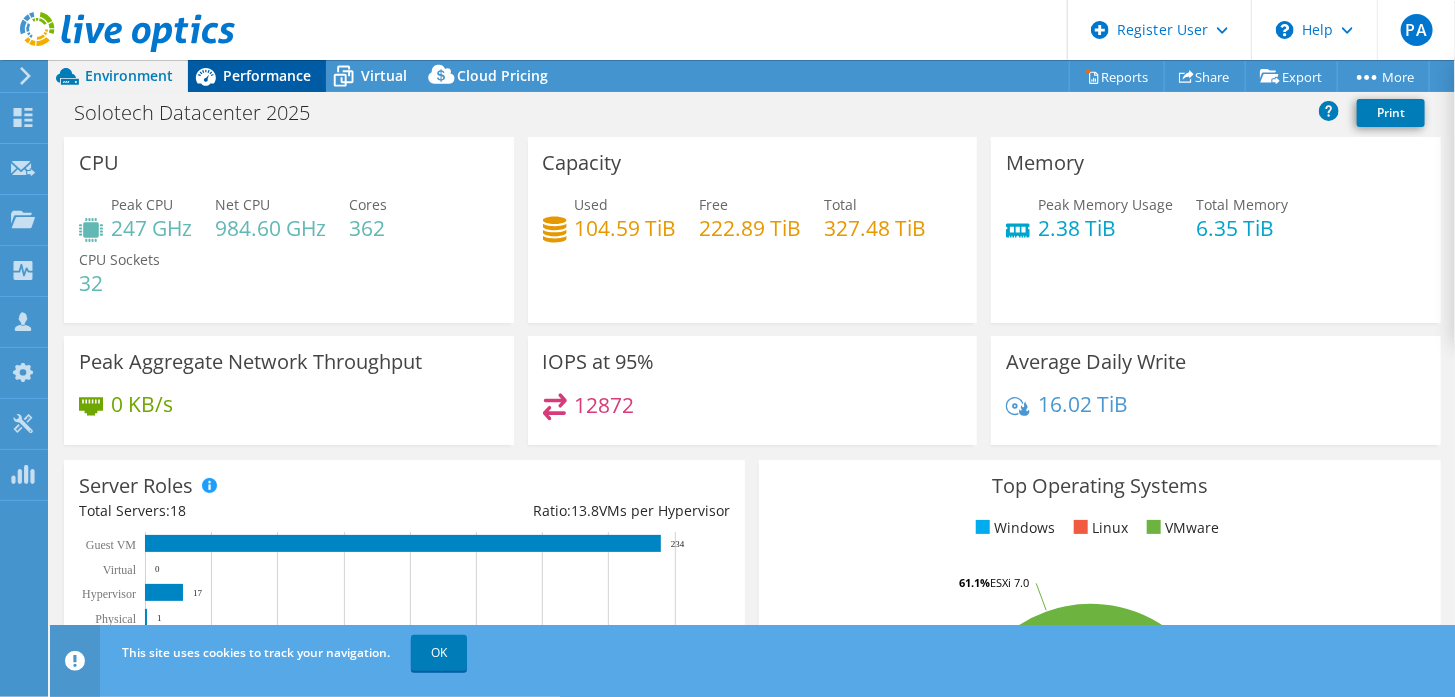 click on "Performance" at bounding box center [257, 76] 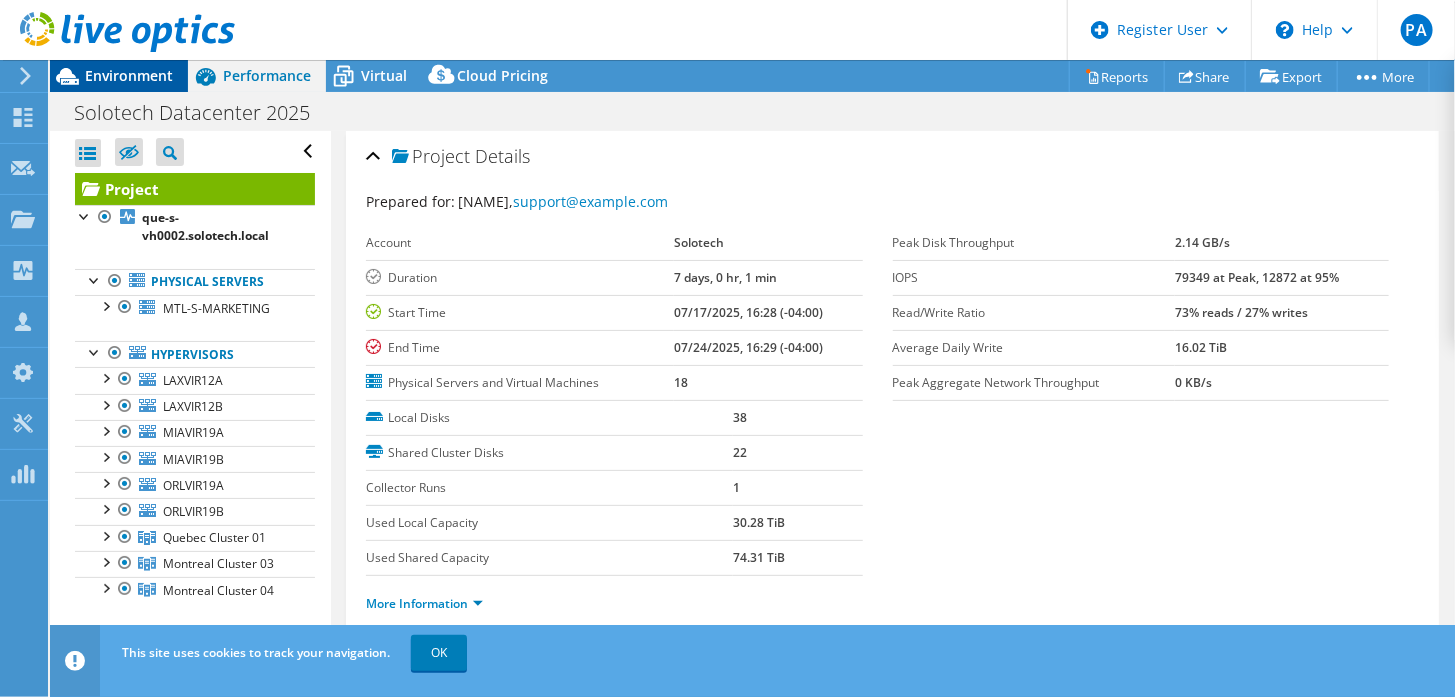 click on "Environment" at bounding box center (129, 75) 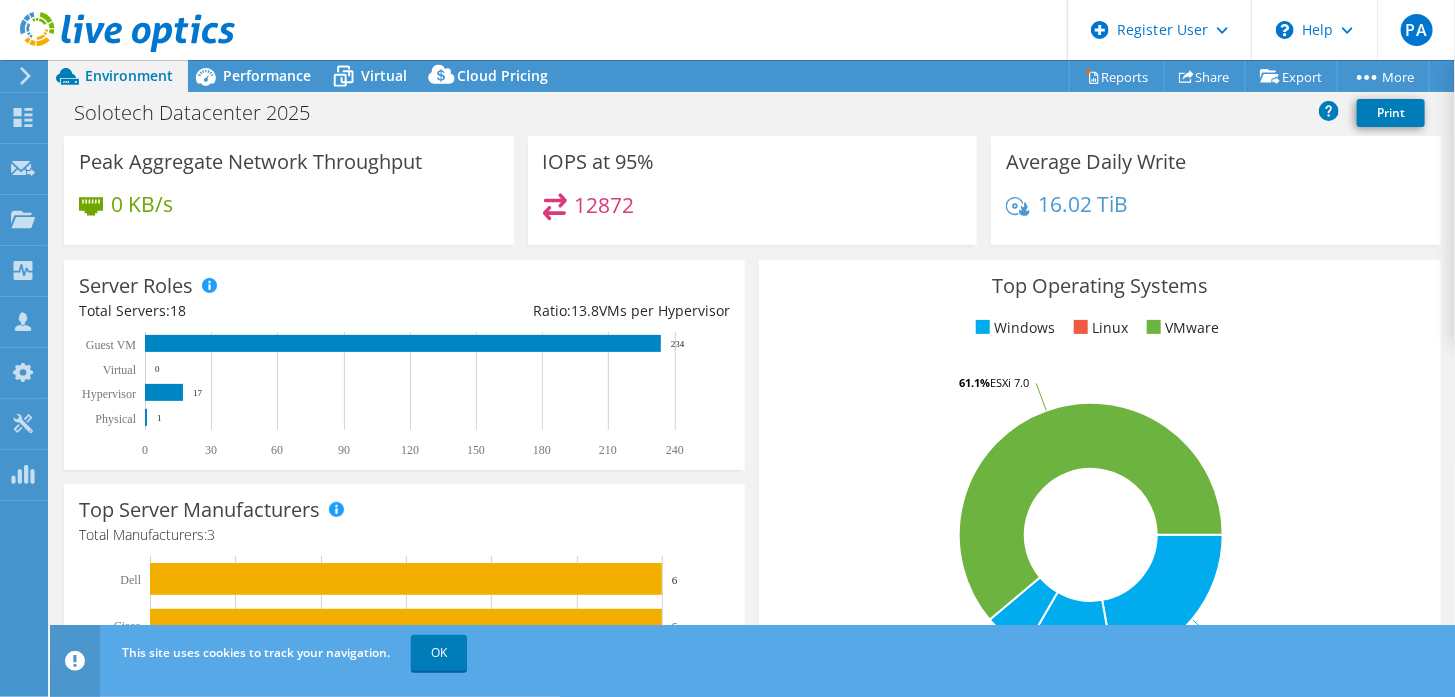 scroll, scrollTop: 300, scrollLeft: 0, axis: vertical 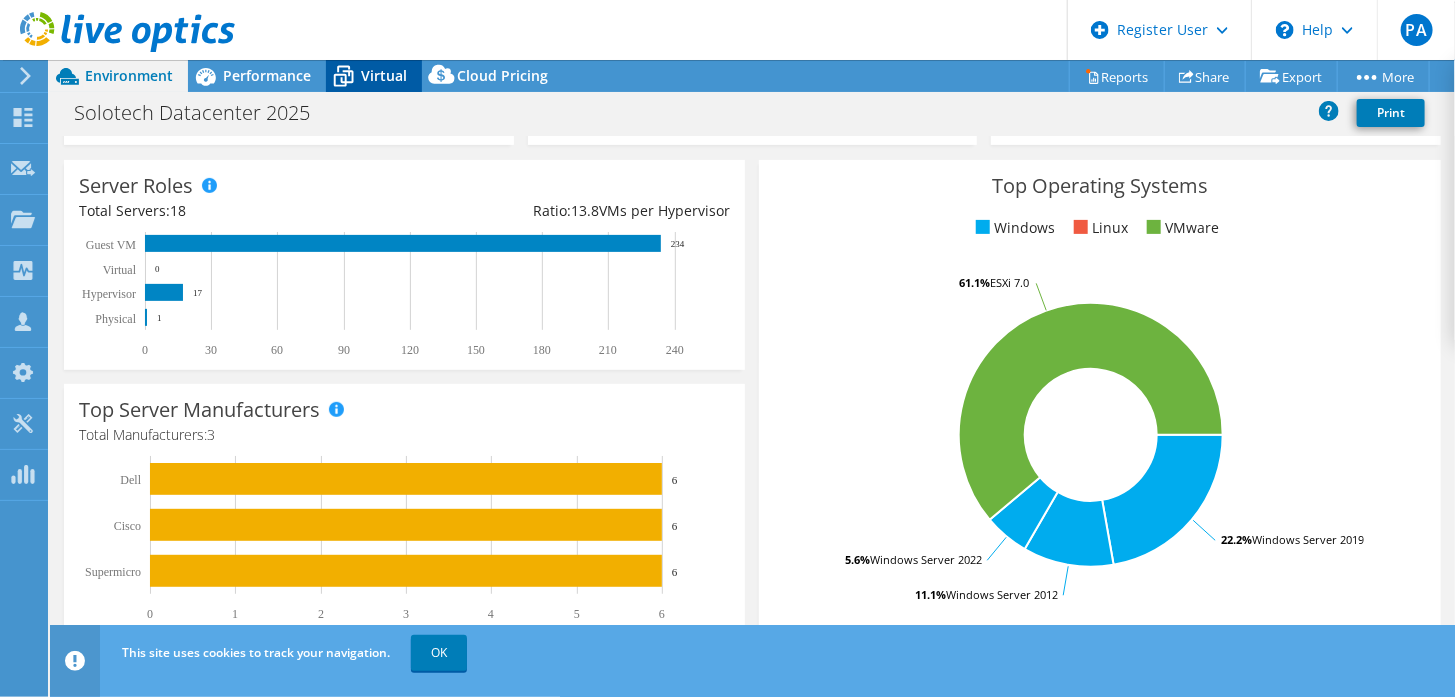 click on "Virtual" at bounding box center (384, 75) 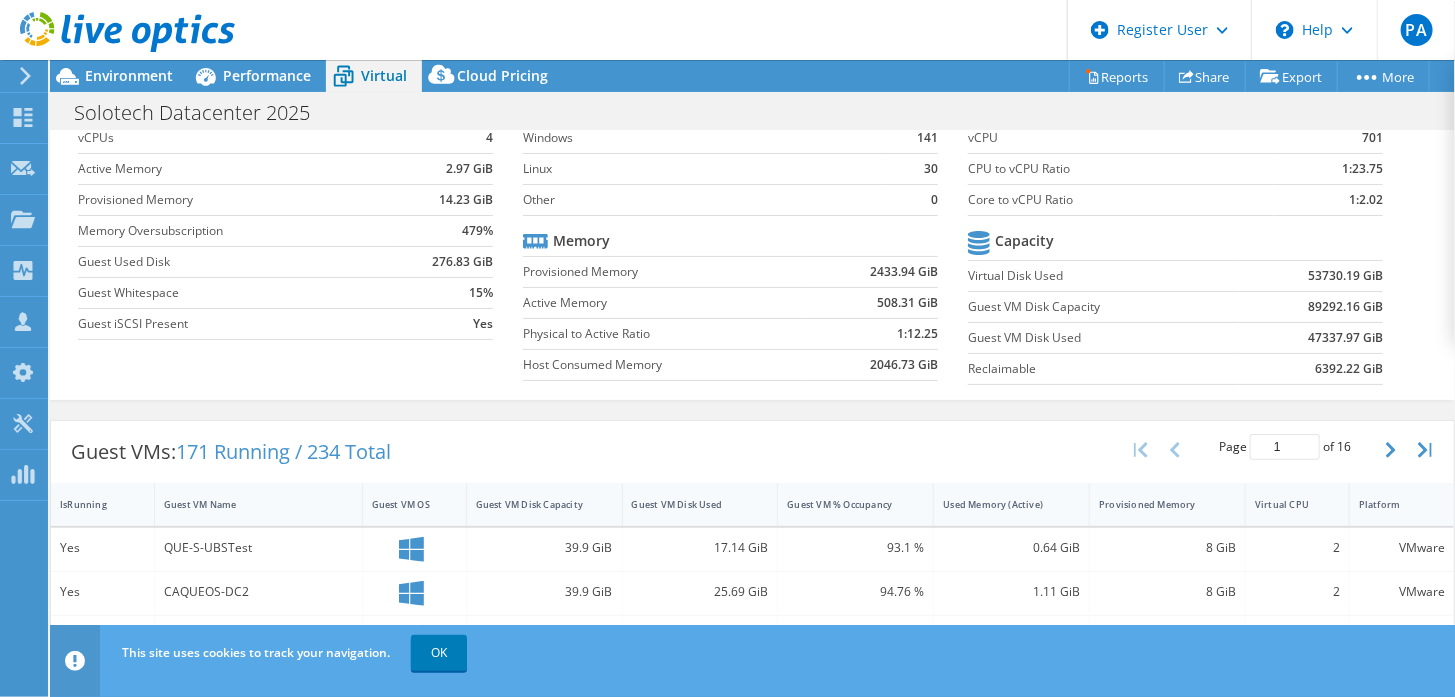 scroll, scrollTop: 0, scrollLeft: 0, axis: both 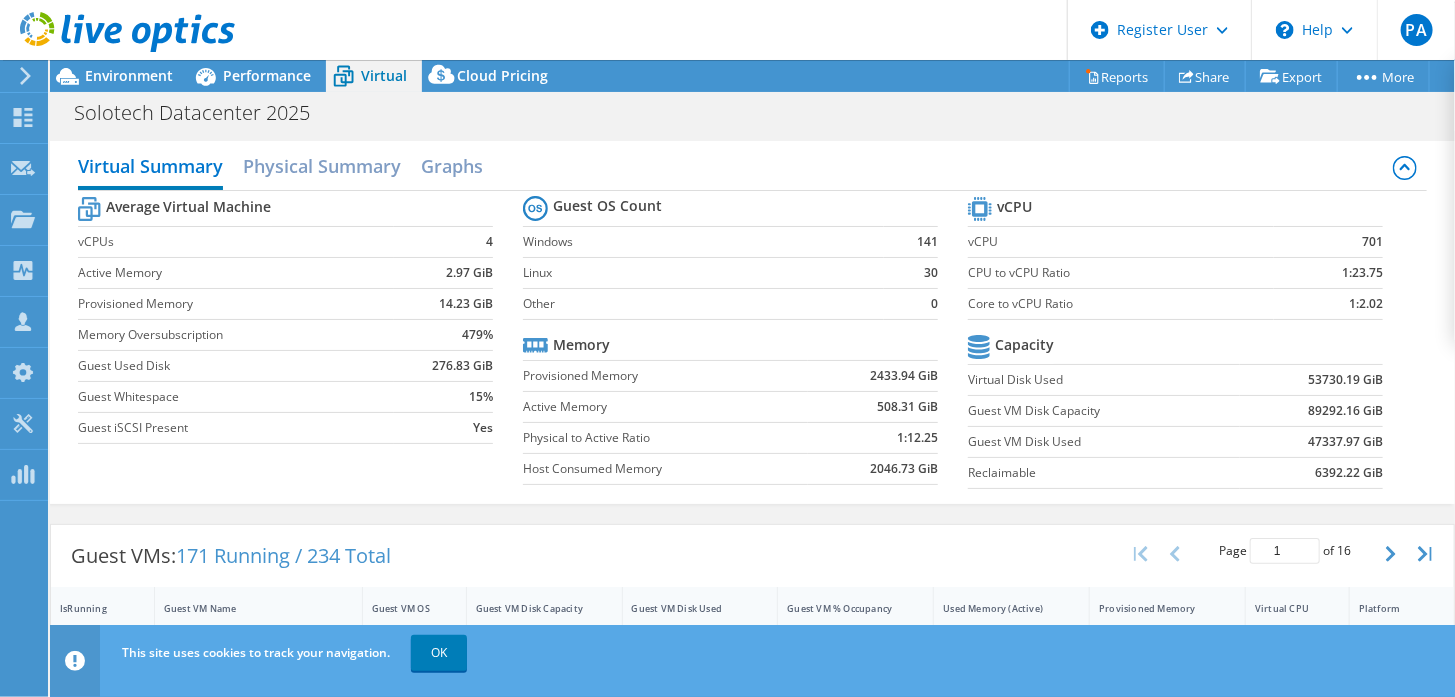 click on "Virtual Summary Physical Summary Graphs Average Virtual Machine vCPUs 4 Active Memory 2.97 GiB Provisioned Memory 14.23 GiB Memory Oversubscription 479% Guest Used Disk 276.83 GiB Guest Whitespace 15% Guest iSCSI Present Yes Guest OS Count Windows 141 Linux 30 Other 0 Memory Provisioned Memory 2433.94 GiB Active Memory 508.31 GiB Physical to Active Ratio 1:12.25 Host Consumed Memory 2046.73 GiB vCPU vCPU 701 CPU to vCPU Ratio 1:23.75 Core to vCPU Ratio 1:2.02 Capacity Virtual Disk Used 53730.19 GiB Guest VM Disk Capacity 89292.16 GiB Guest VM Disk Used 47337.97 GiB Reclaimable 6392.22 GiB" at bounding box center (752, 322) 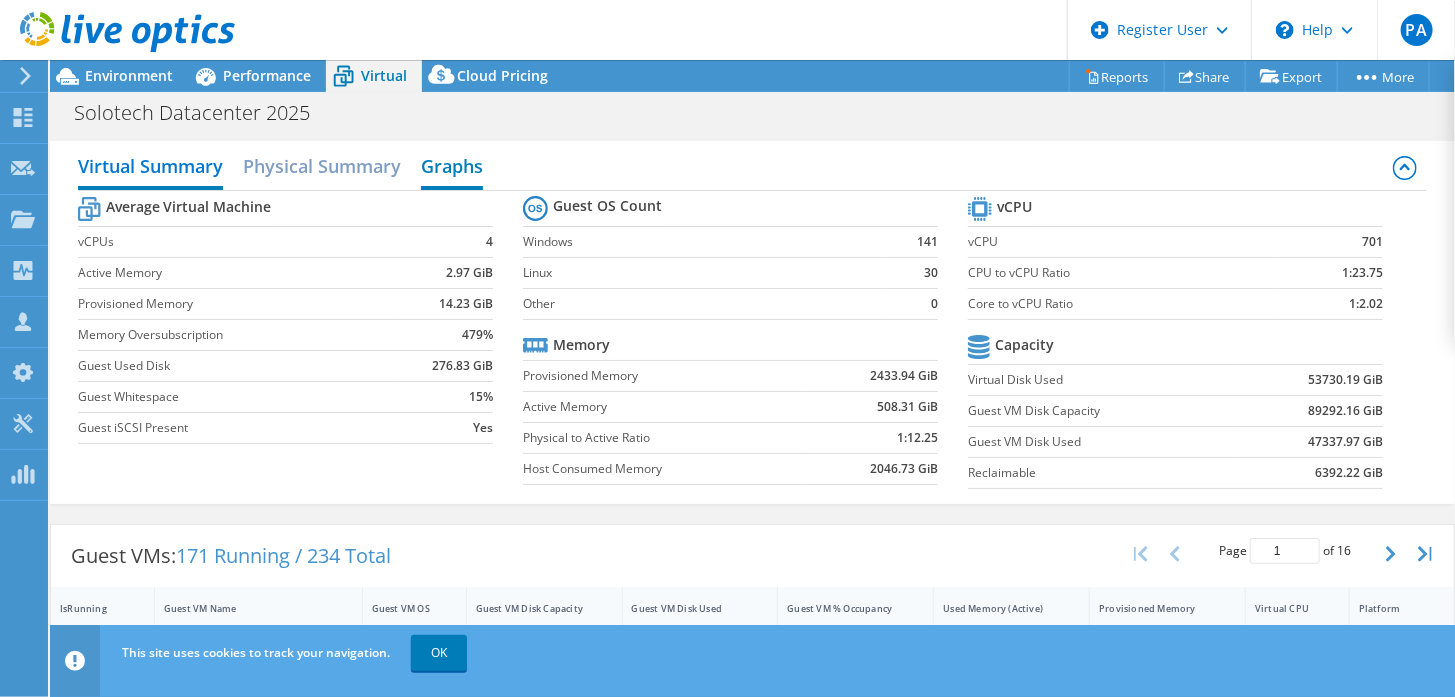 click on "Graphs" at bounding box center (452, 168) 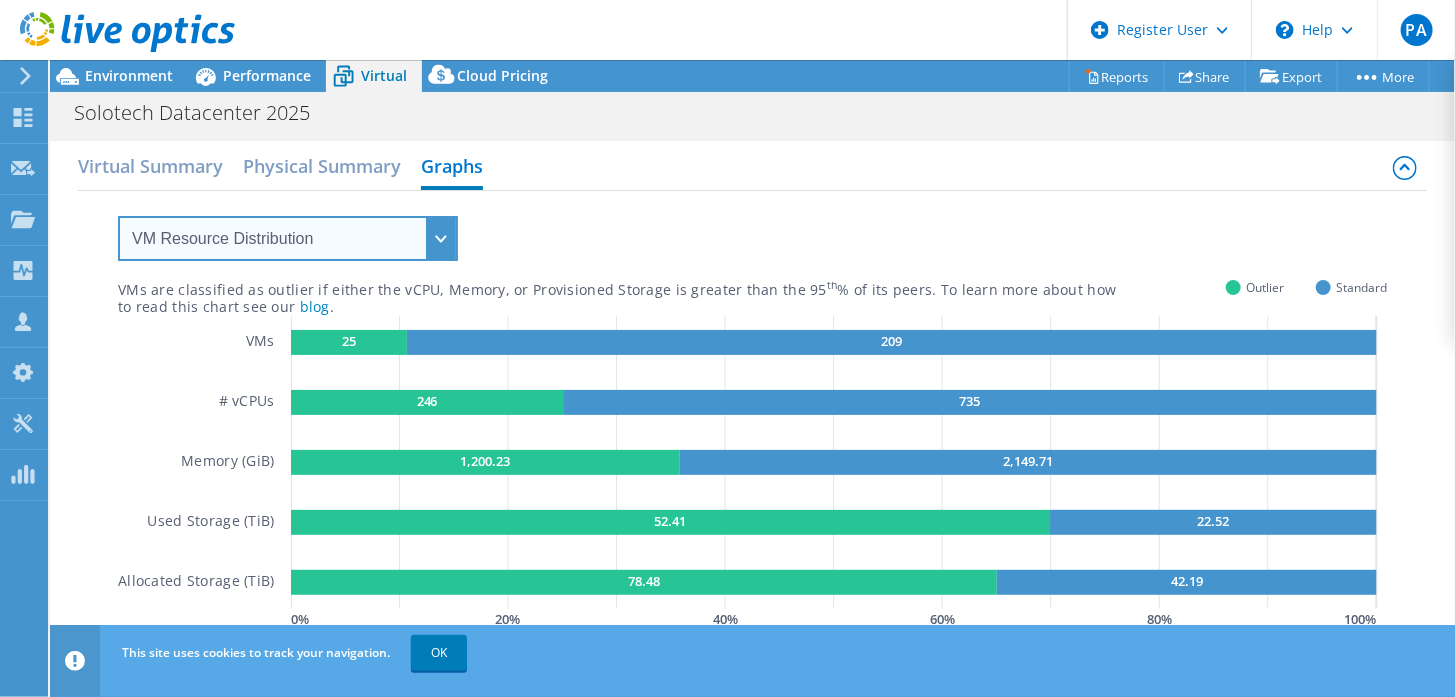 click on "VM Resource Distribution Provisioning Contrast Over Provisioning" at bounding box center (288, 238) 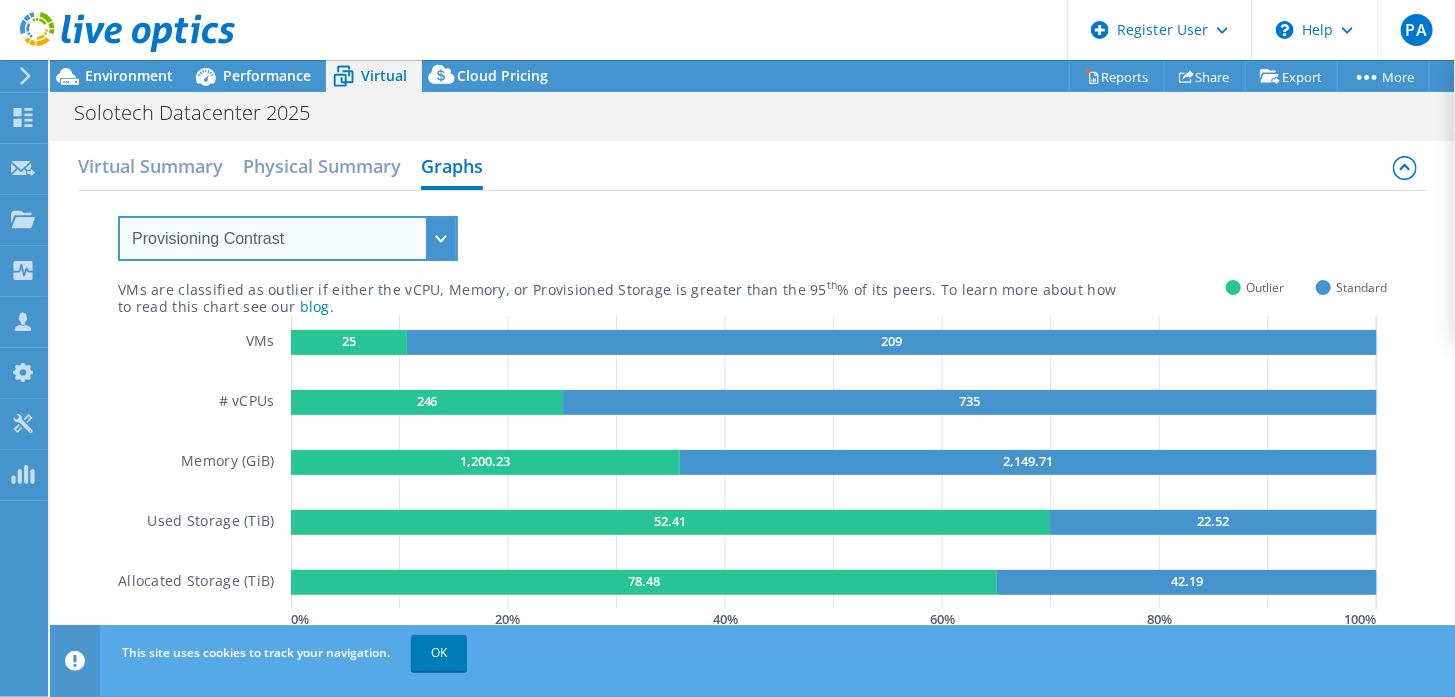 click on "VM Resource Distribution Provisioning Contrast Over Provisioning" at bounding box center [288, 238] 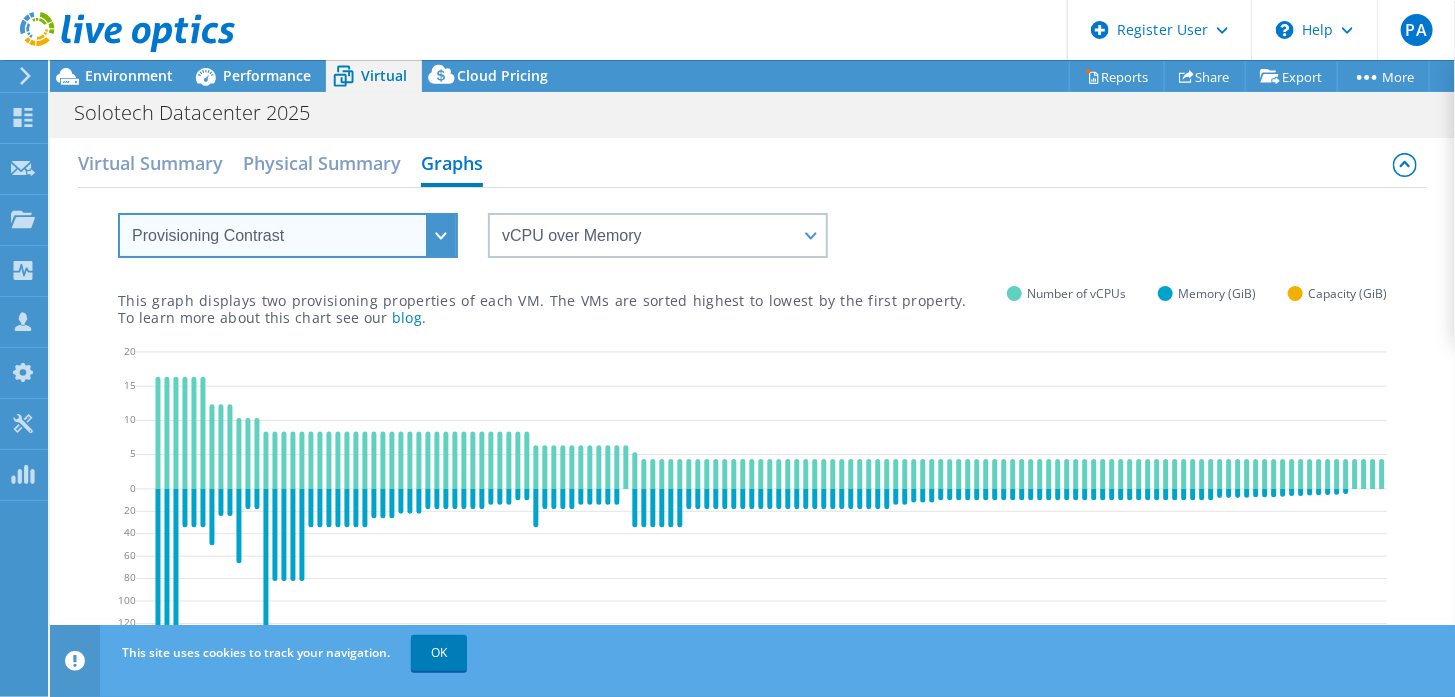 scroll, scrollTop: 0, scrollLeft: 0, axis: both 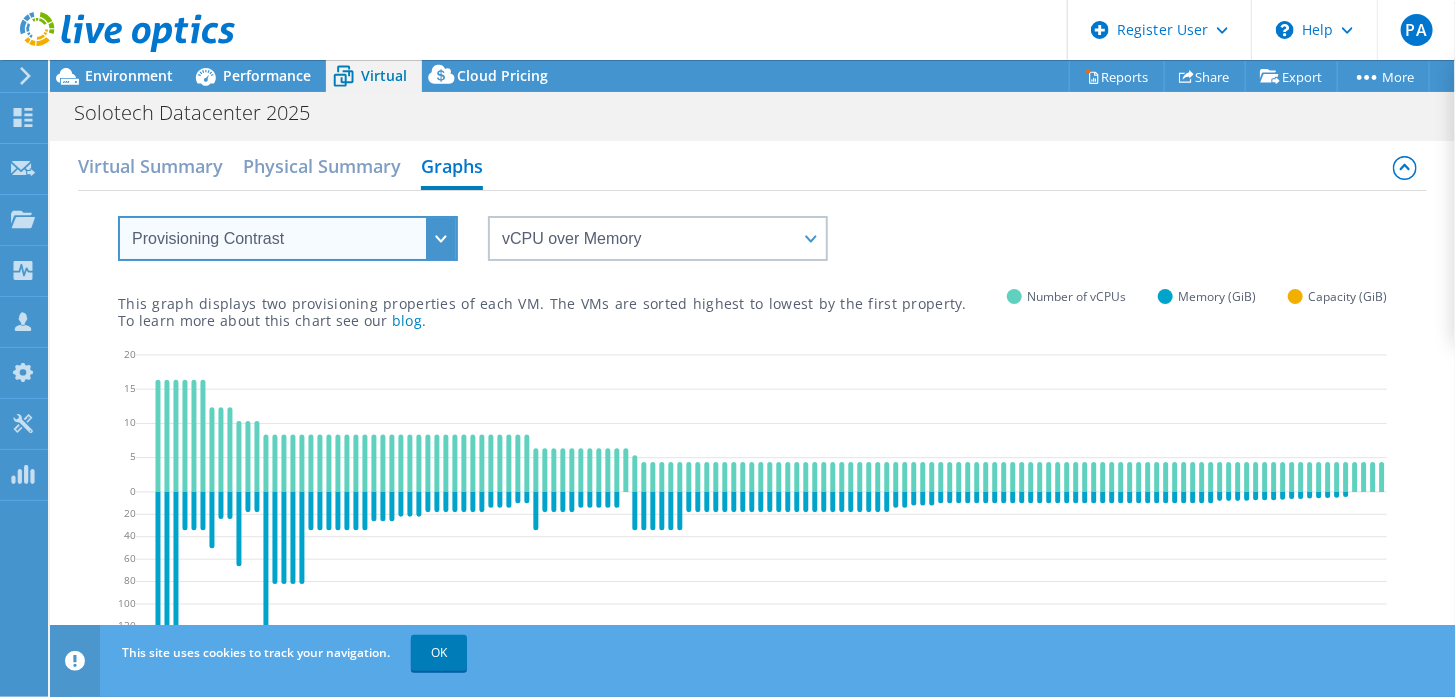 click on "VM Resource Distribution Provisioning Contrast Over Provisioning" at bounding box center [288, 238] 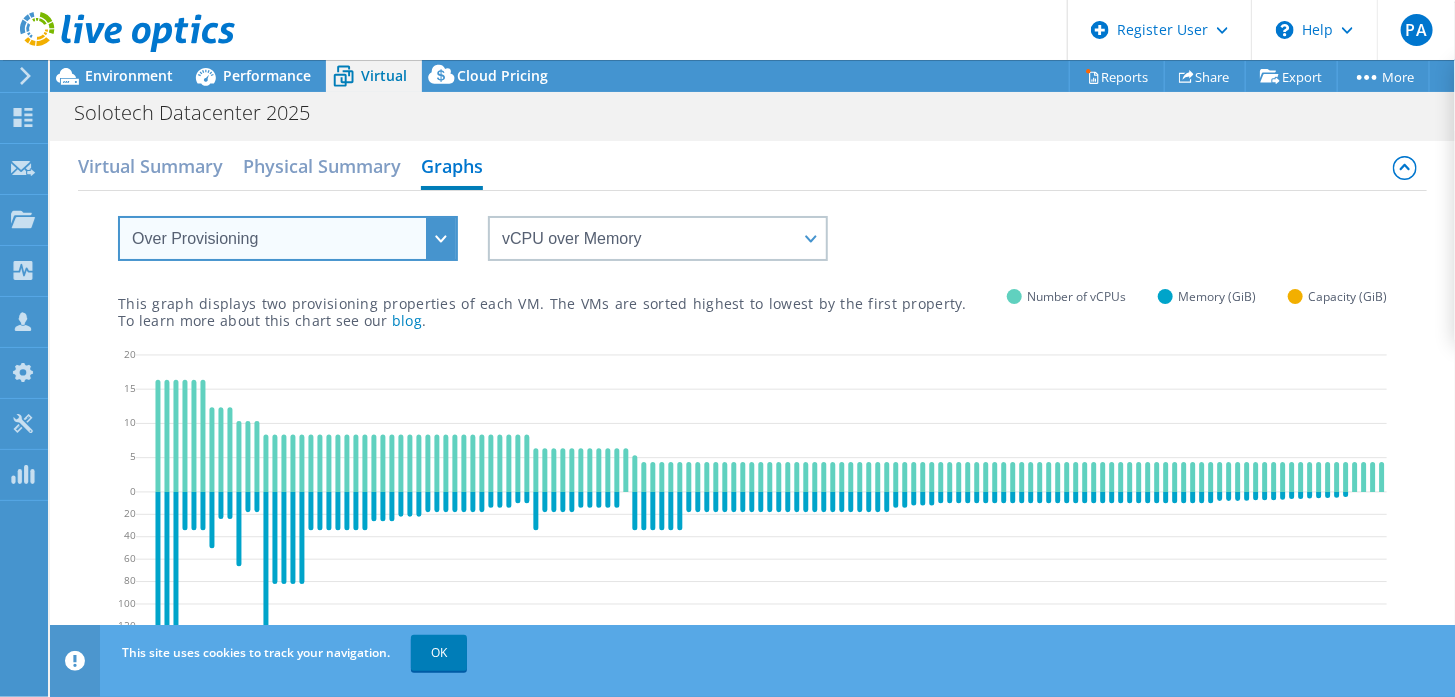 click on "VM Resource Distribution Provisioning Contrast Over Provisioning" at bounding box center (288, 238) 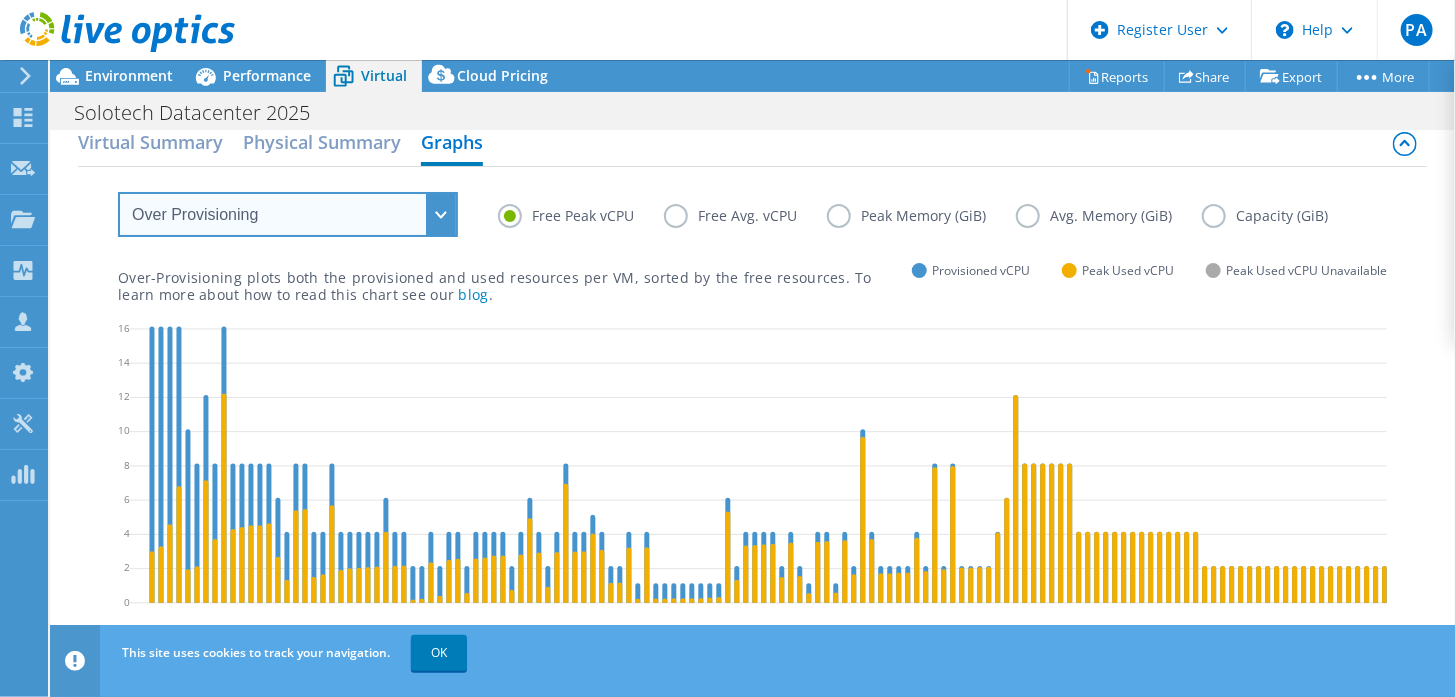scroll, scrollTop: 0, scrollLeft: 0, axis: both 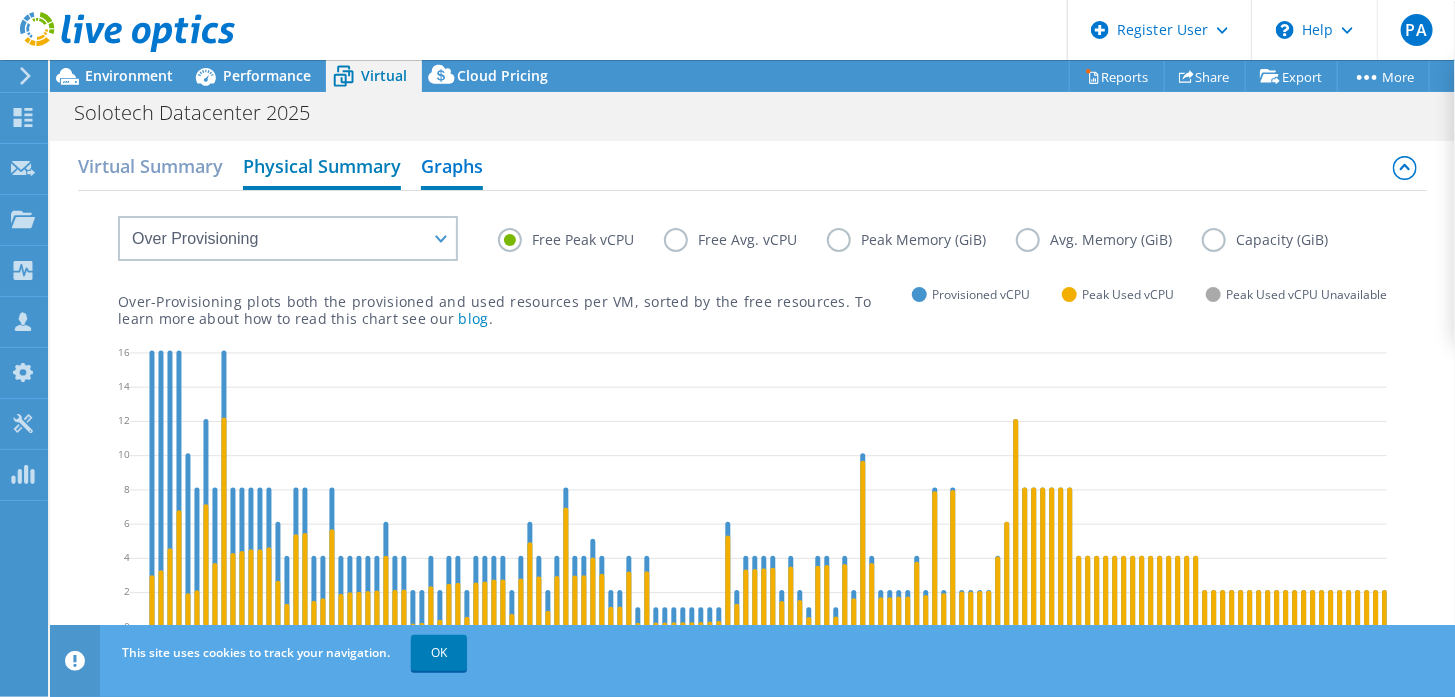 click on "Physical Summary" at bounding box center (322, 168) 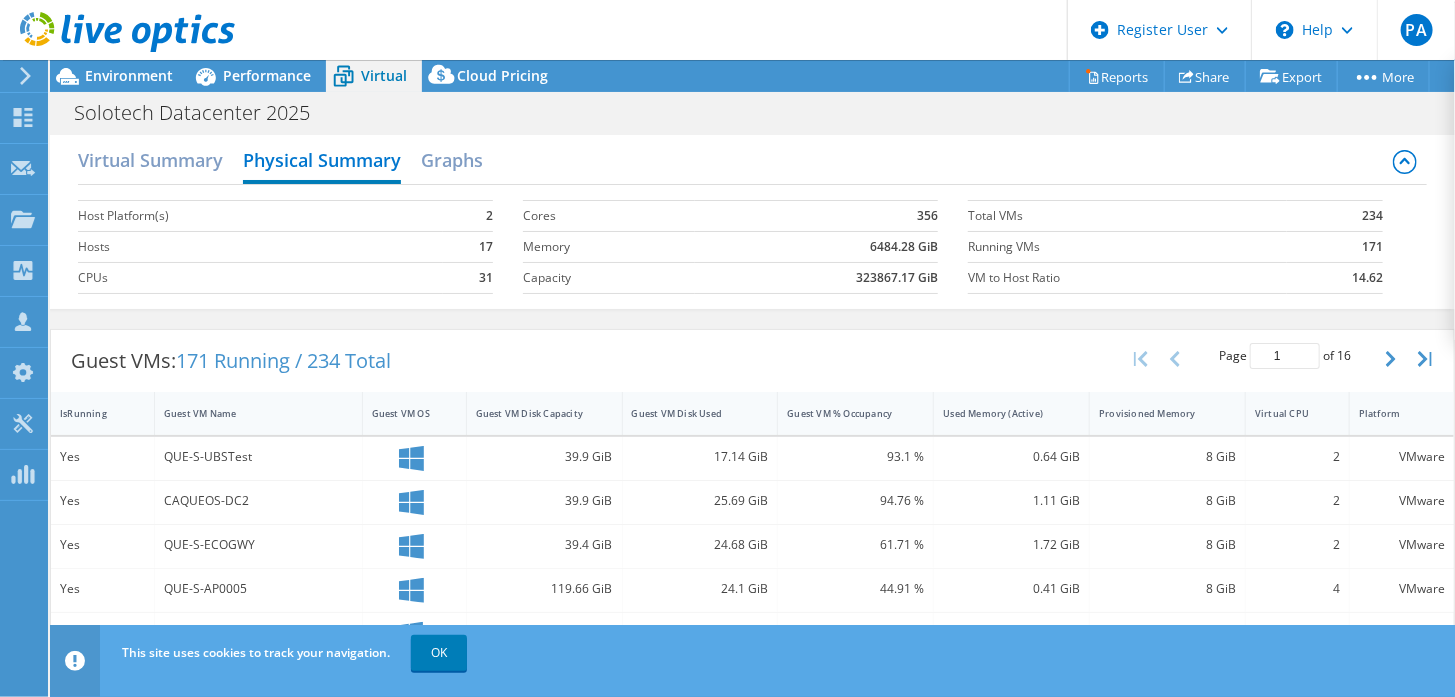 scroll, scrollTop: 0, scrollLeft: 0, axis: both 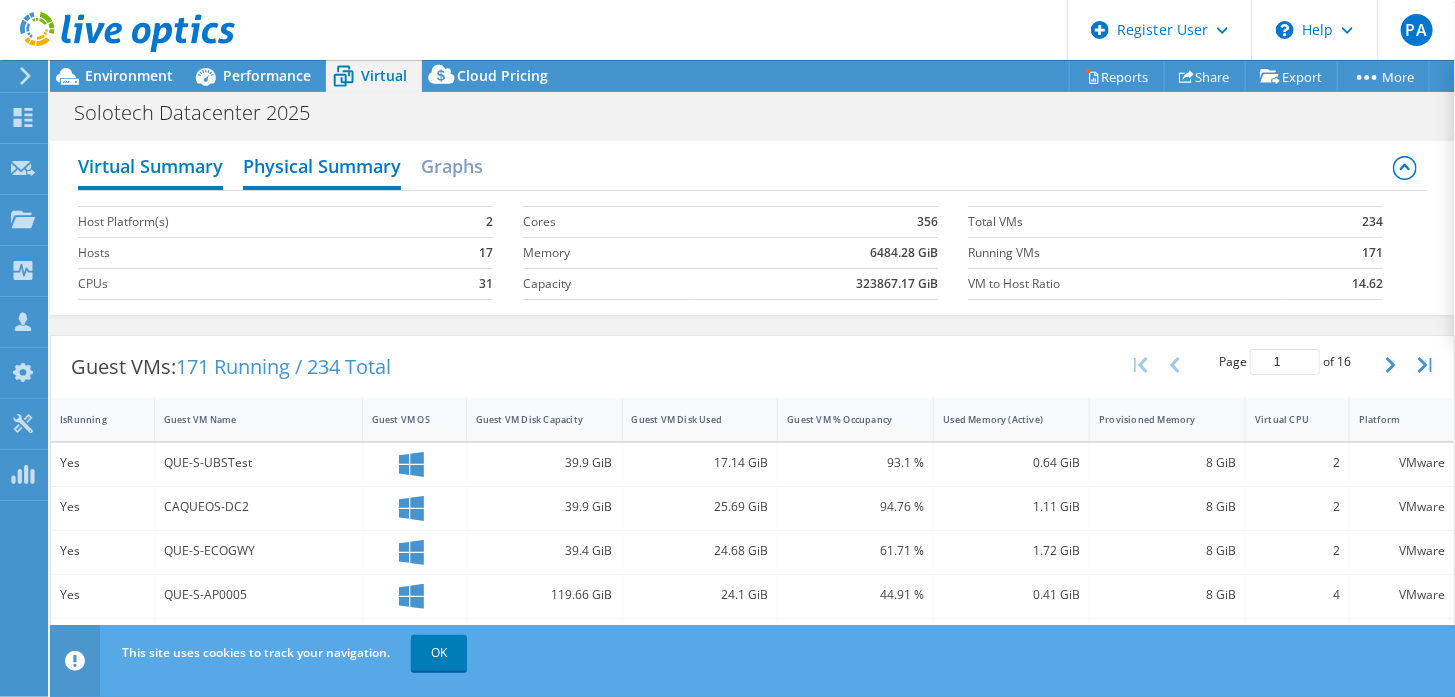 click on "Virtual Summary" at bounding box center [150, 168] 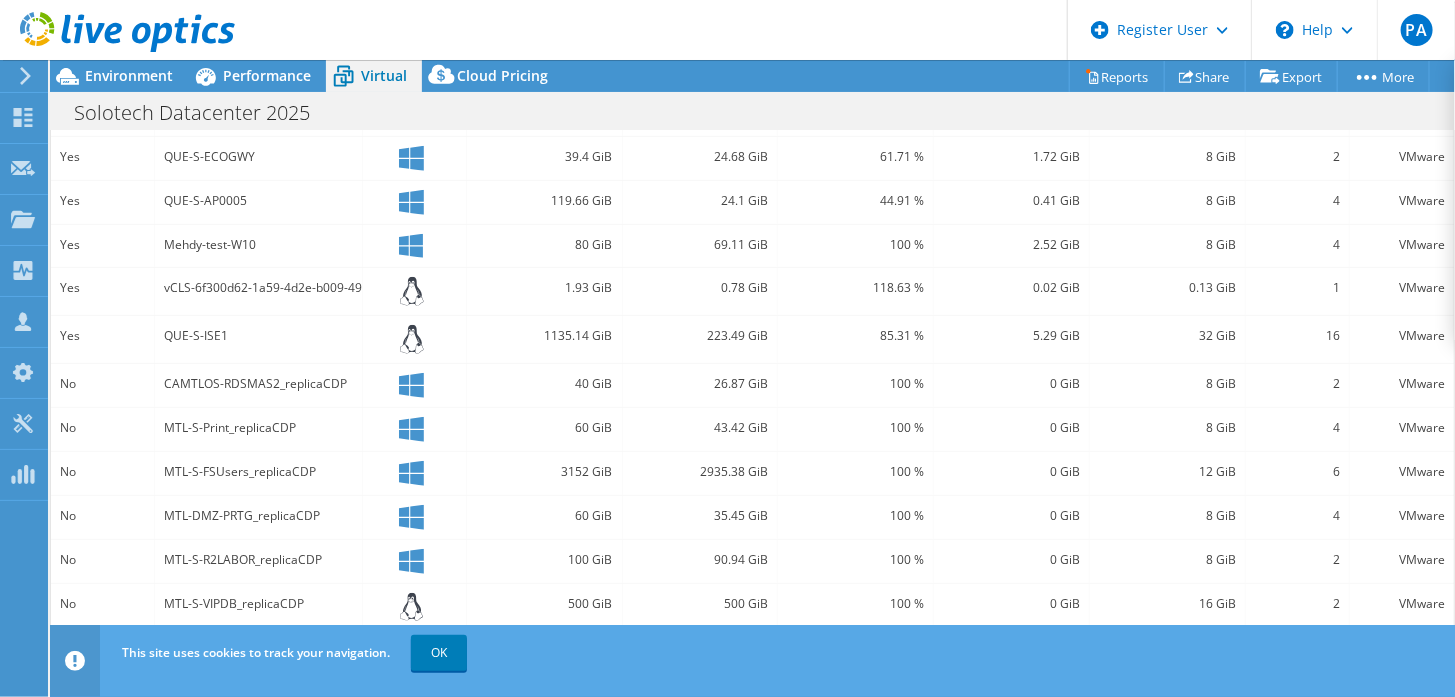 scroll, scrollTop: 642, scrollLeft: 0, axis: vertical 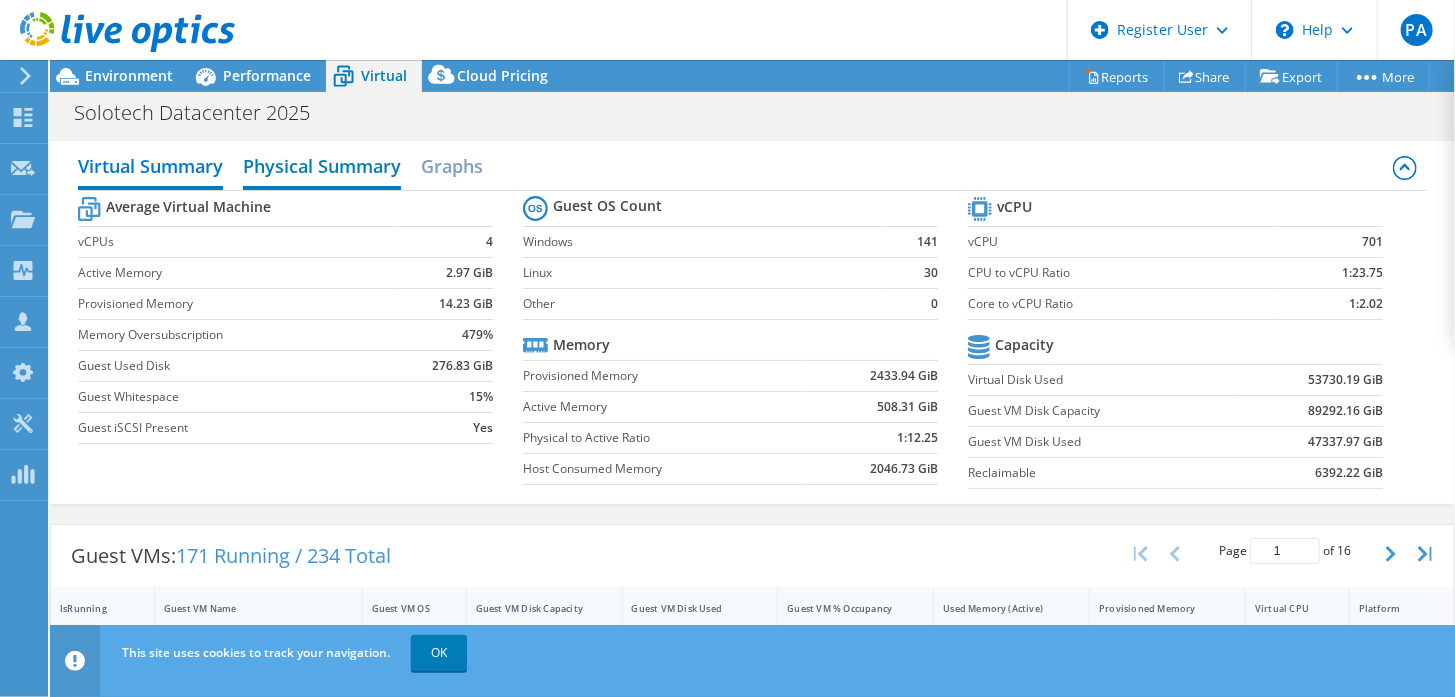click on "Physical Summary" at bounding box center [322, 168] 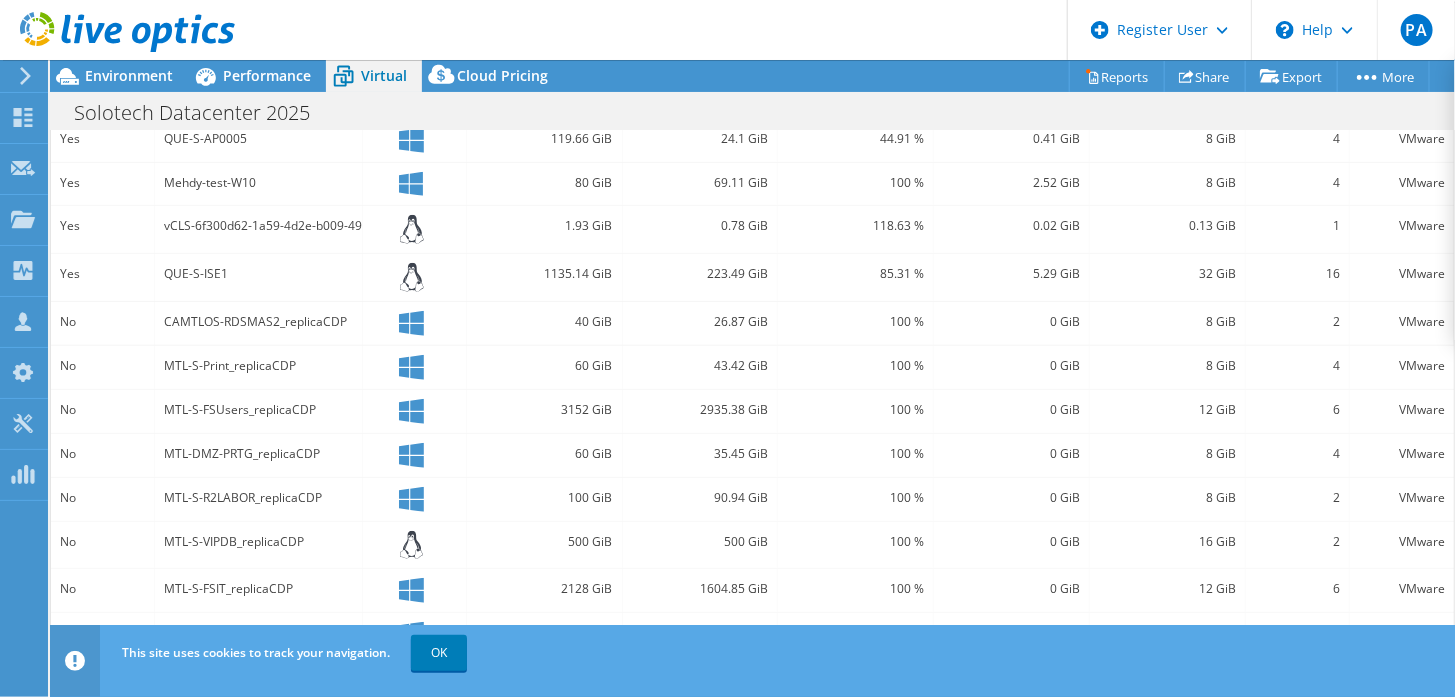 scroll, scrollTop: 0, scrollLeft: 0, axis: both 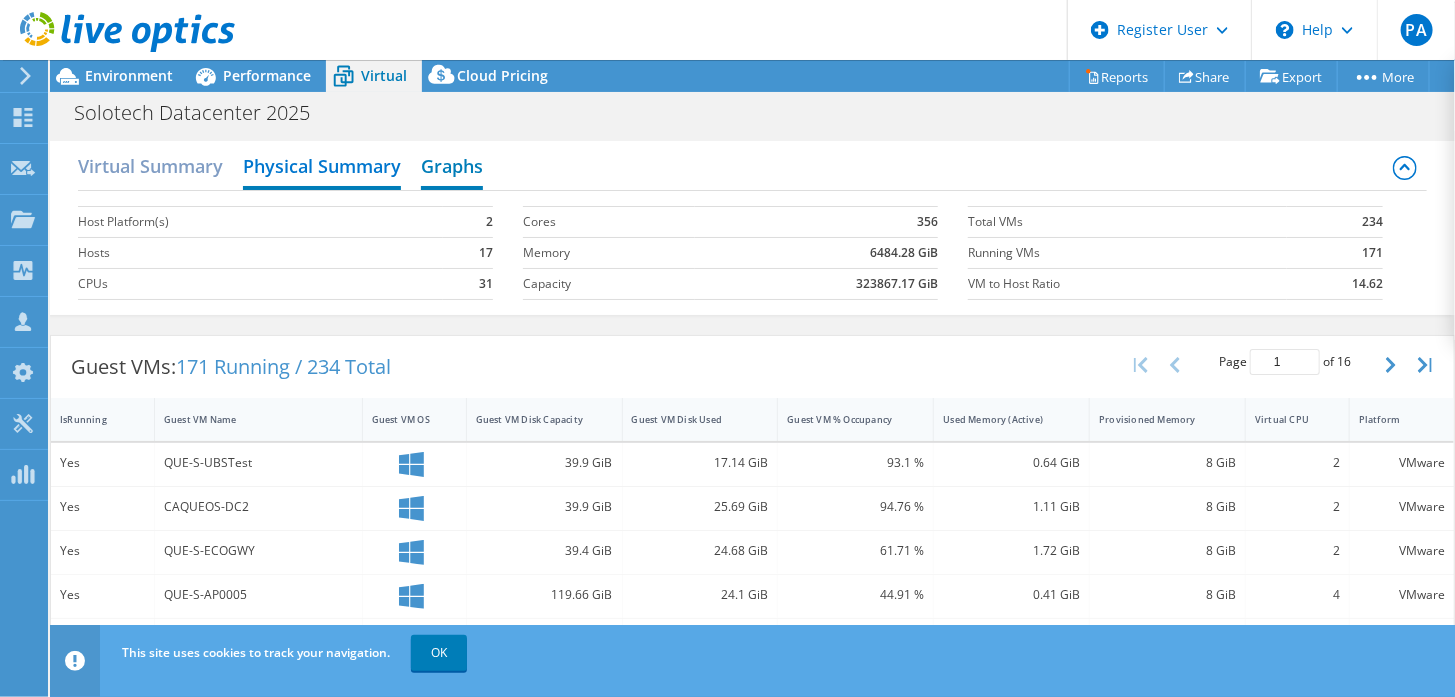 click on "Graphs" at bounding box center [452, 168] 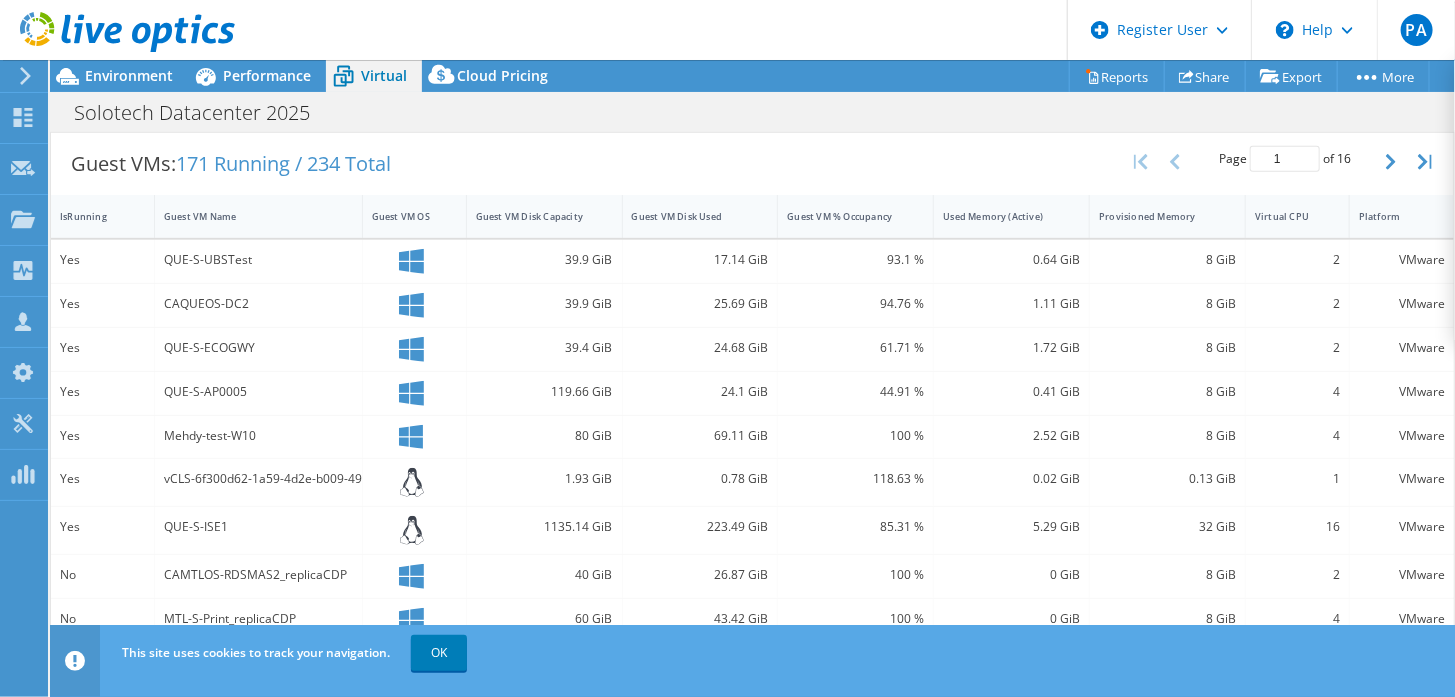 scroll, scrollTop: 801, scrollLeft: 0, axis: vertical 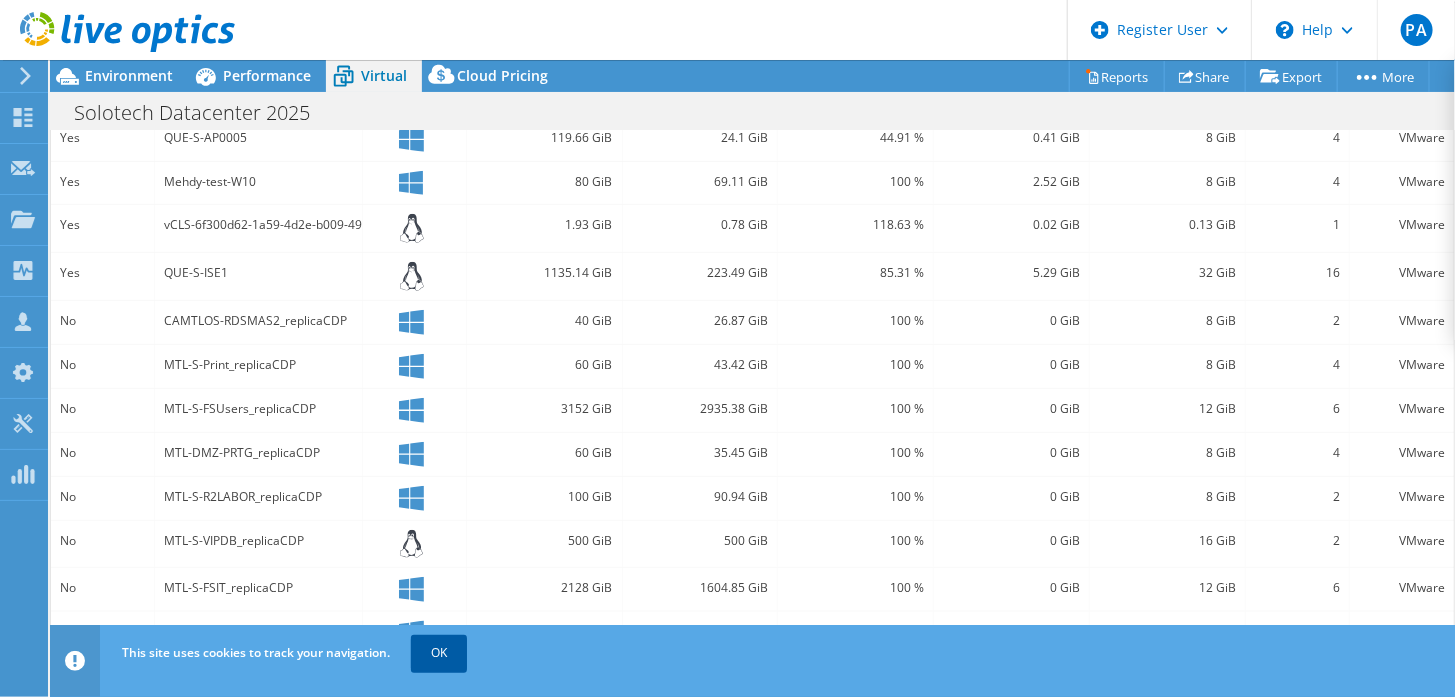 click on "OK" at bounding box center [439, 653] 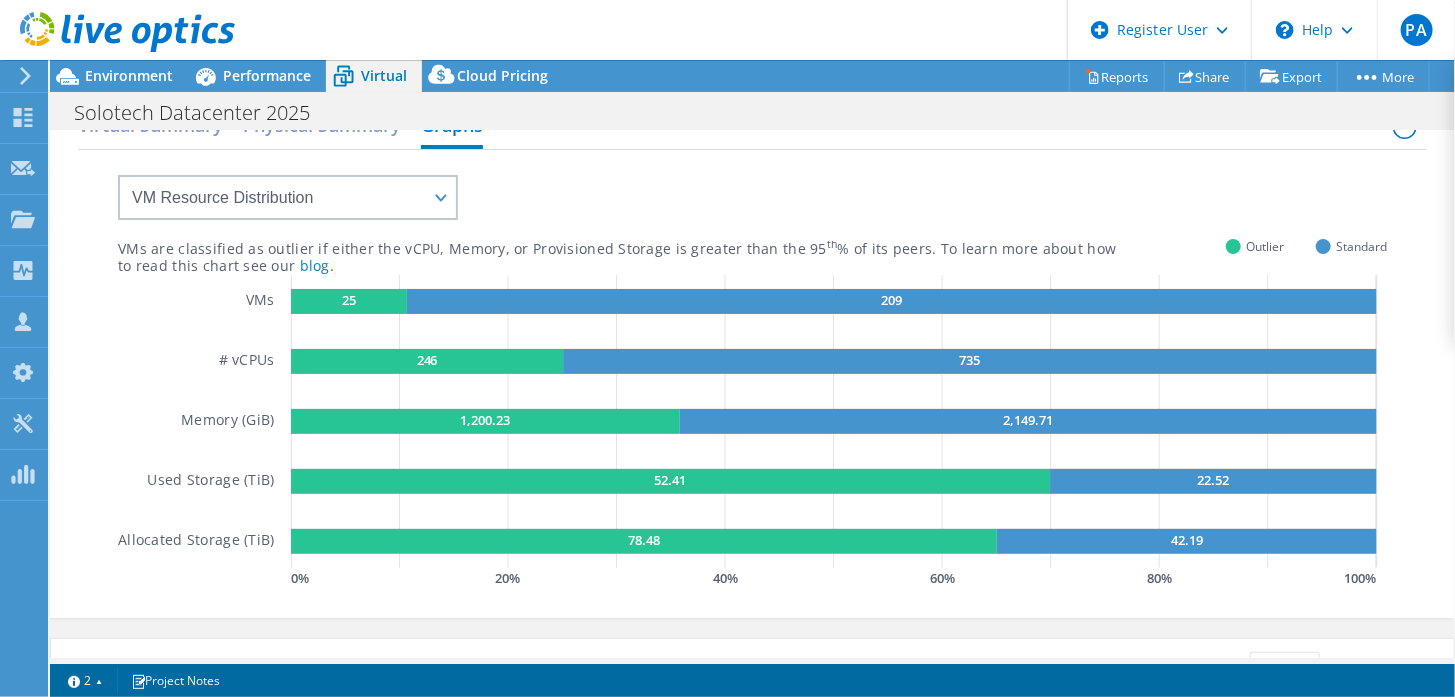 scroll, scrollTop: 1, scrollLeft: 0, axis: vertical 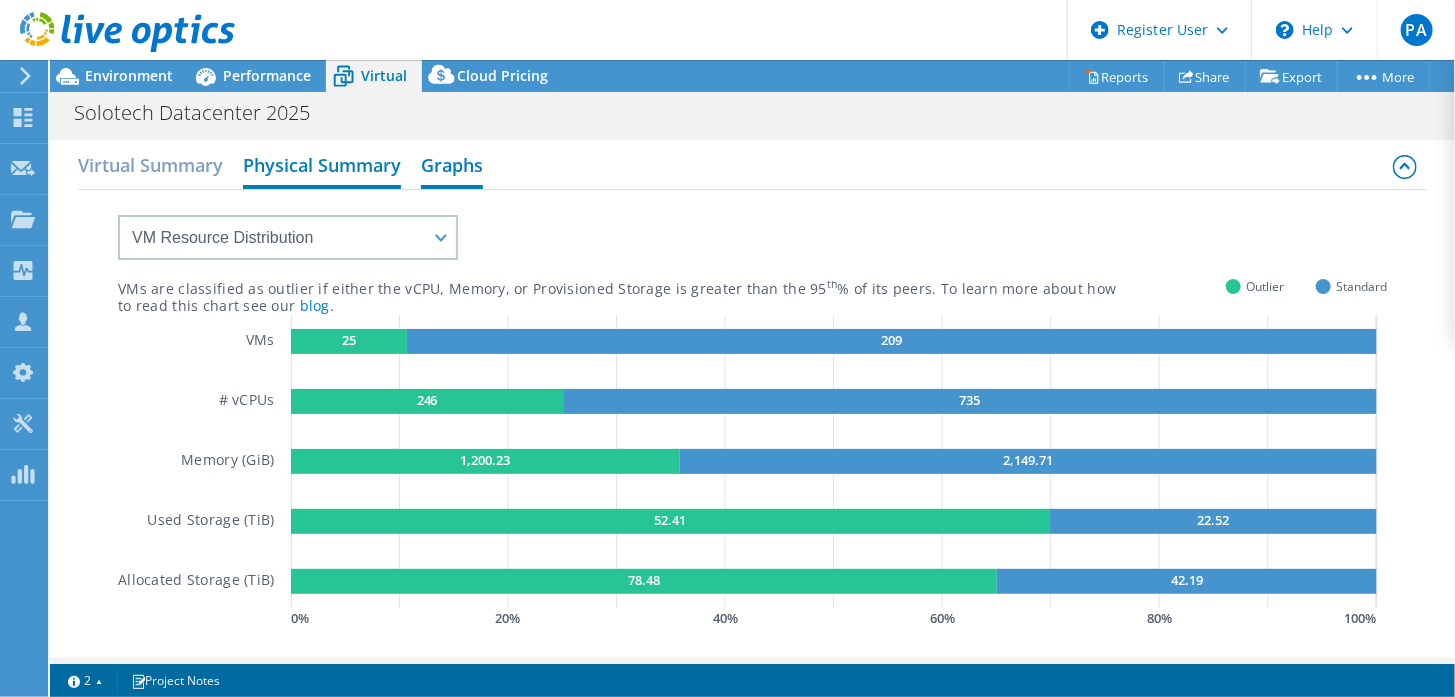 click on "Physical Summary" at bounding box center (322, 167) 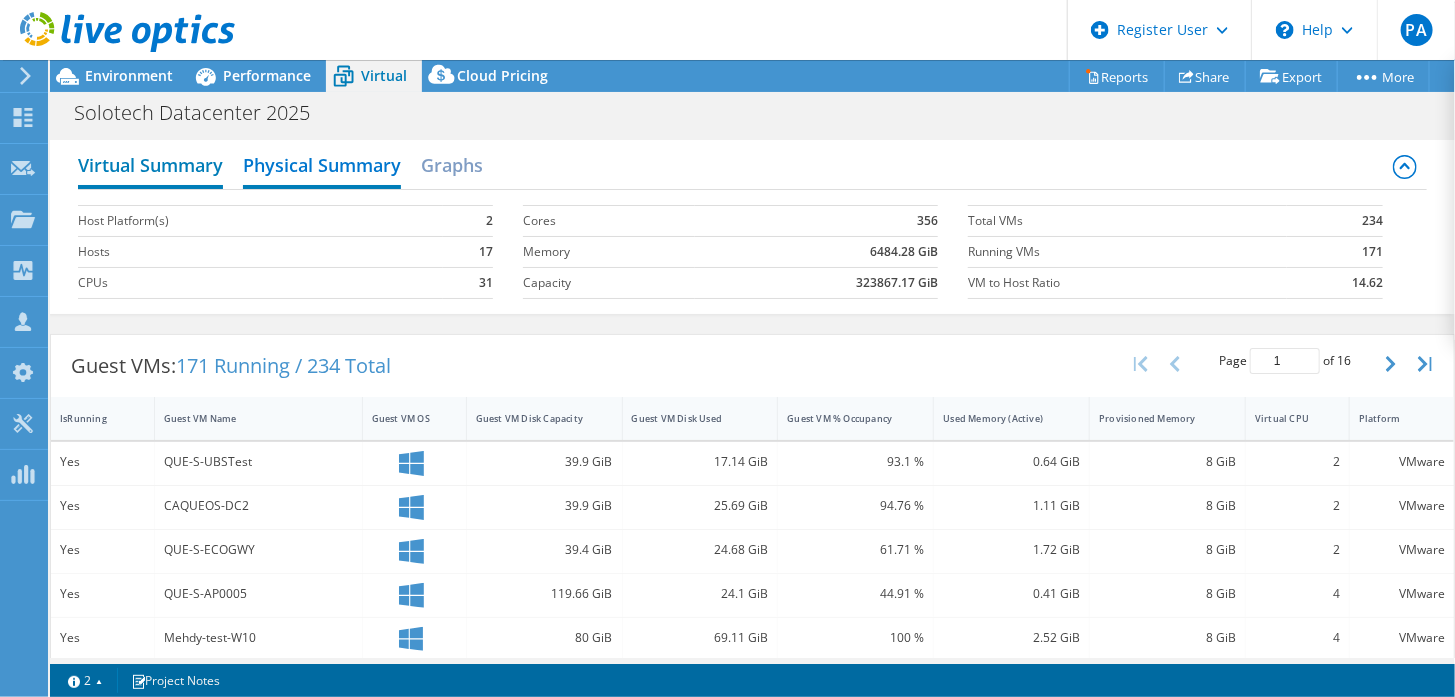 click on "Virtual Summary" at bounding box center [150, 167] 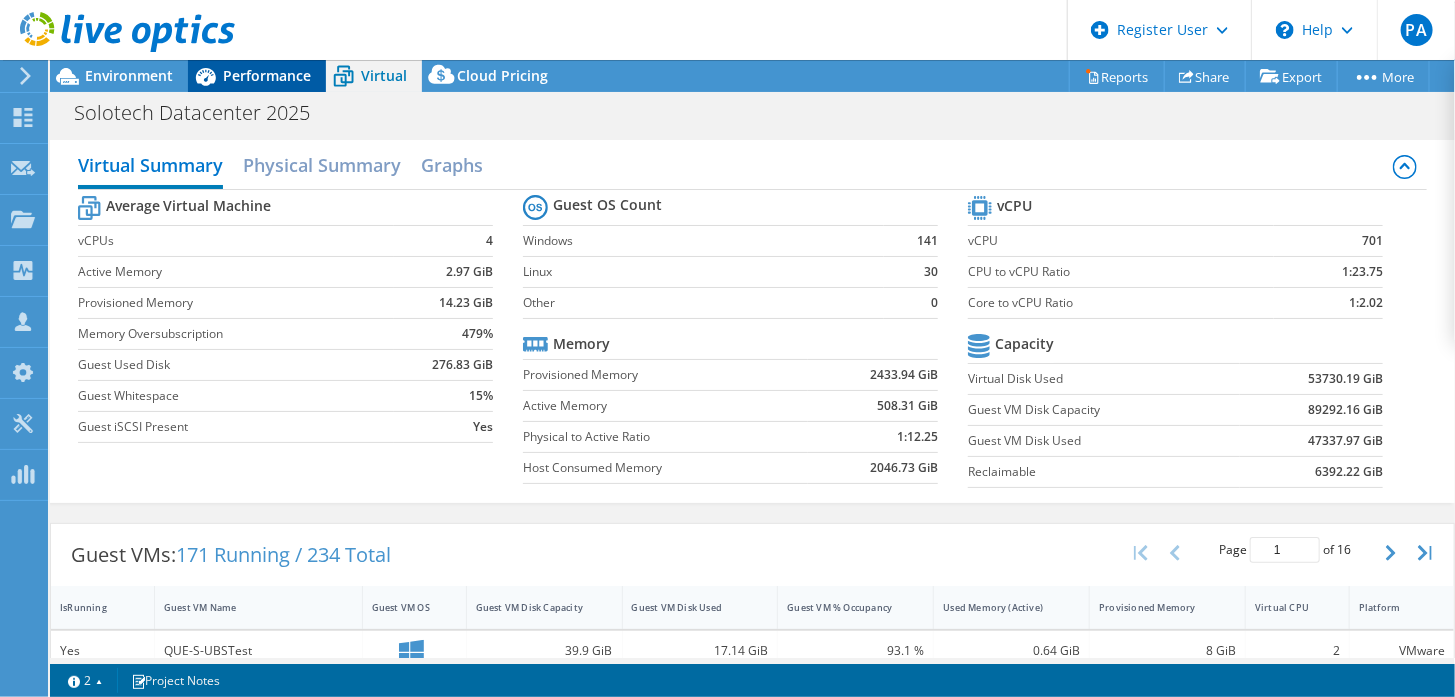 click on "Performance" at bounding box center [267, 75] 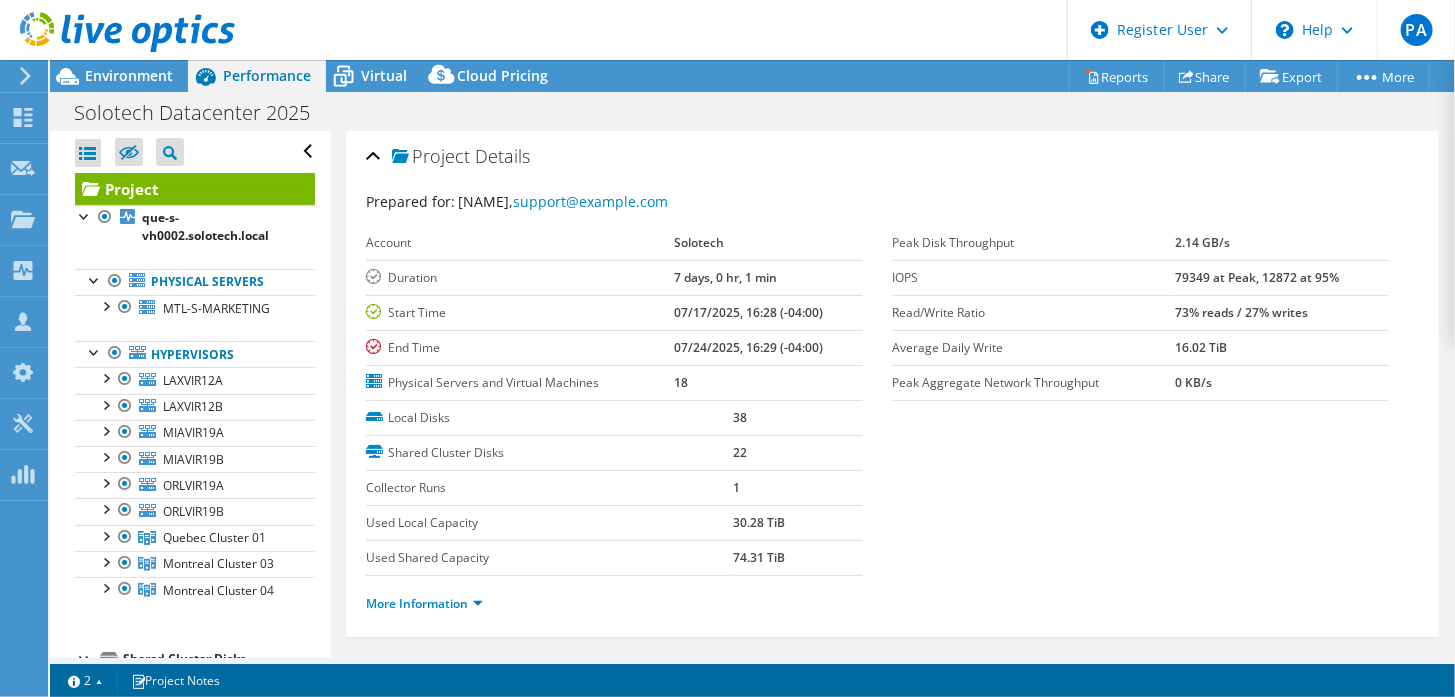 scroll, scrollTop: 0, scrollLeft: 0, axis: both 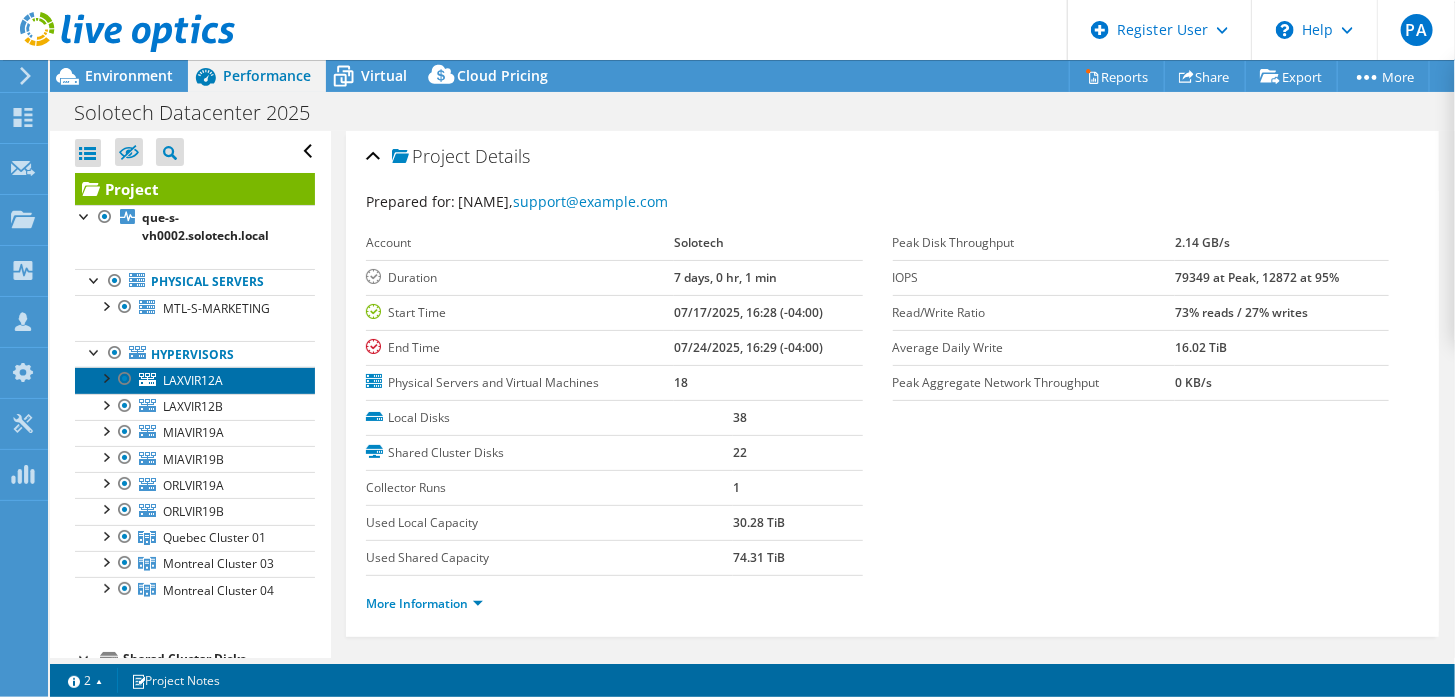 click on "LAXVIR12A" at bounding box center [193, 380] 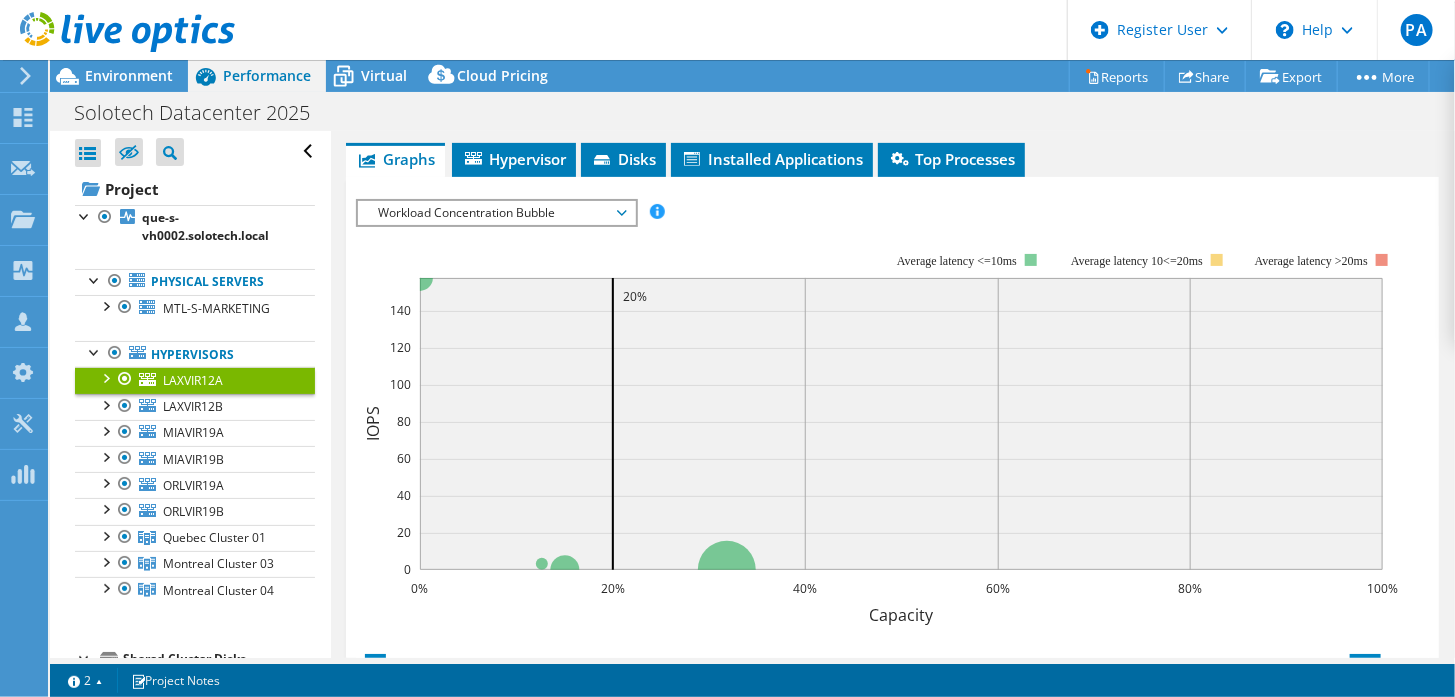 scroll, scrollTop: 400, scrollLeft: 0, axis: vertical 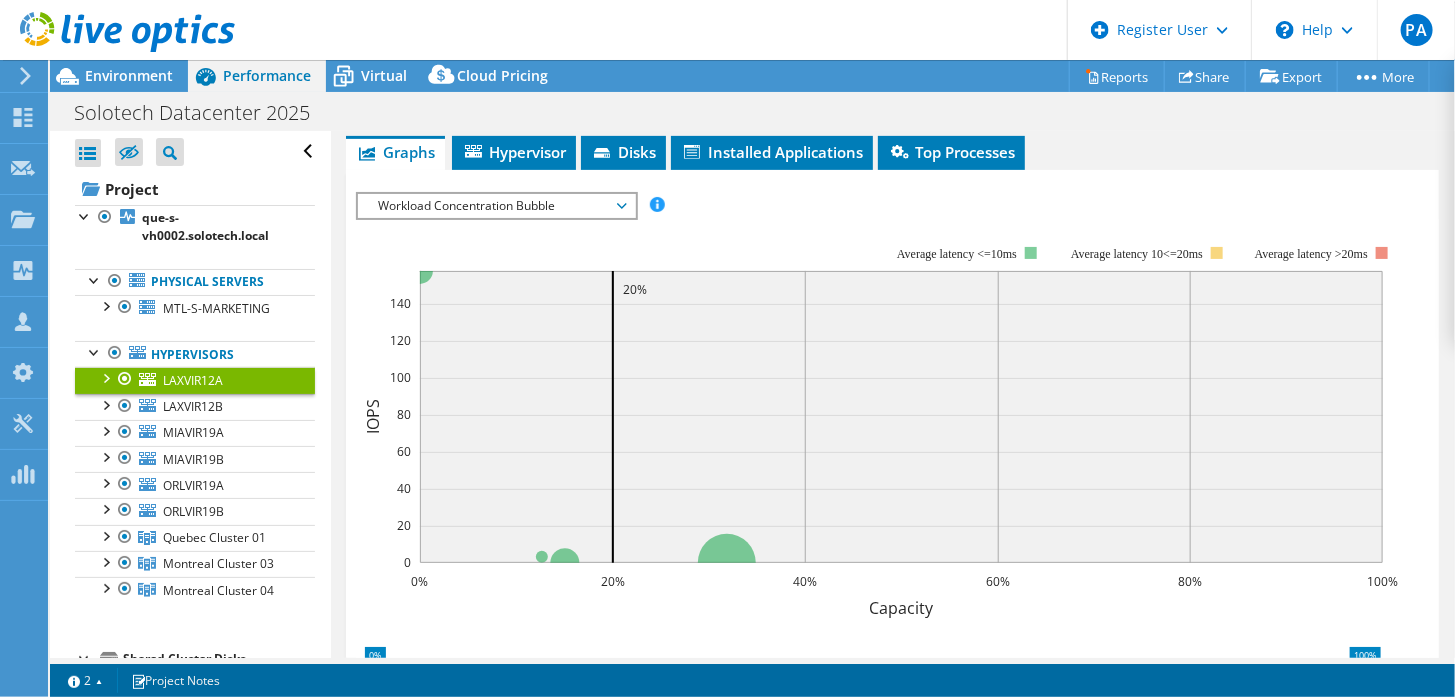 click on "Workload Concentration Bubble" at bounding box center [496, 206] 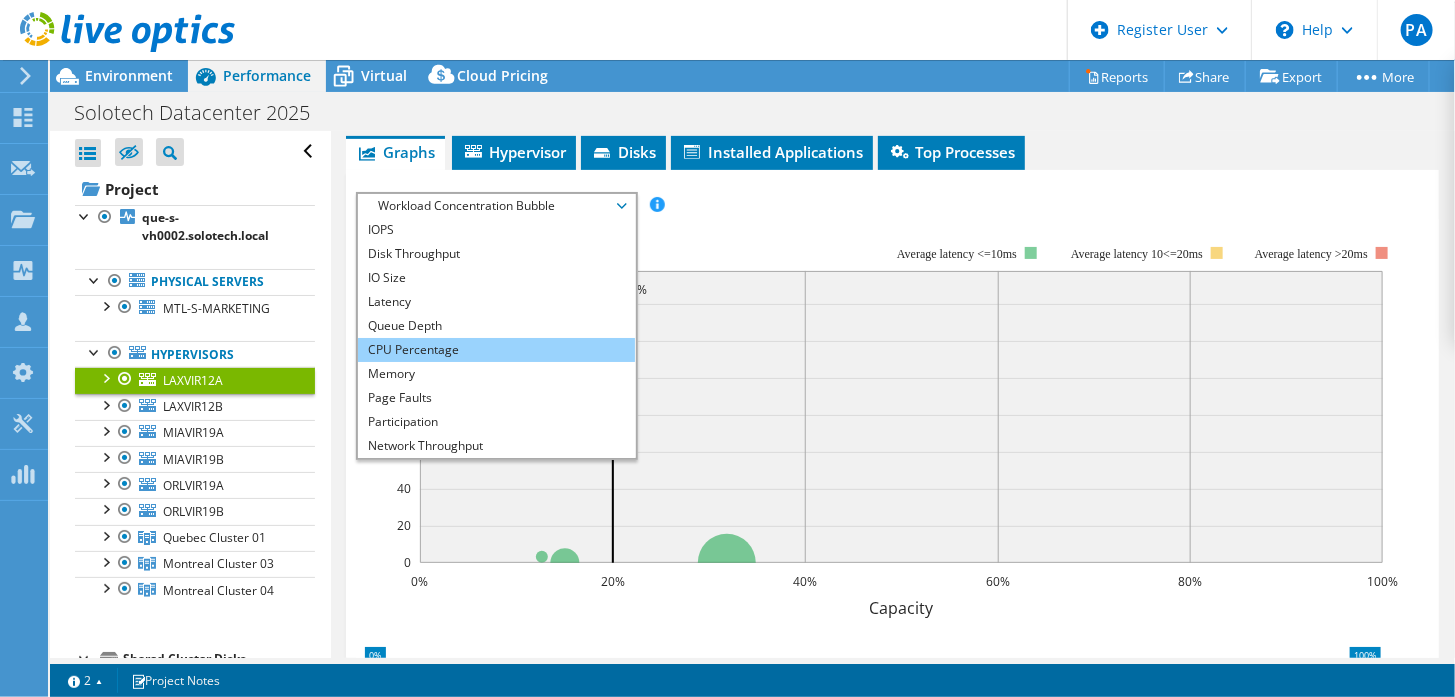 click on "CPU Percentage" at bounding box center [496, 350] 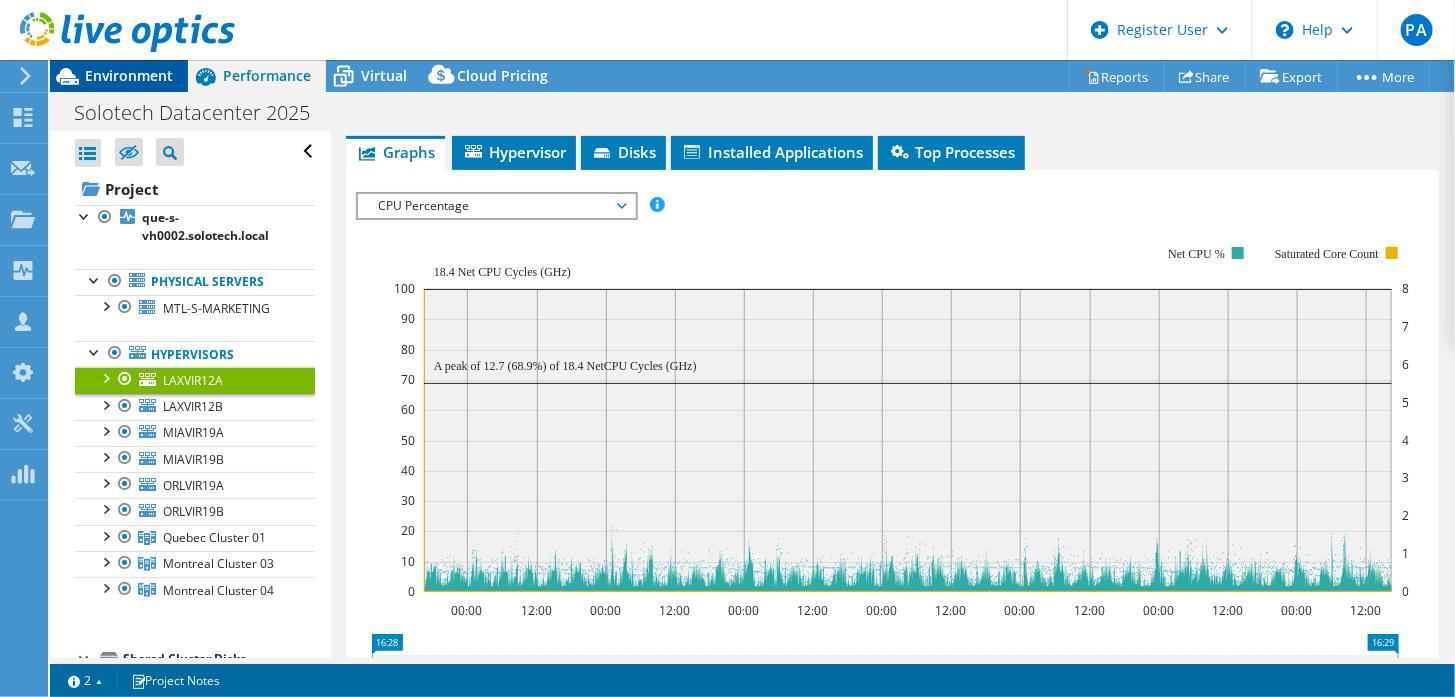 click on "Environment" at bounding box center (129, 75) 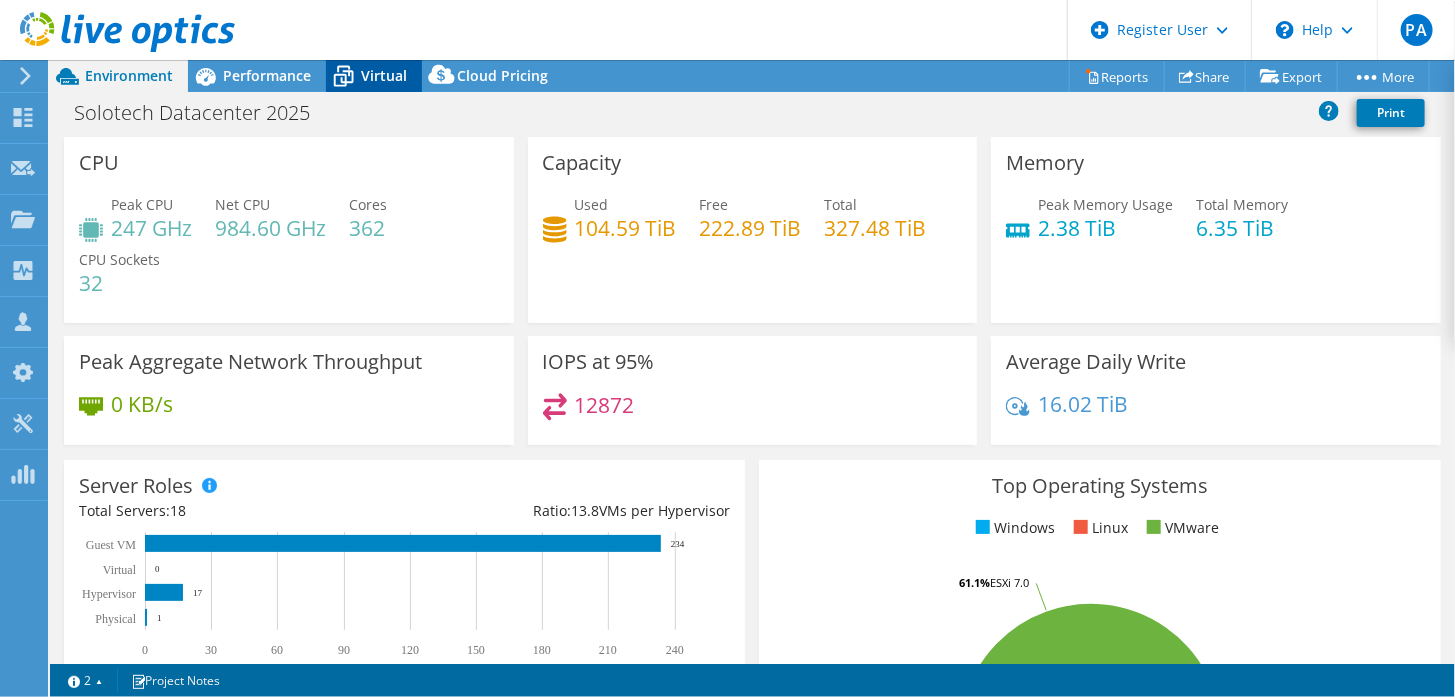 click on "Virtual" at bounding box center (384, 75) 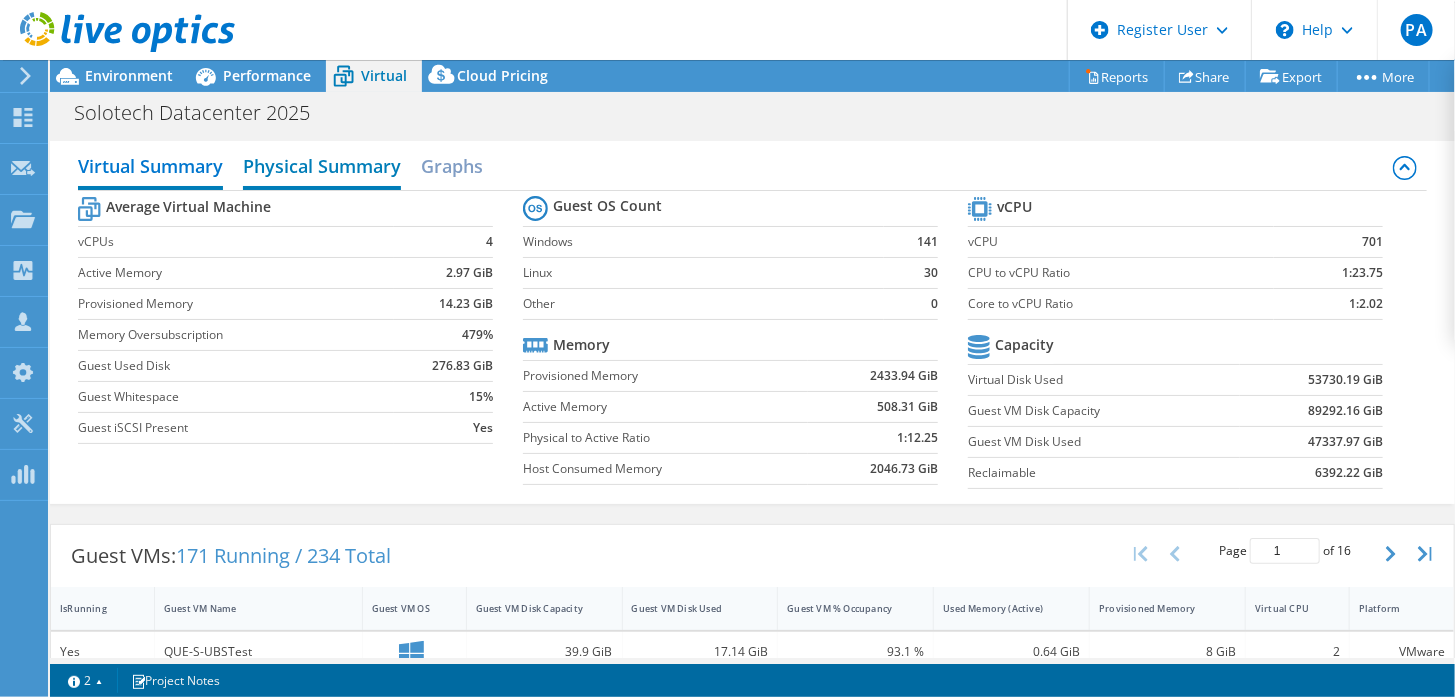 click on "Physical Summary" at bounding box center [322, 168] 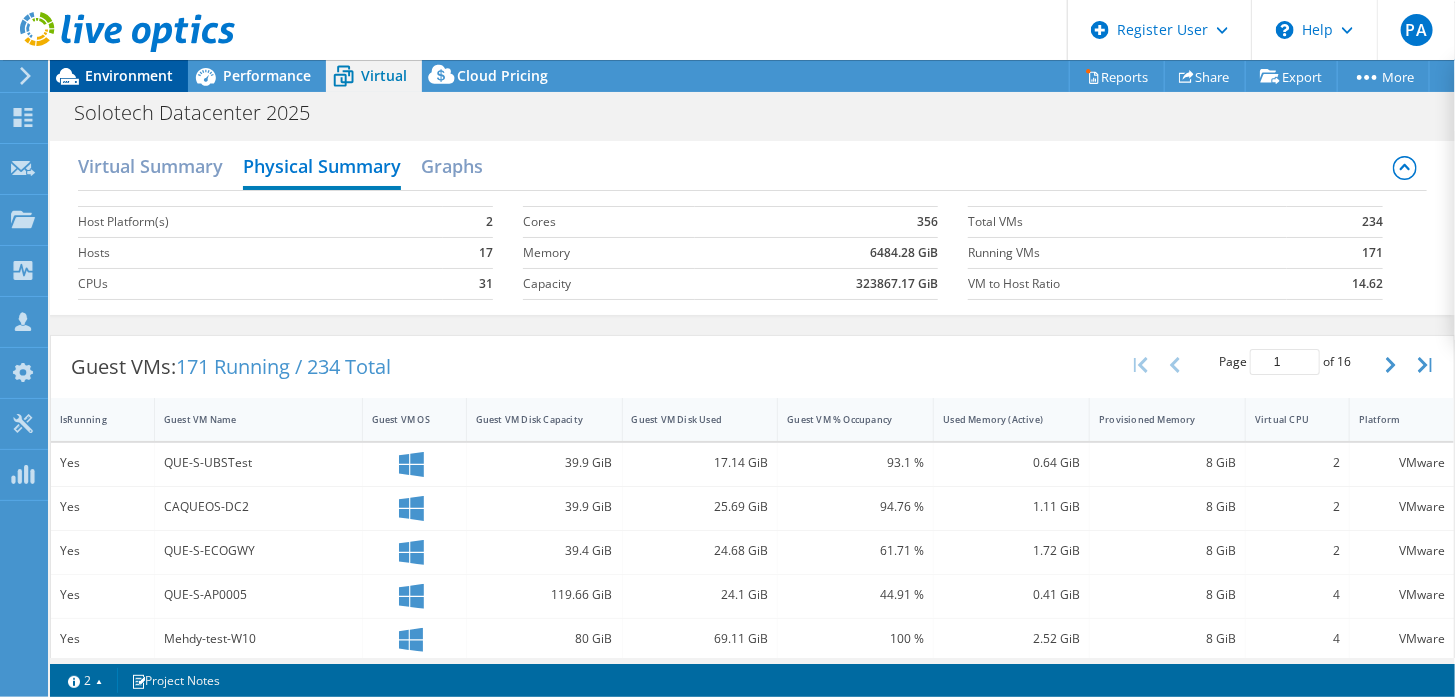 click on "Environment" at bounding box center [129, 75] 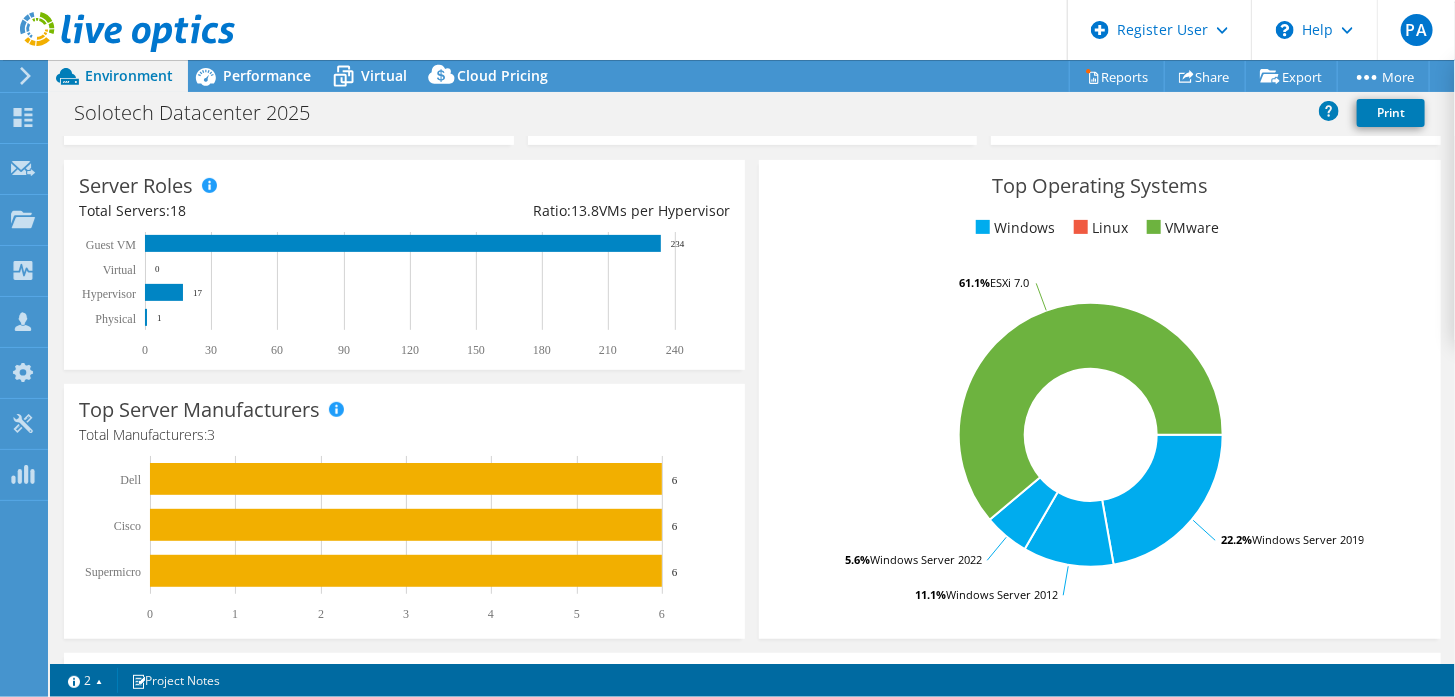 scroll, scrollTop: 0, scrollLeft: 0, axis: both 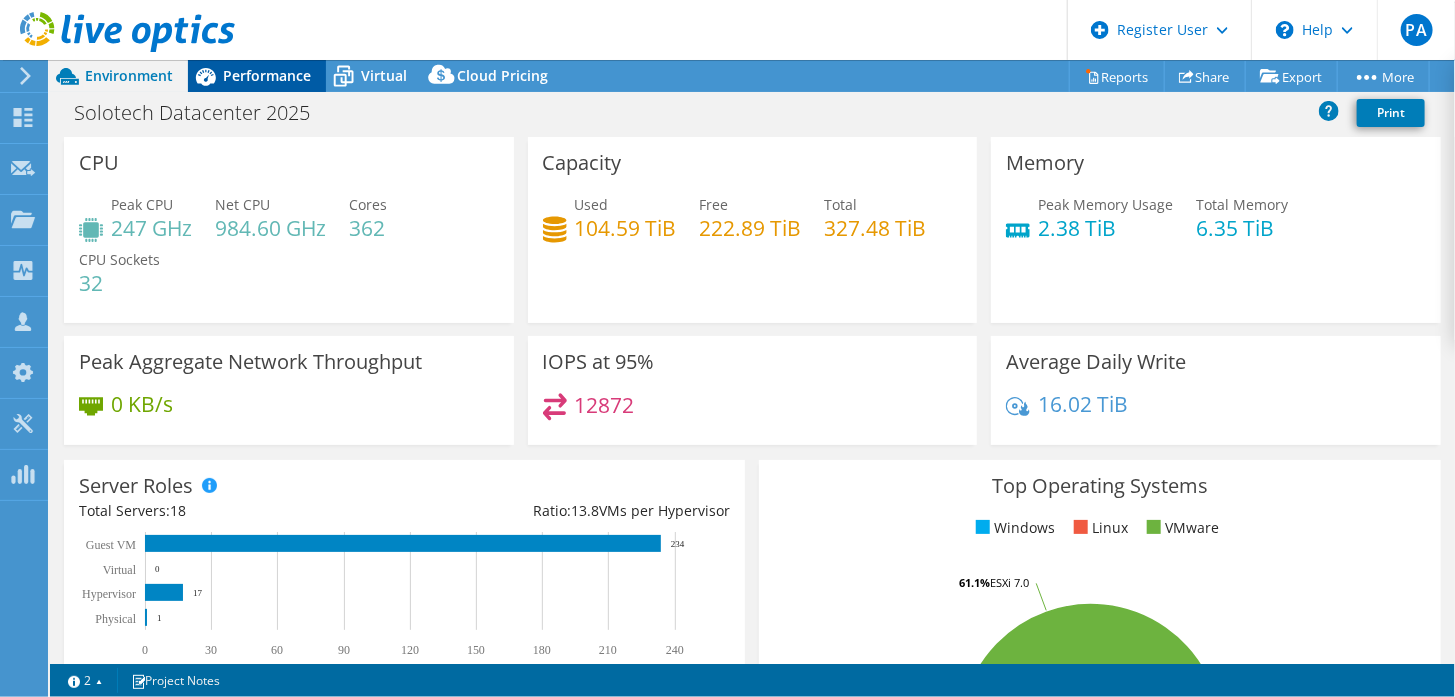 click 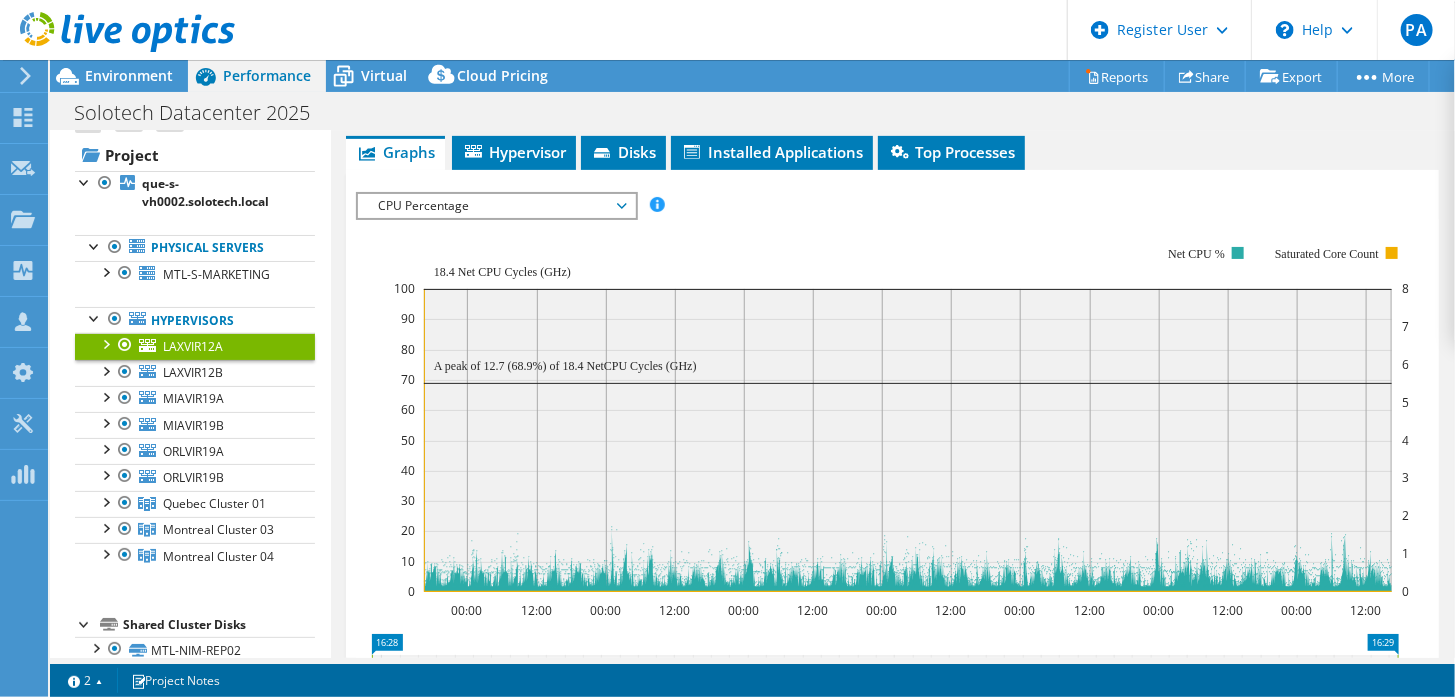 scroll, scrollTop: 34, scrollLeft: 0, axis: vertical 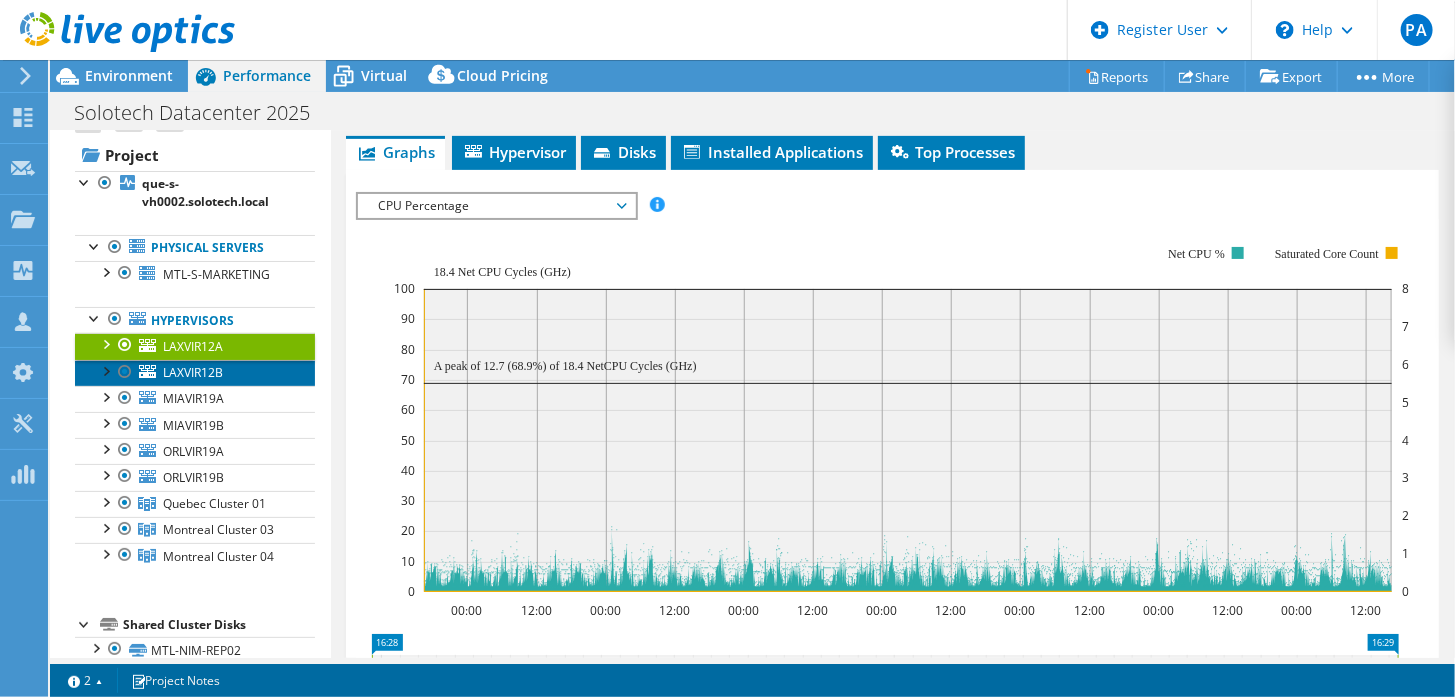 click on "LAXVIR12B" at bounding box center (195, 373) 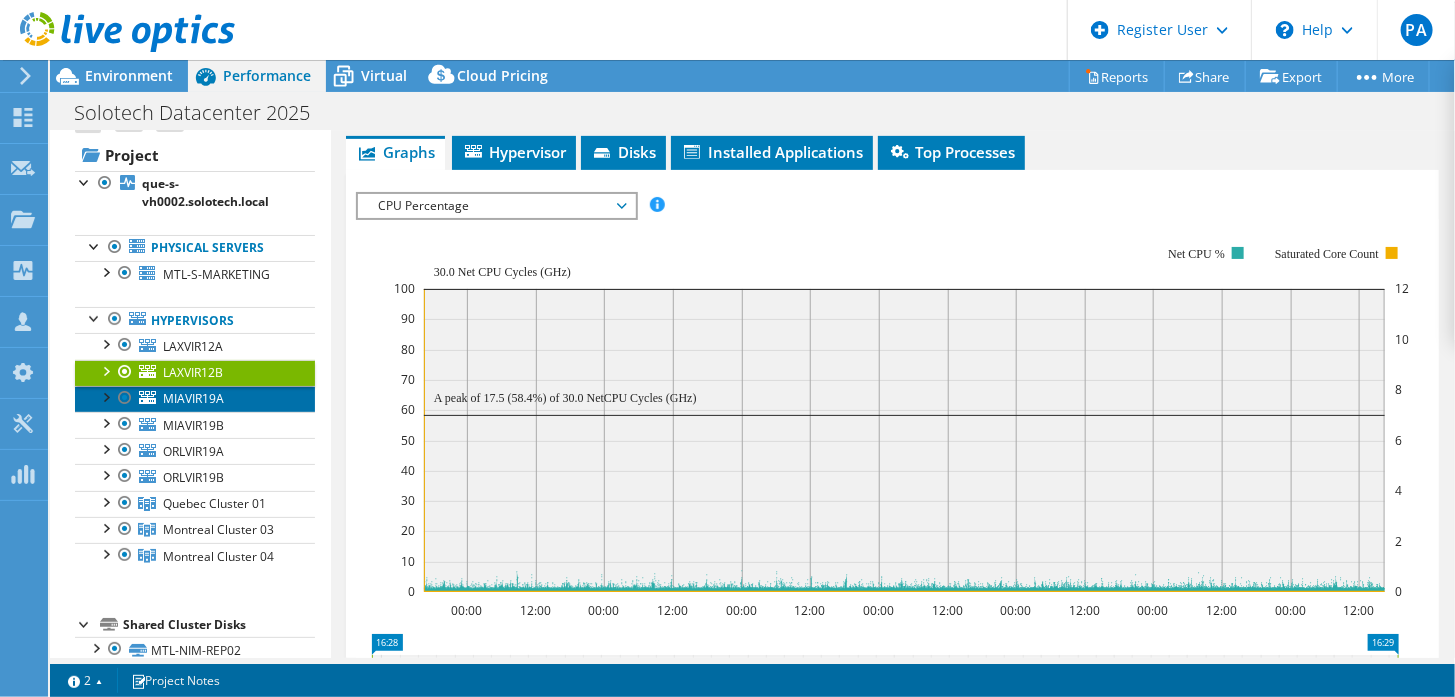 click on "MIAVIR19A" at bounding box center [195, 399] 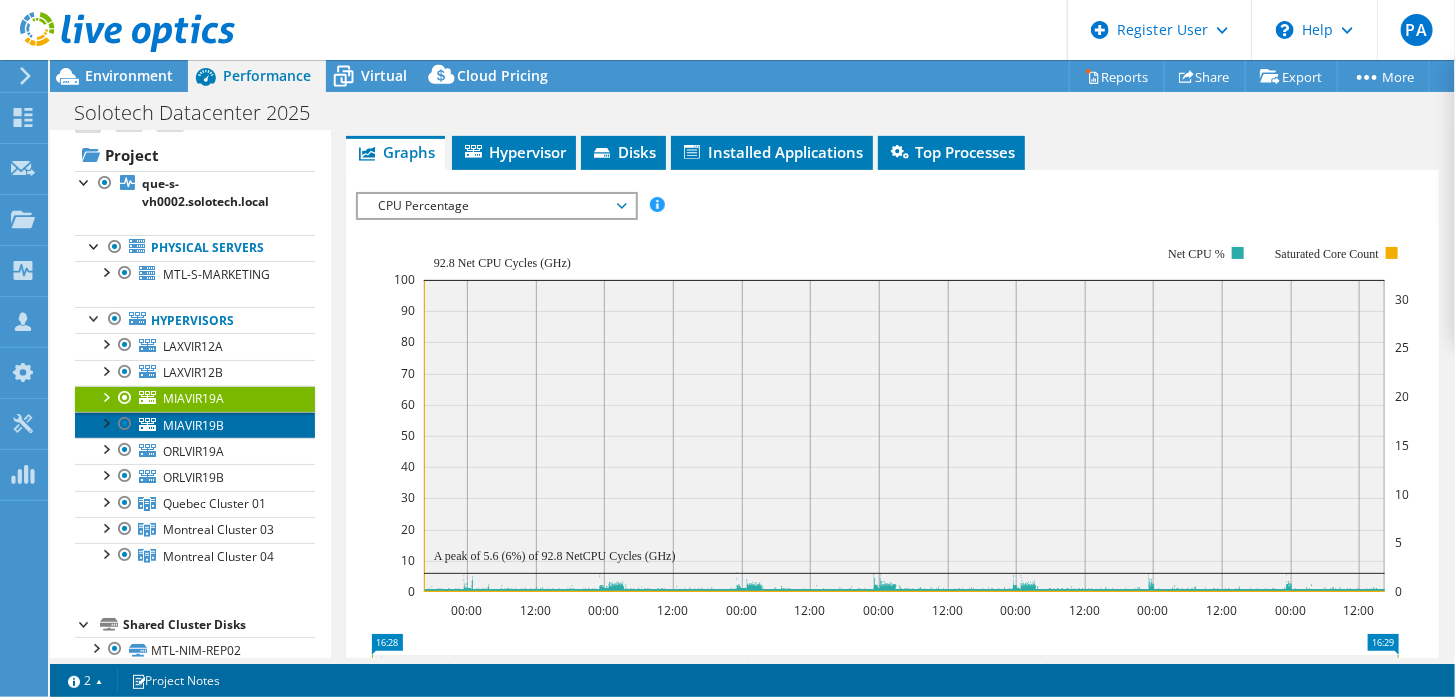 click on "MIAVIR19B" at bounding box center [193, 425] 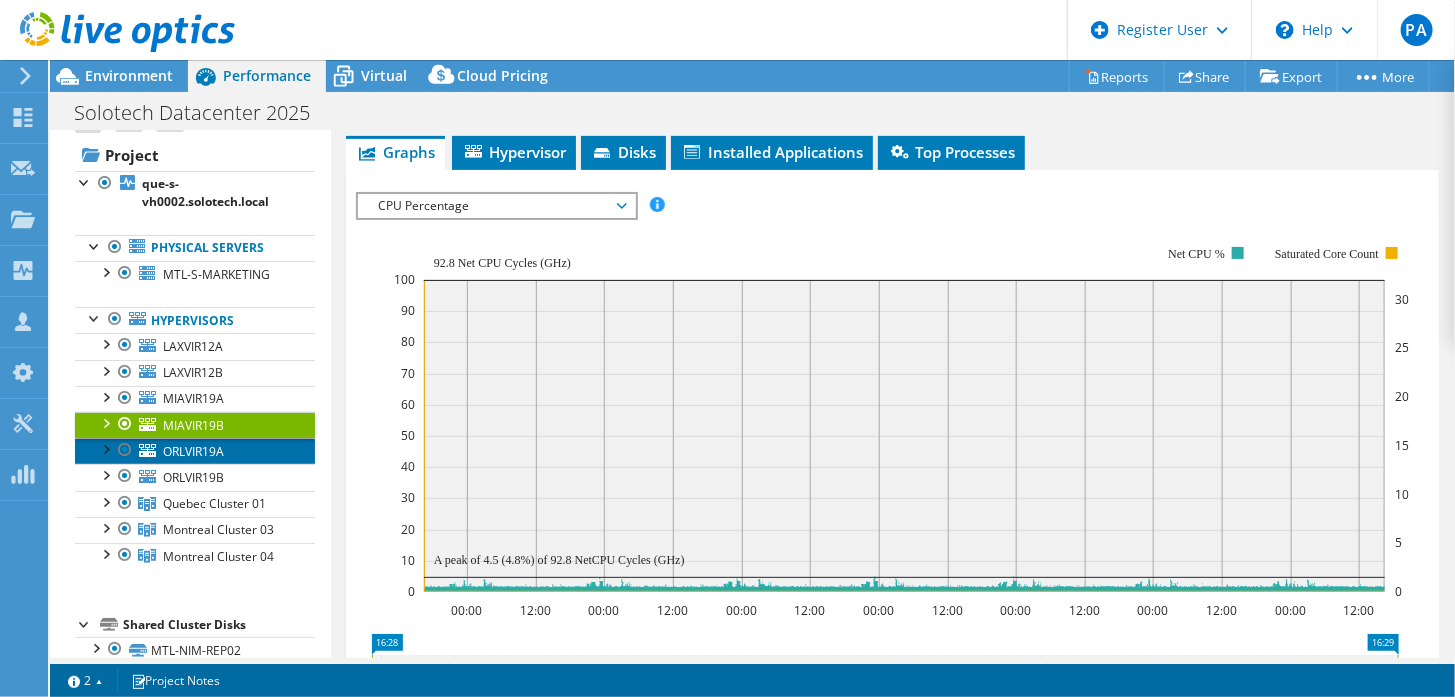 click on "ORLVIR19A" at bounding box center (193, 451) 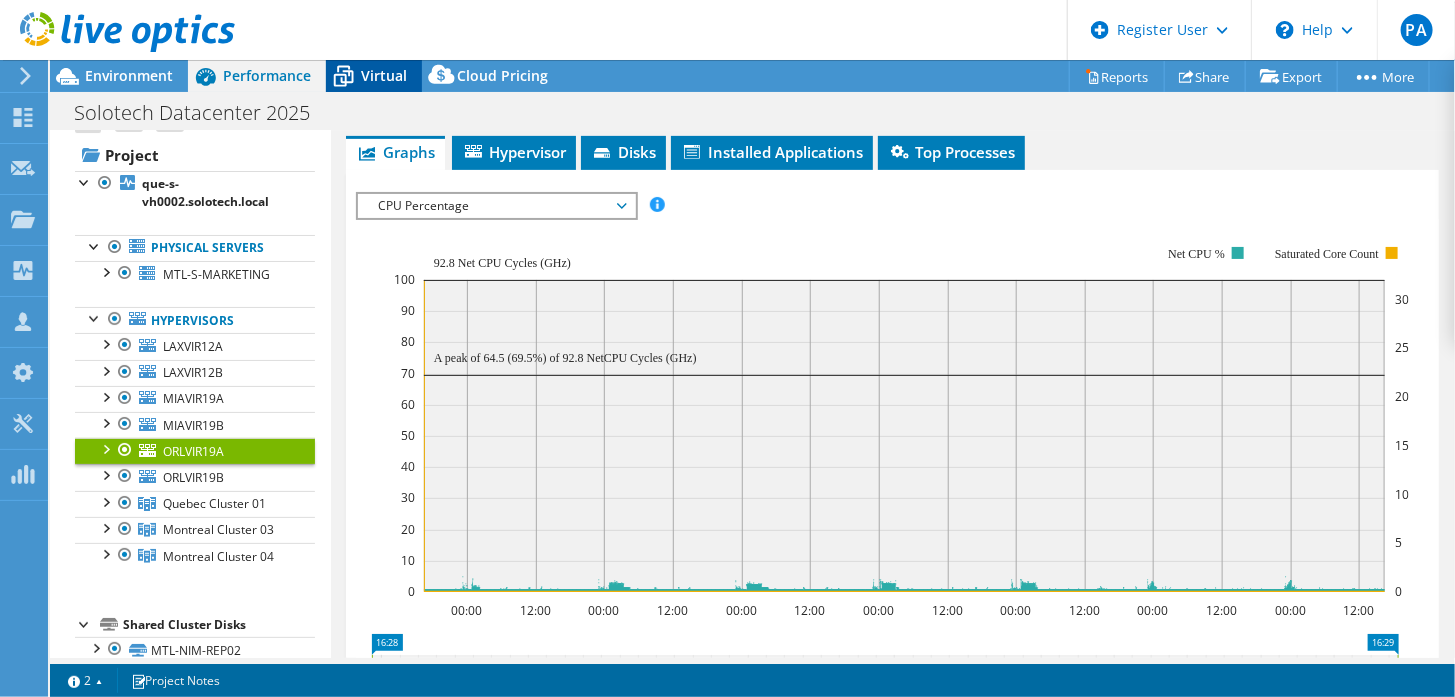 click on "Virtual" at bounding box center [384, 75] 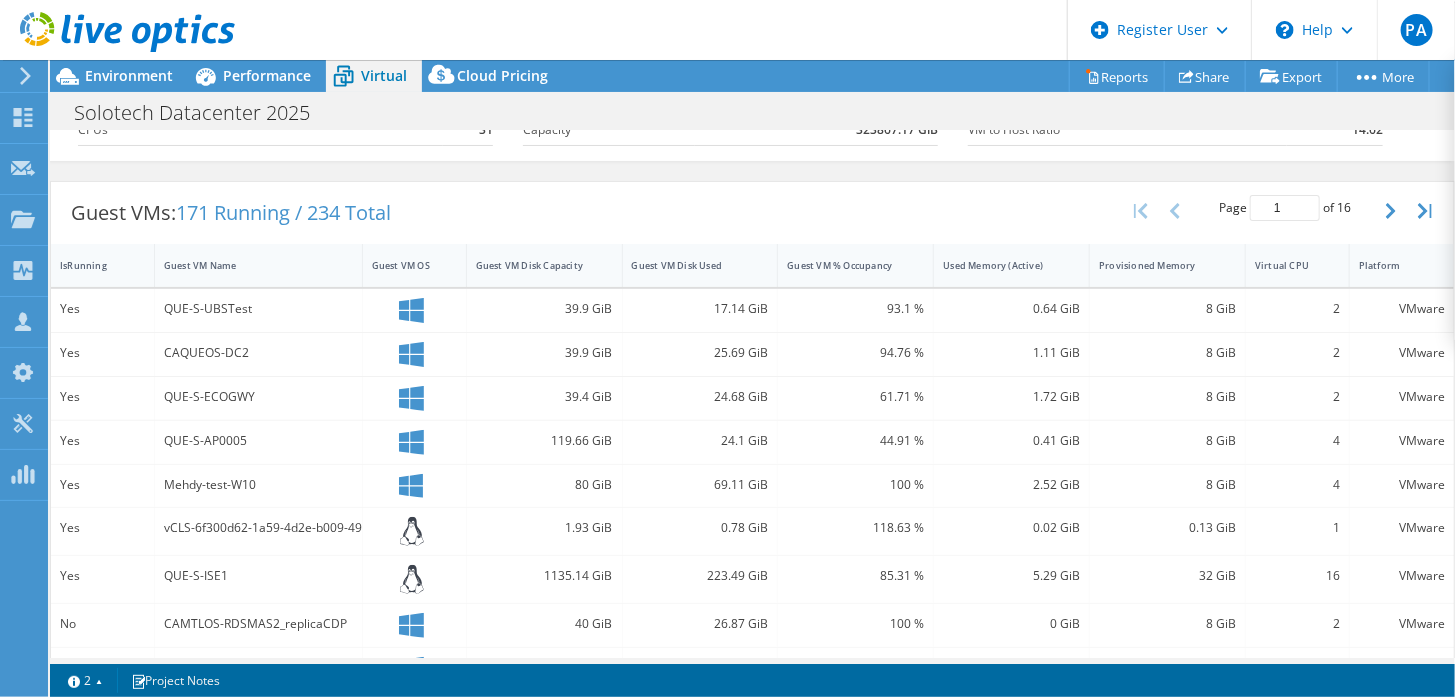 scroll, scrollTop: 100, scrollLeft: 0, axis: vertical 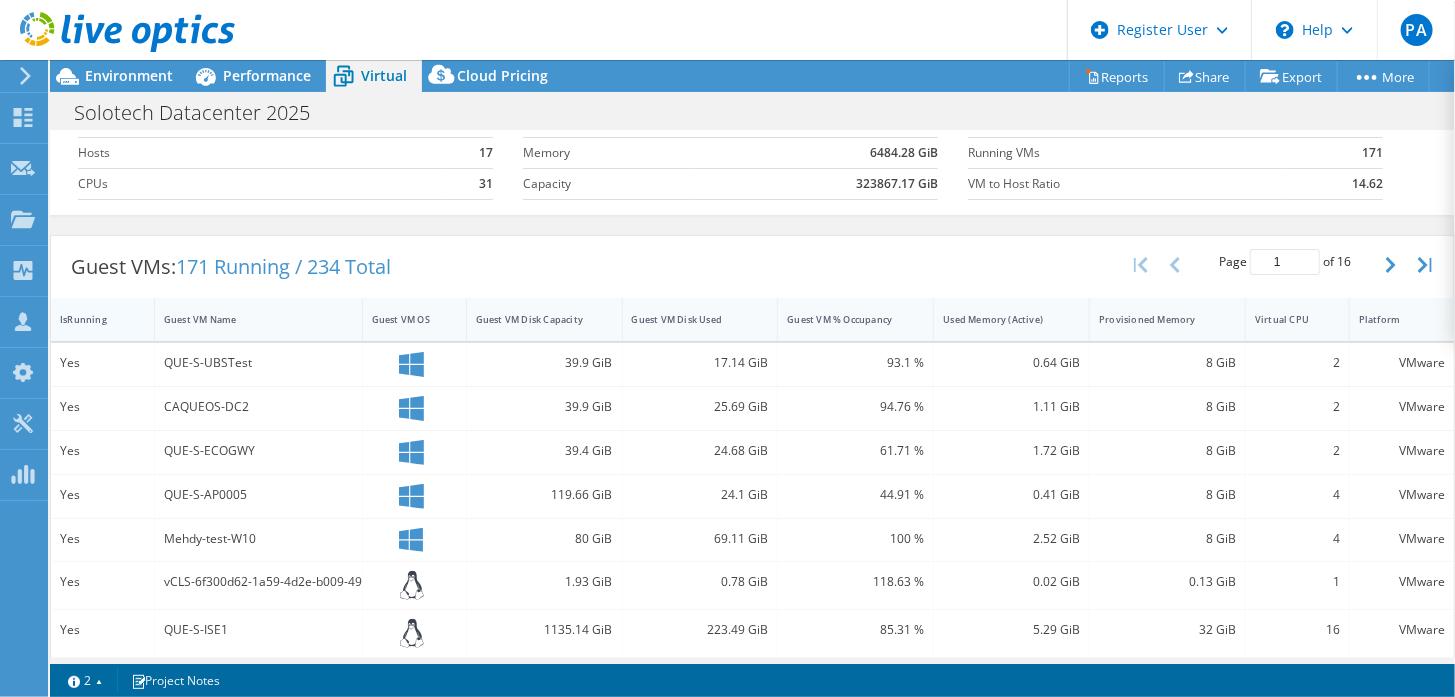 click on "IsRunning" at bounding box center [90, 319] 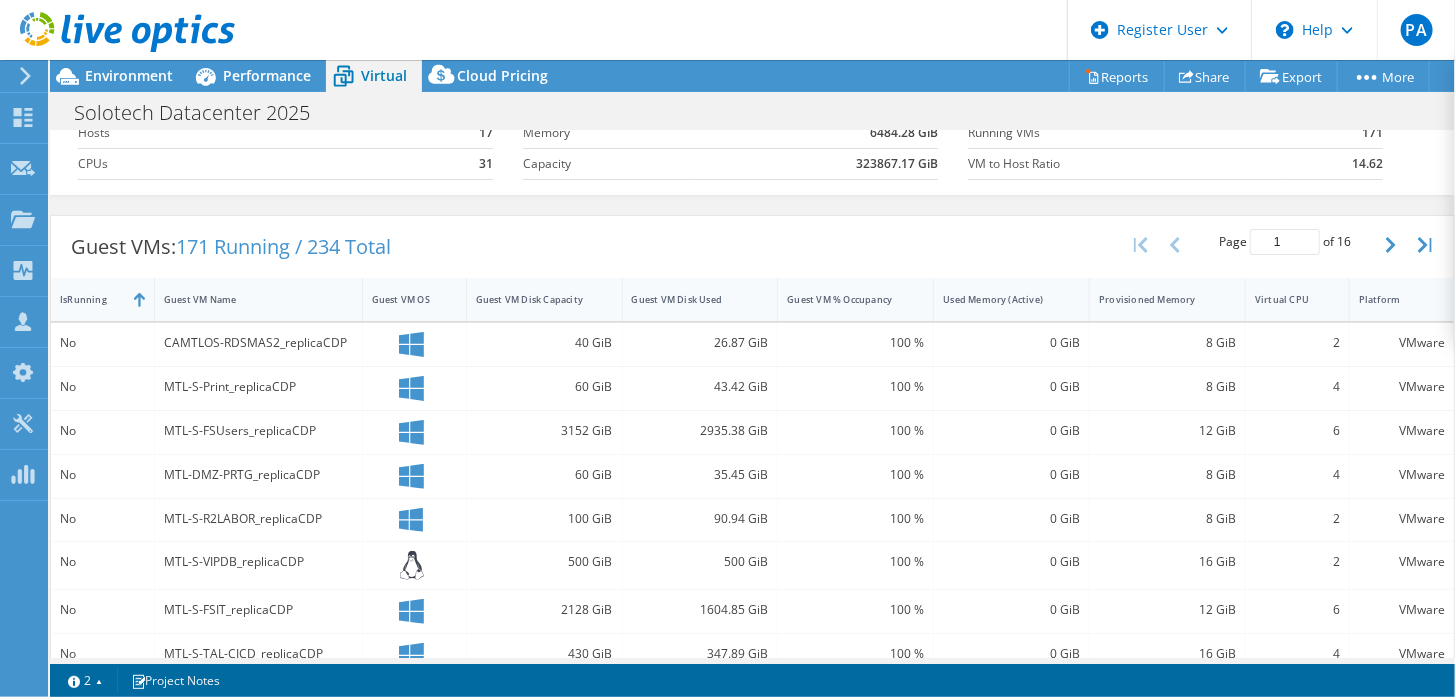 scroll, scrollTop: 0, scrollLeft: 0, axis: both 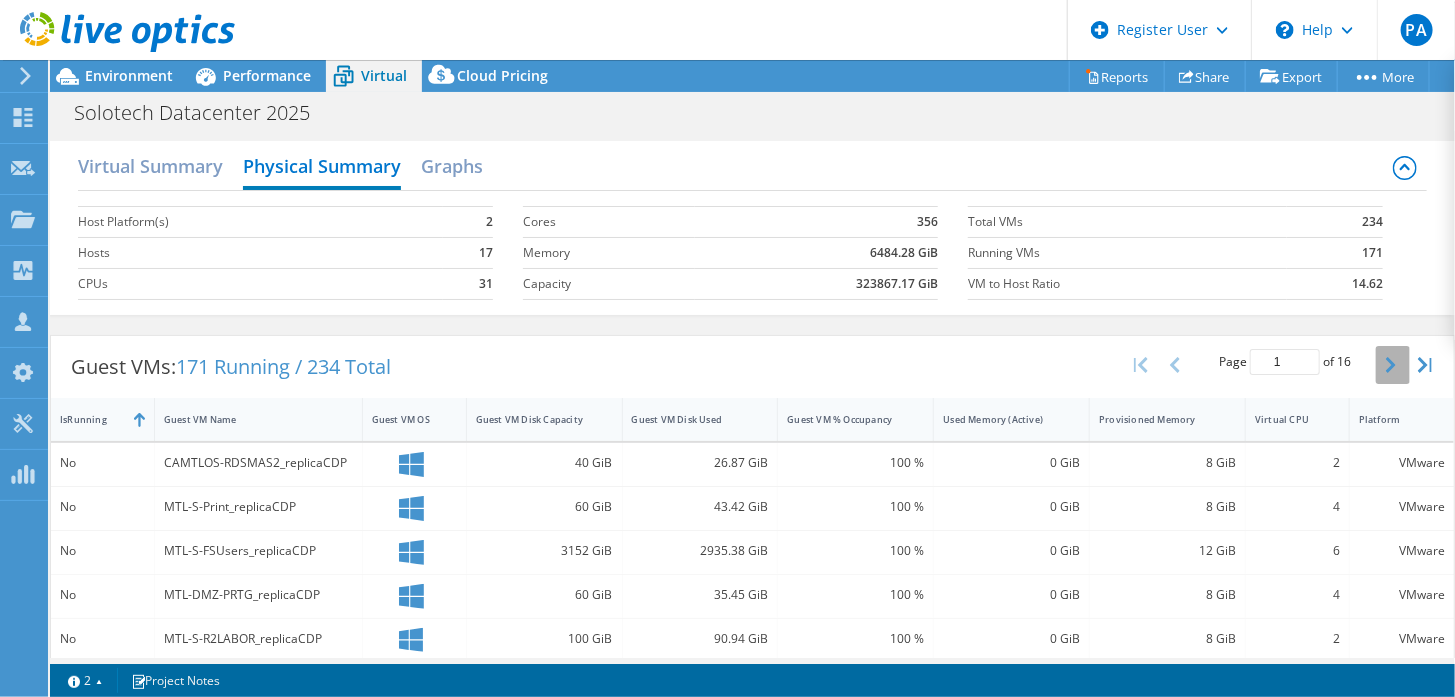 click 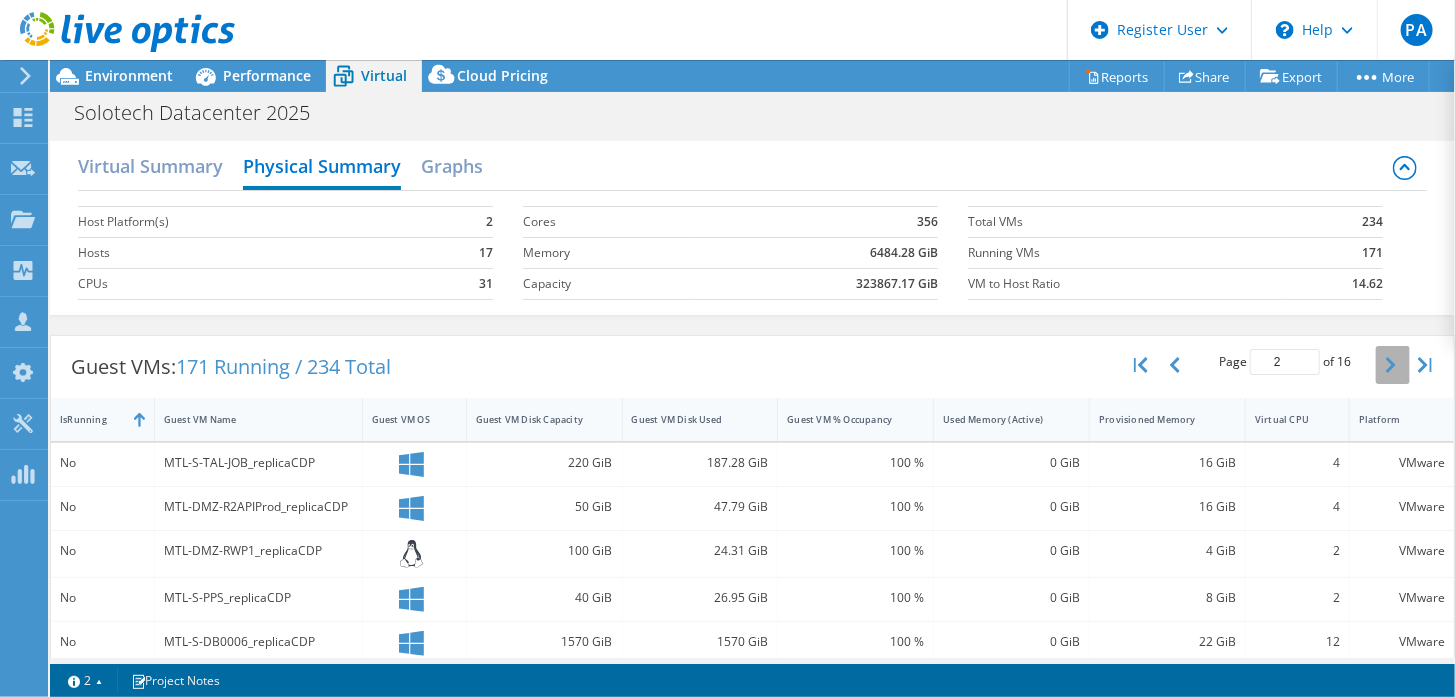 click 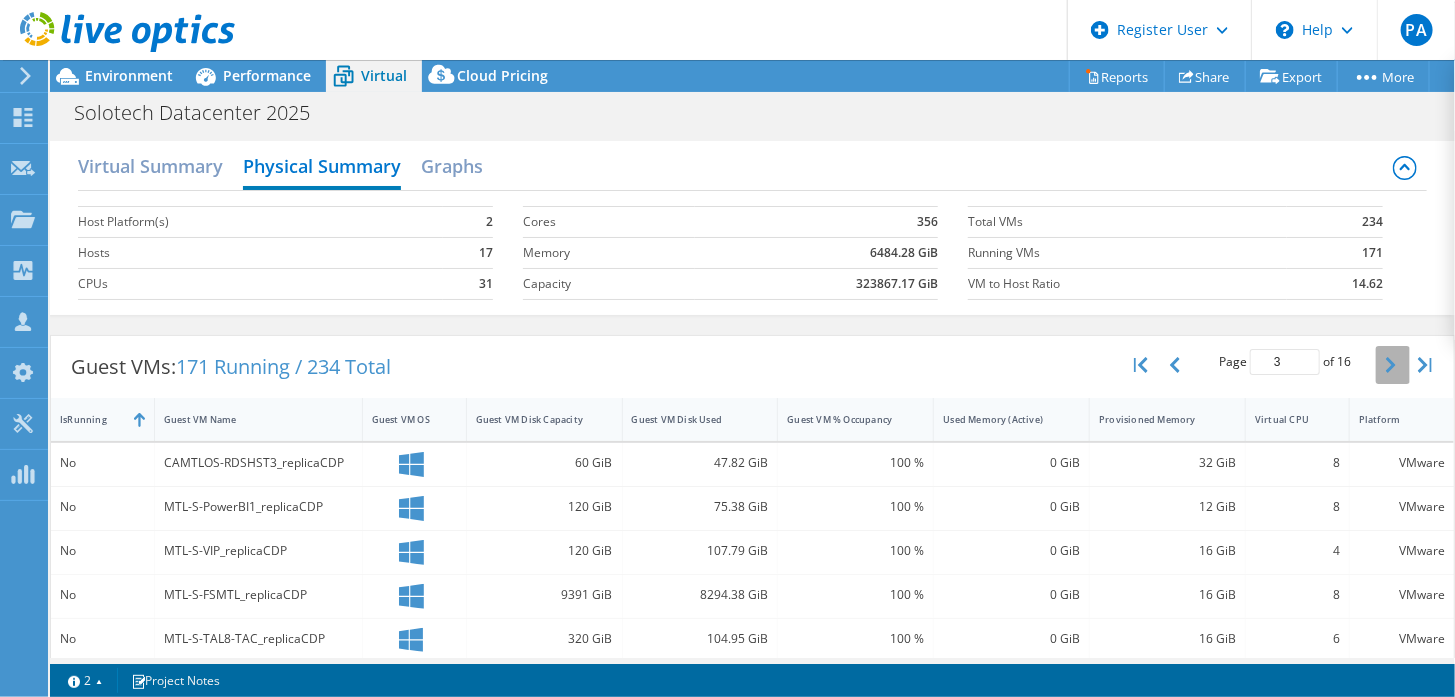 click 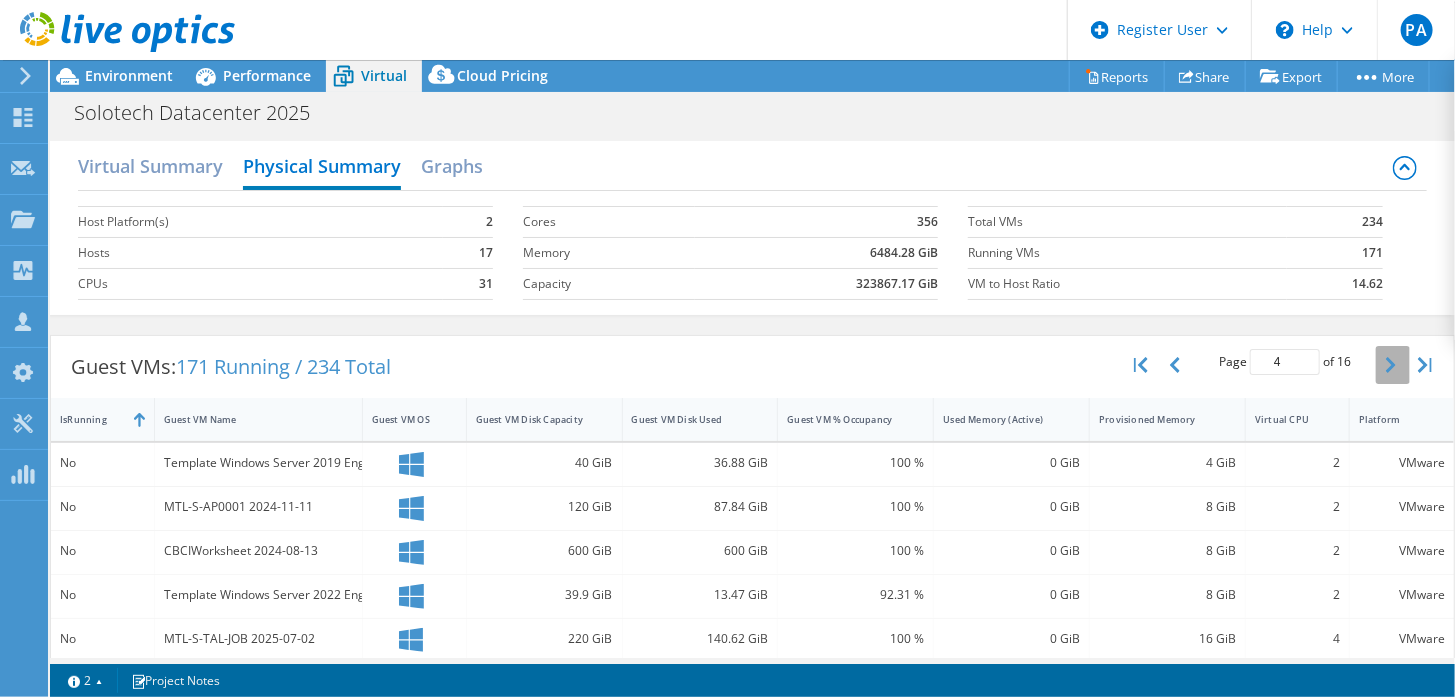 click 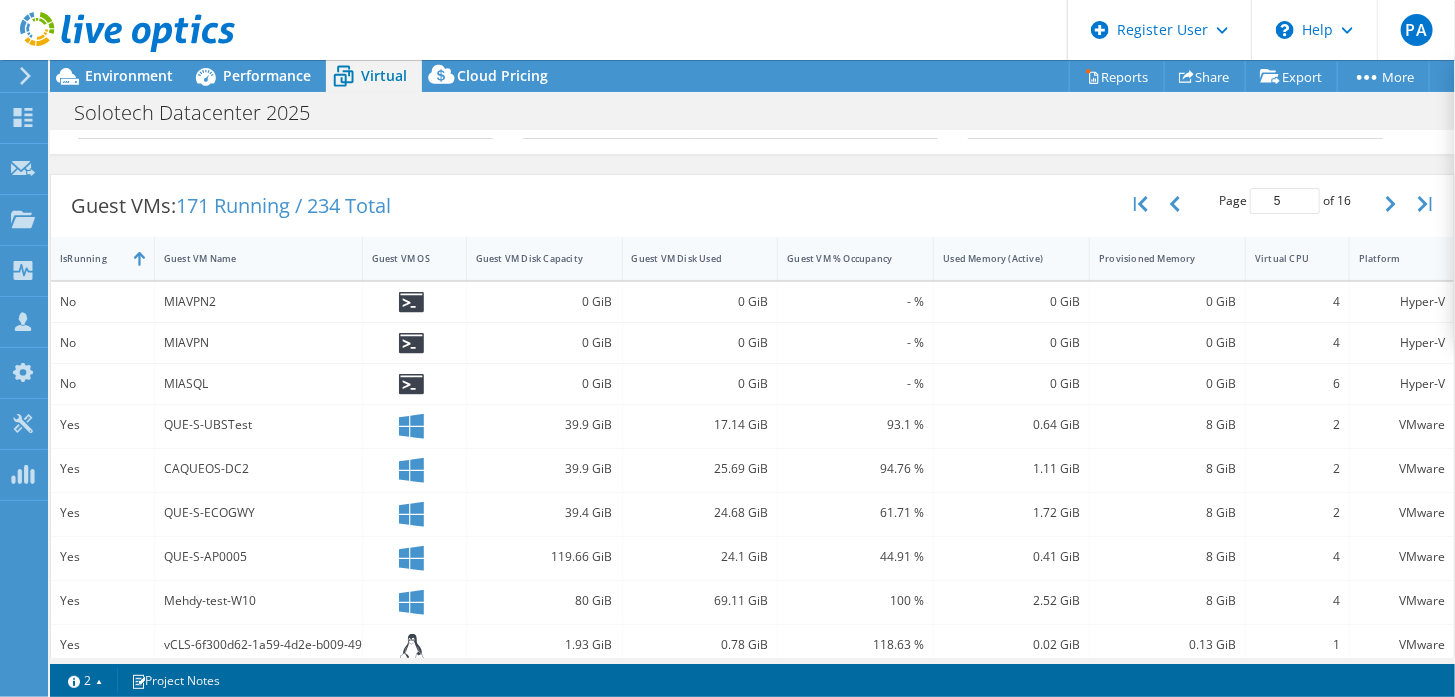 scroll, scrollTop: 0, scrollLeft: 0, axis: both 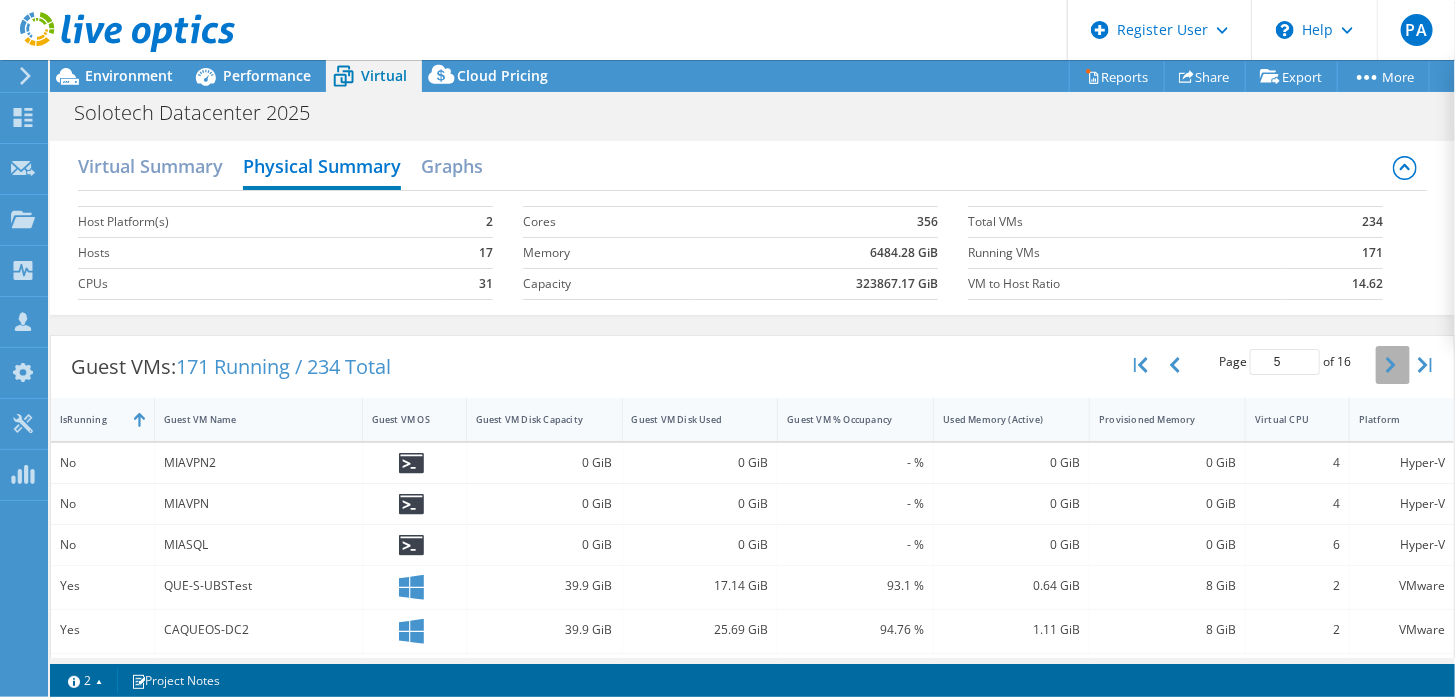 click 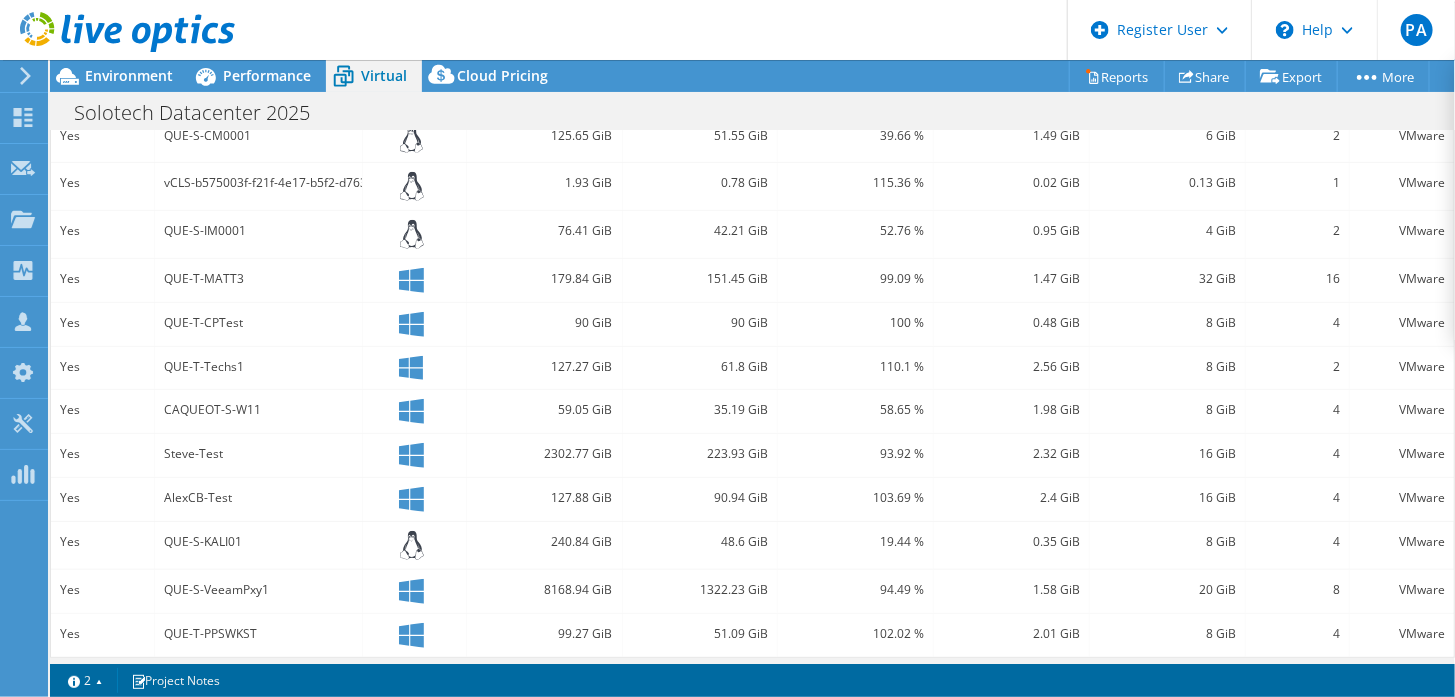 scroll, scrollTop: 0, scrollLeft: 0, axis: both 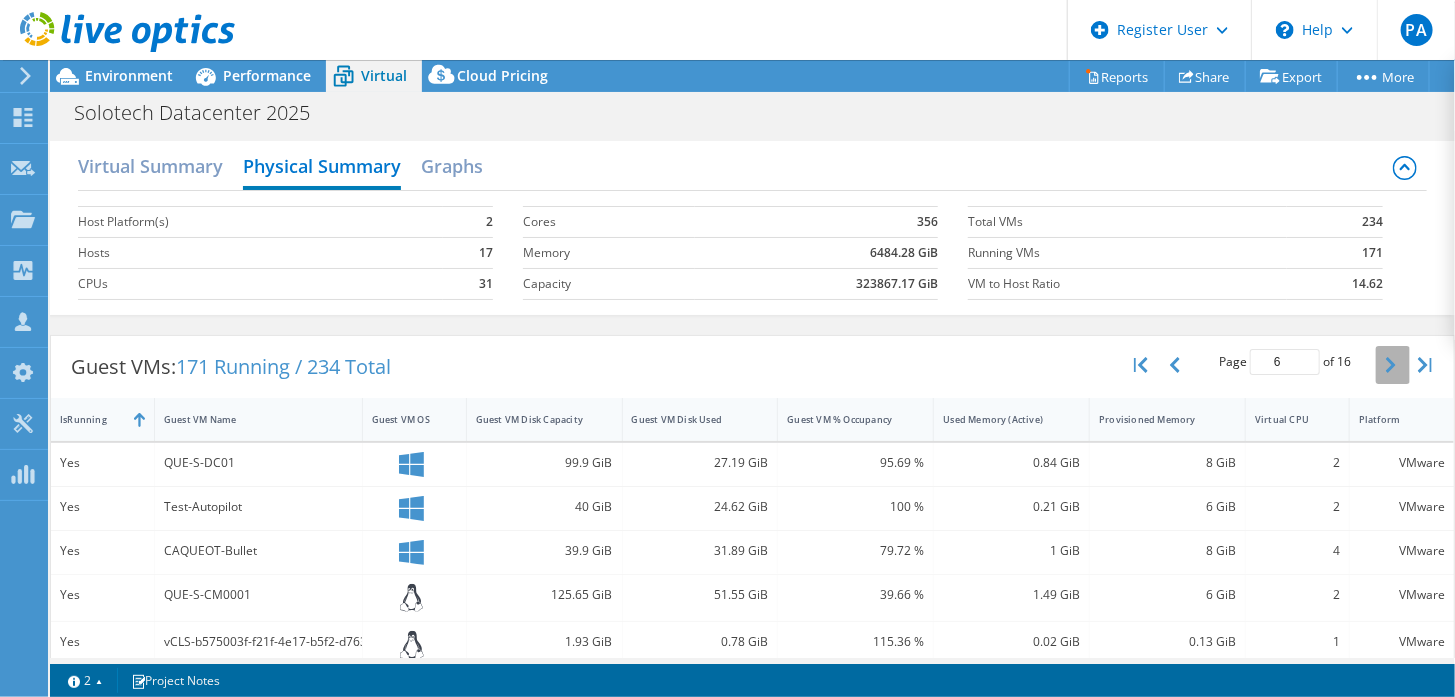click 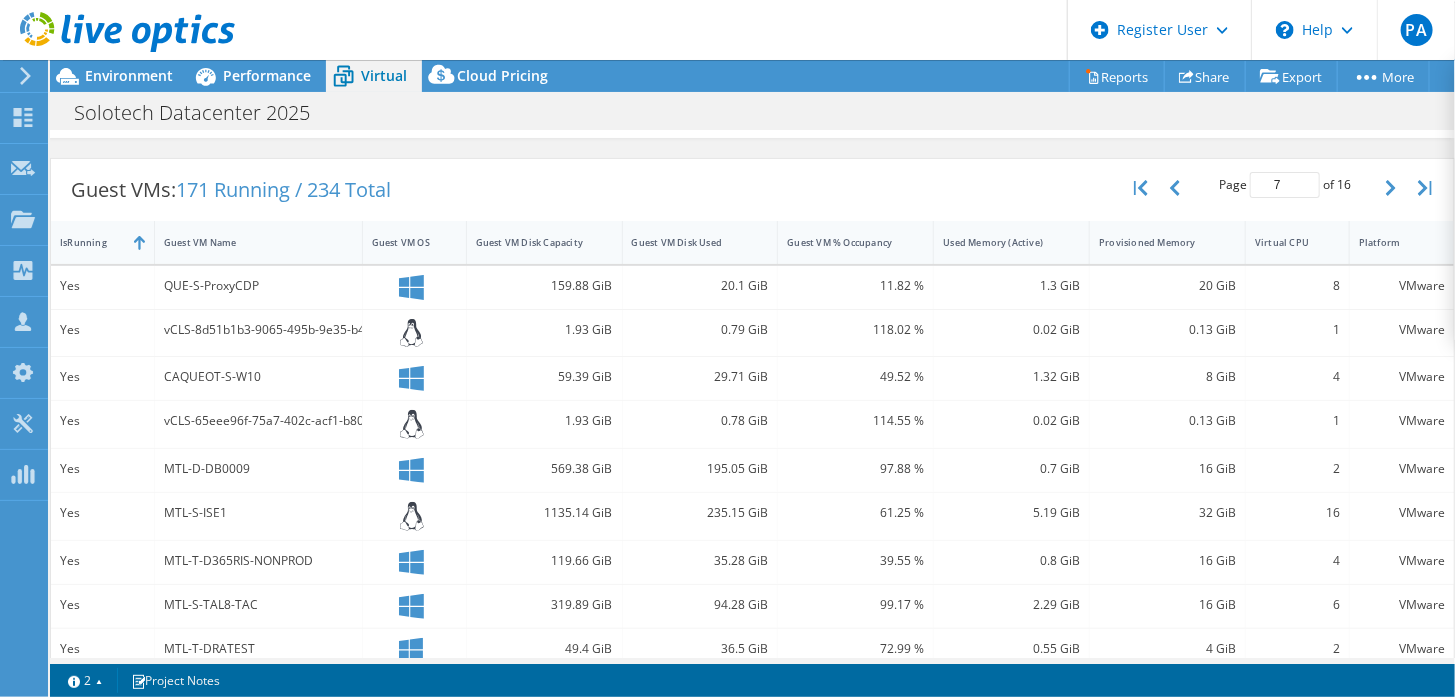 scroll, scrollTop: 156, scrollLeft: 0, axis: vertical 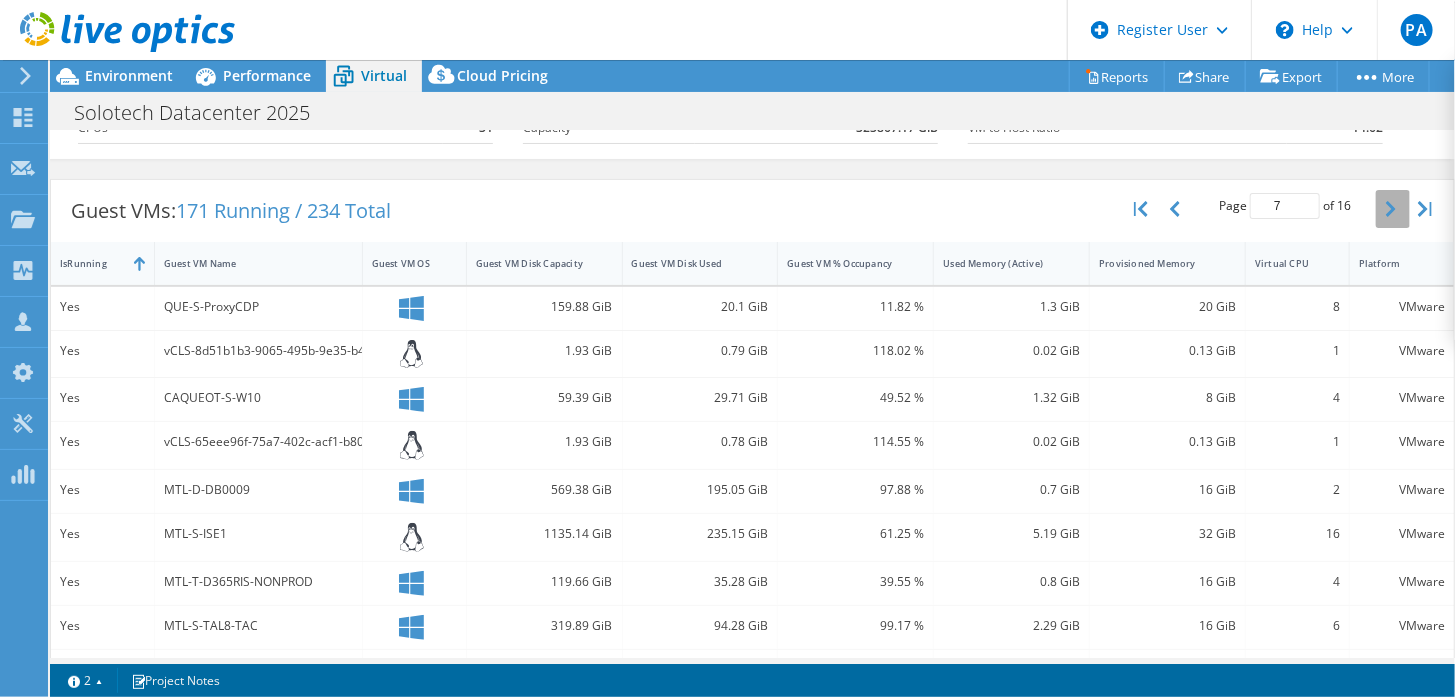 click 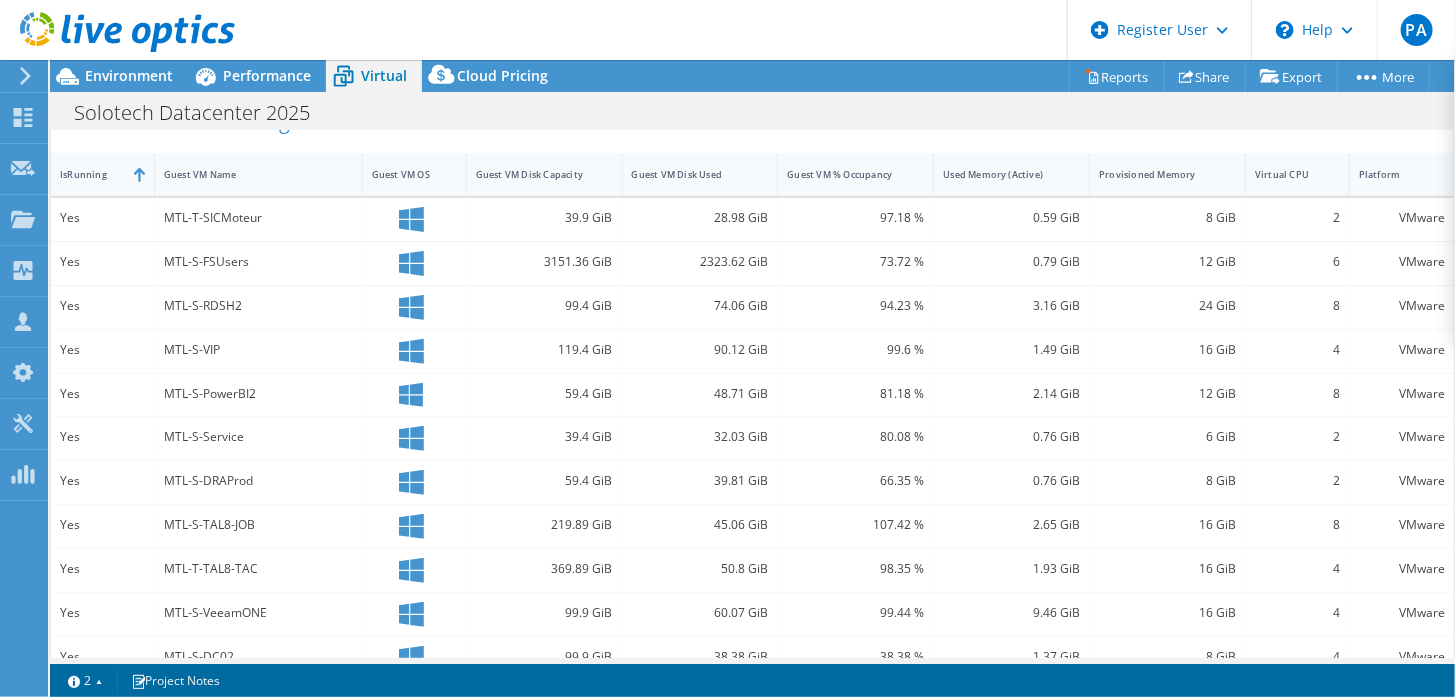 scroll, scrollTop: 145, scrollLeft: 0, axis: vertical 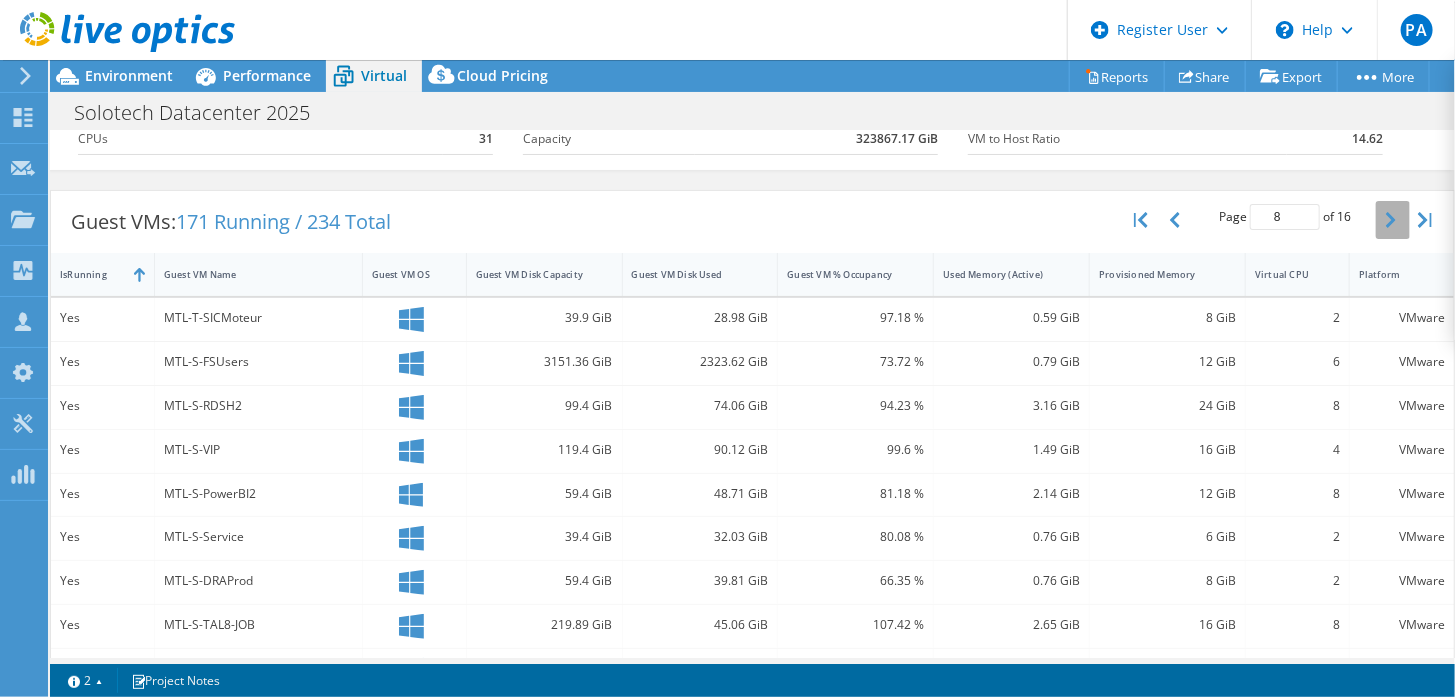 click 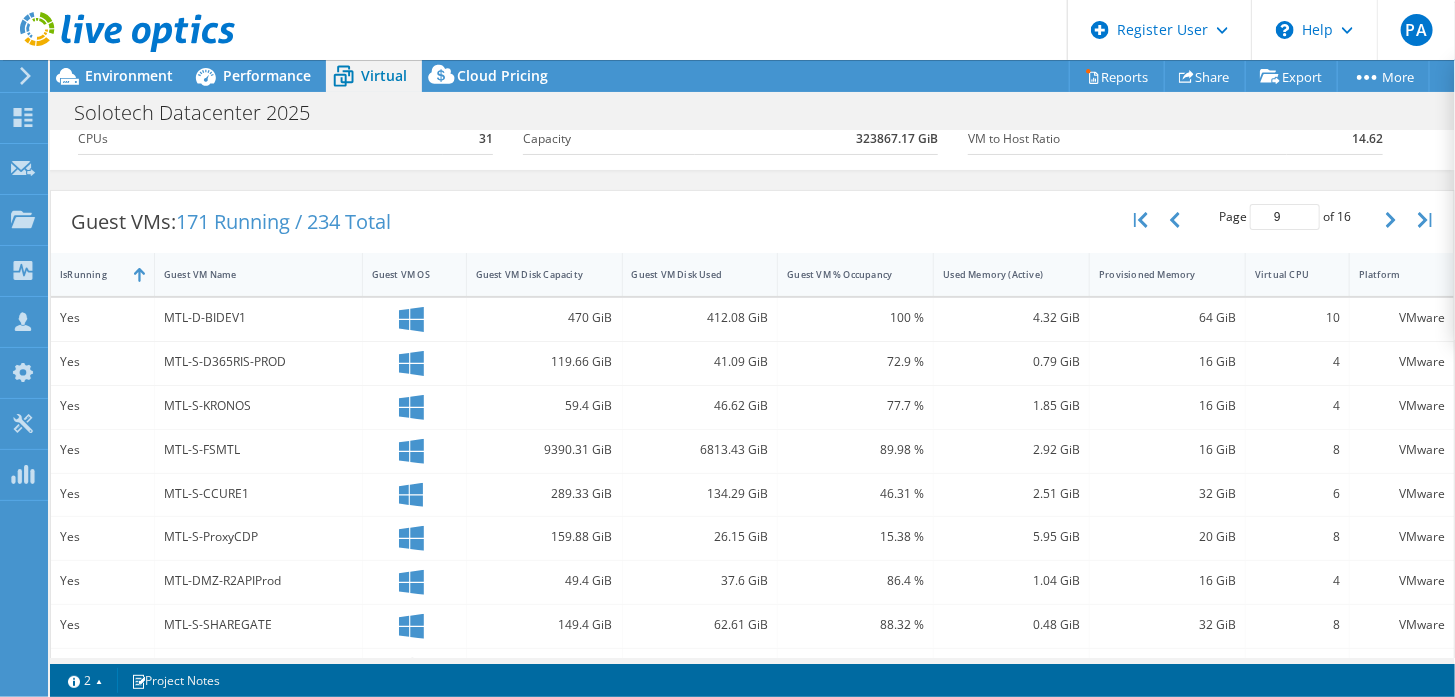 scroll, scrollTop: 0, scrollLeft: 0, axis: both 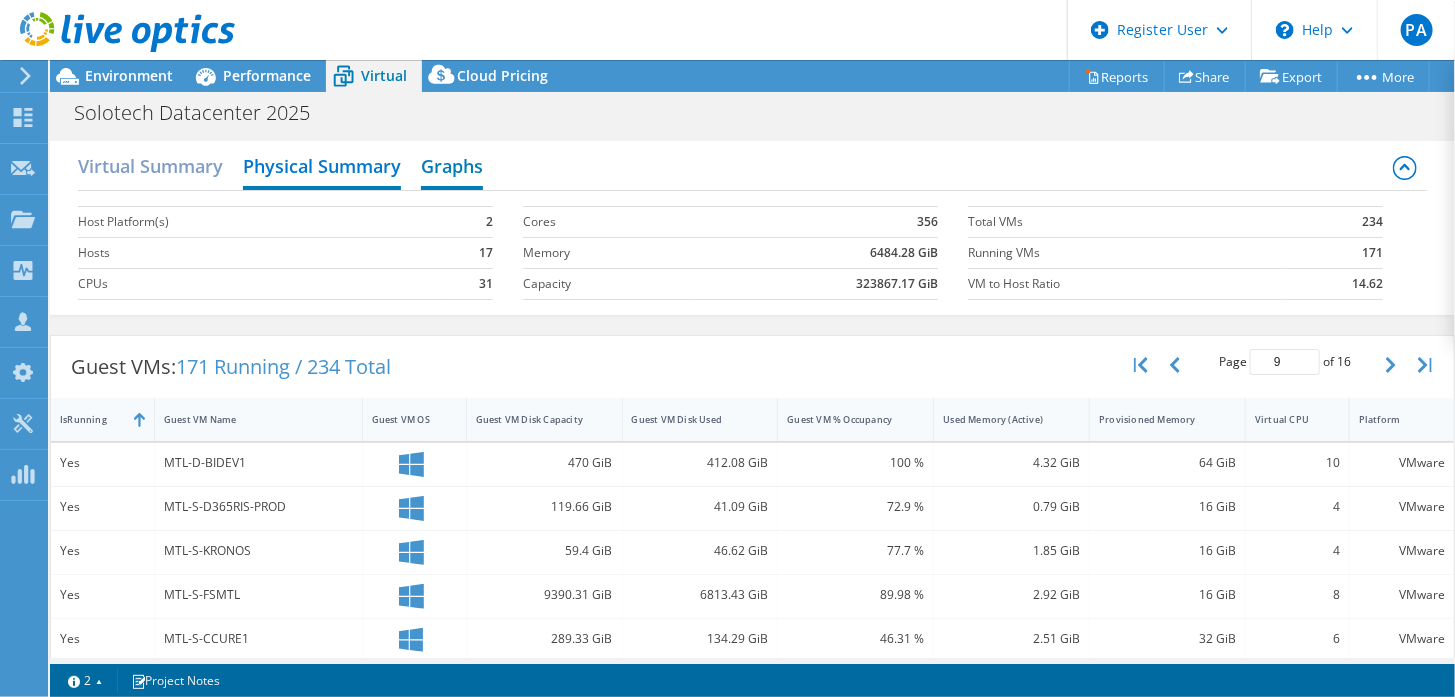 click on "Graphs" at bounding box center [452, 168] 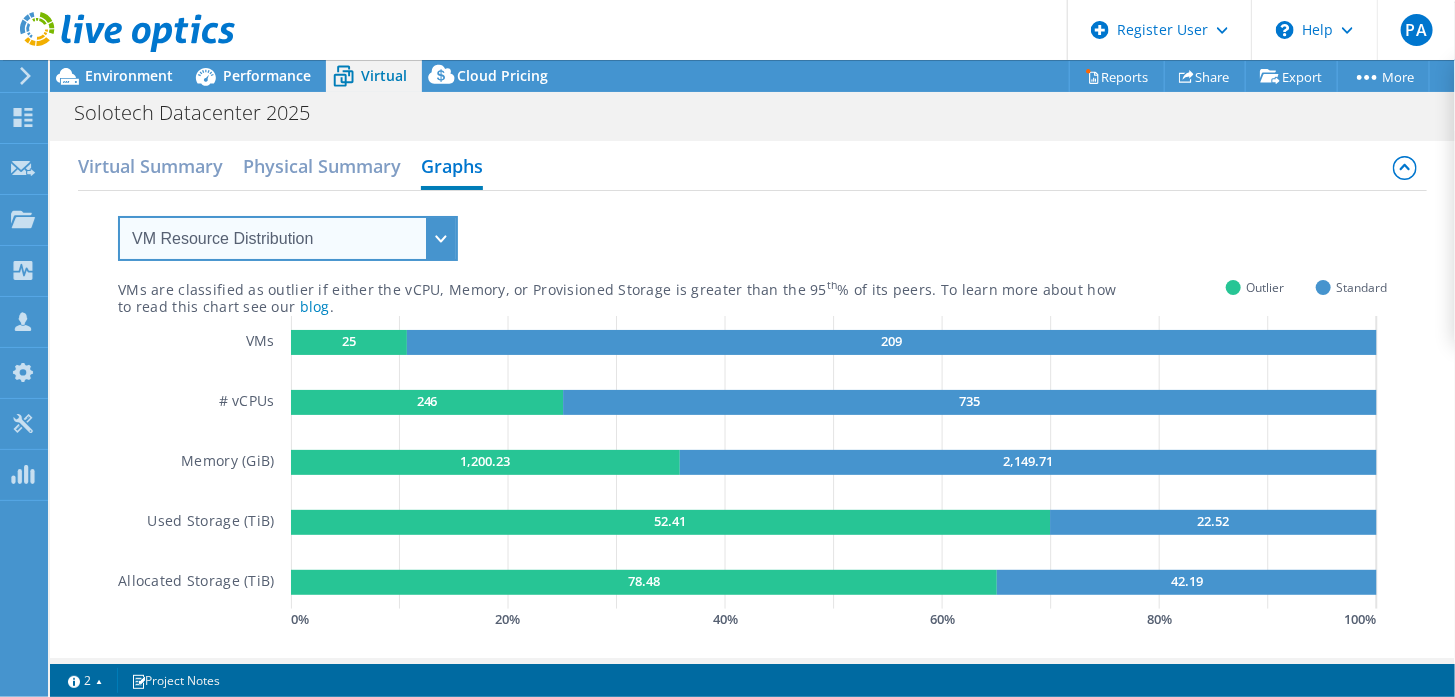 click on "VM Resource Distribution Provisioning Contrast Over Provisioning" at bounding box center (288, 238) 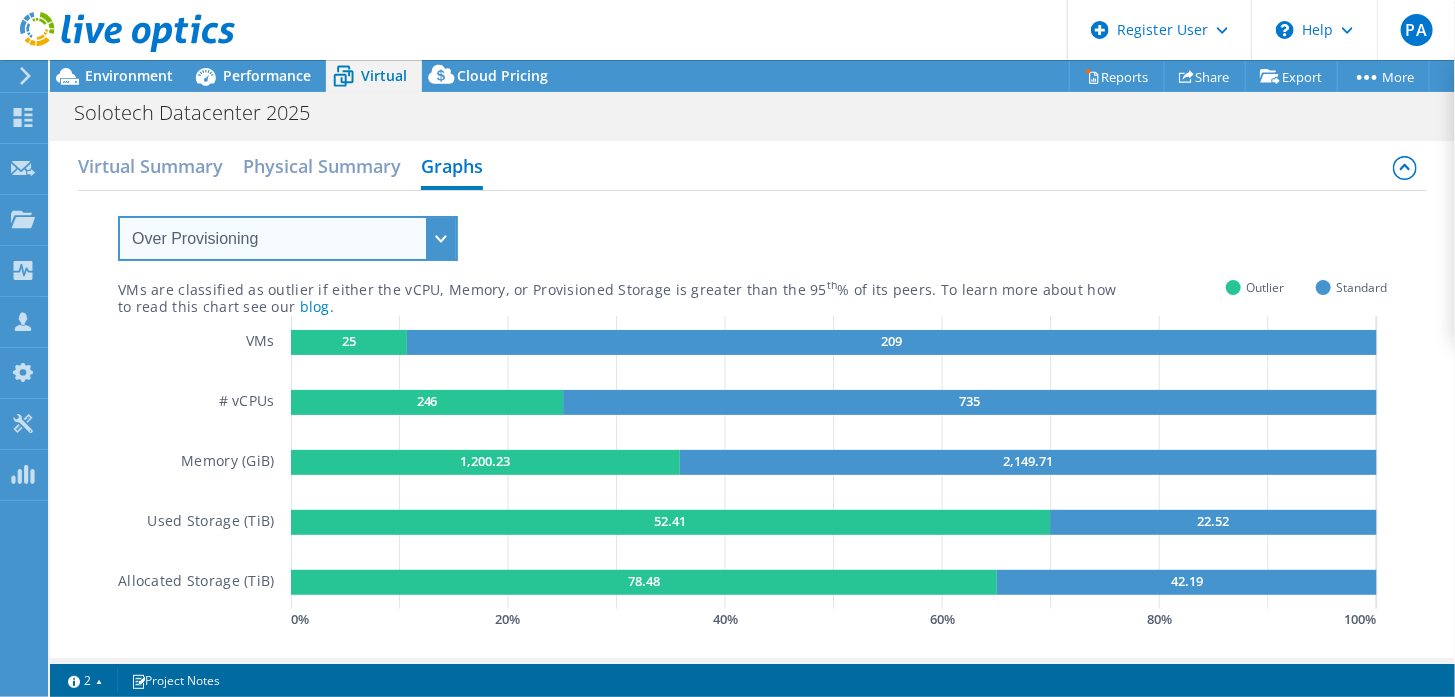click on "VM Resource Distribution Provisioning Contrast Over Provisioning" at bounding box center [288, 238] 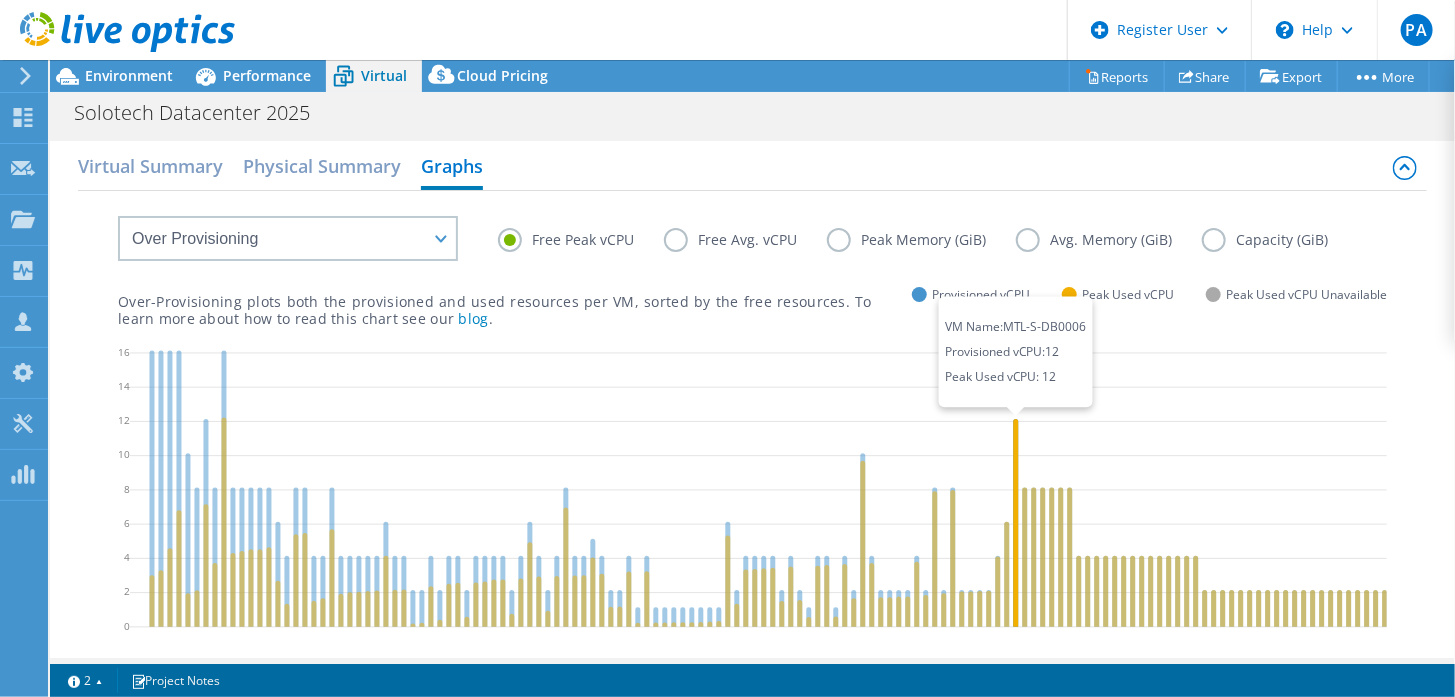 click 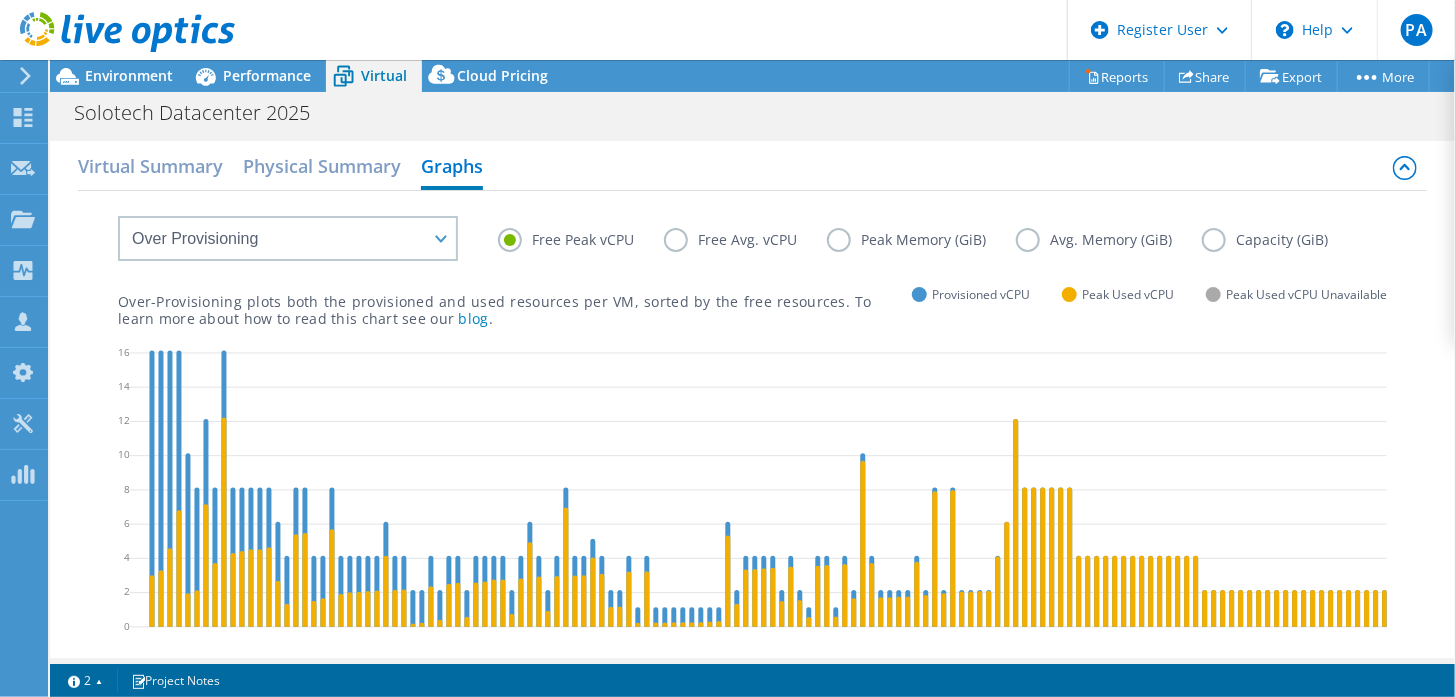 click on "Peak Memory (GiB)" at bounding box center [921, 240] 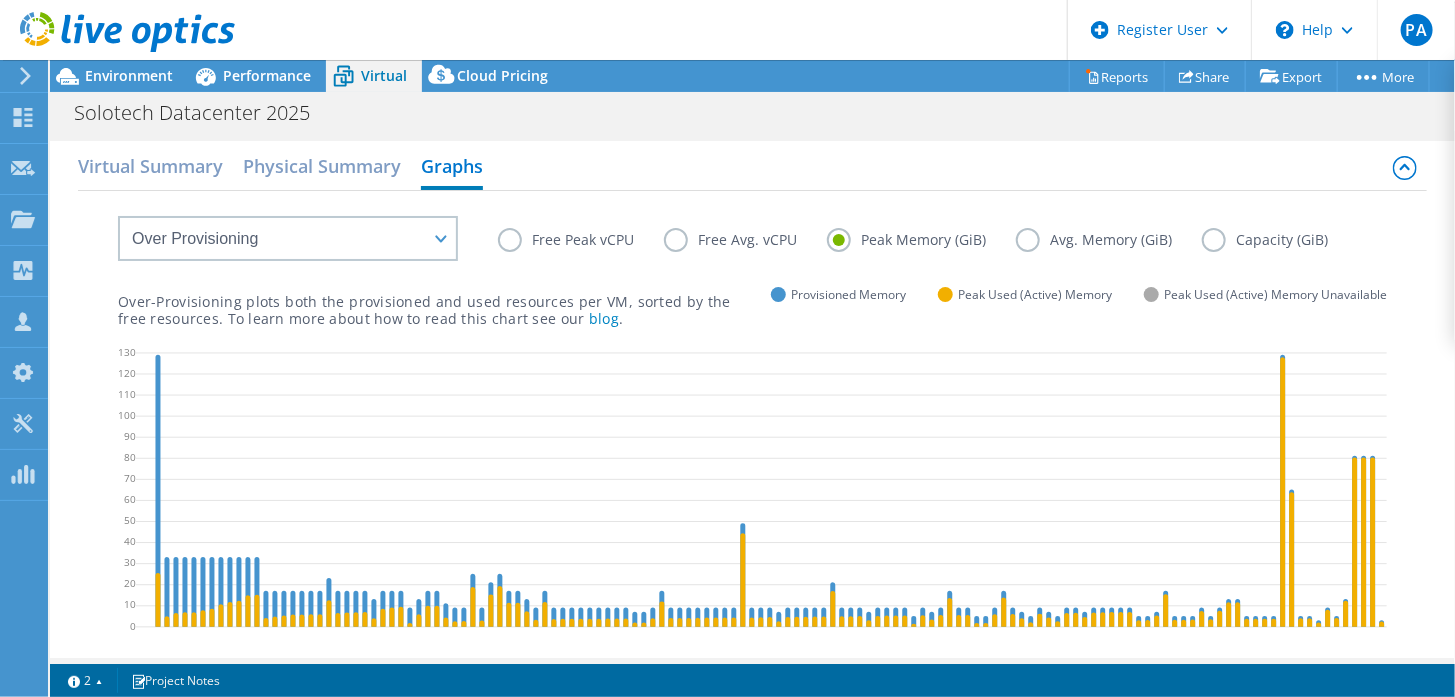 click on "Free Peak vCPU" at bounding box center (581, 240) 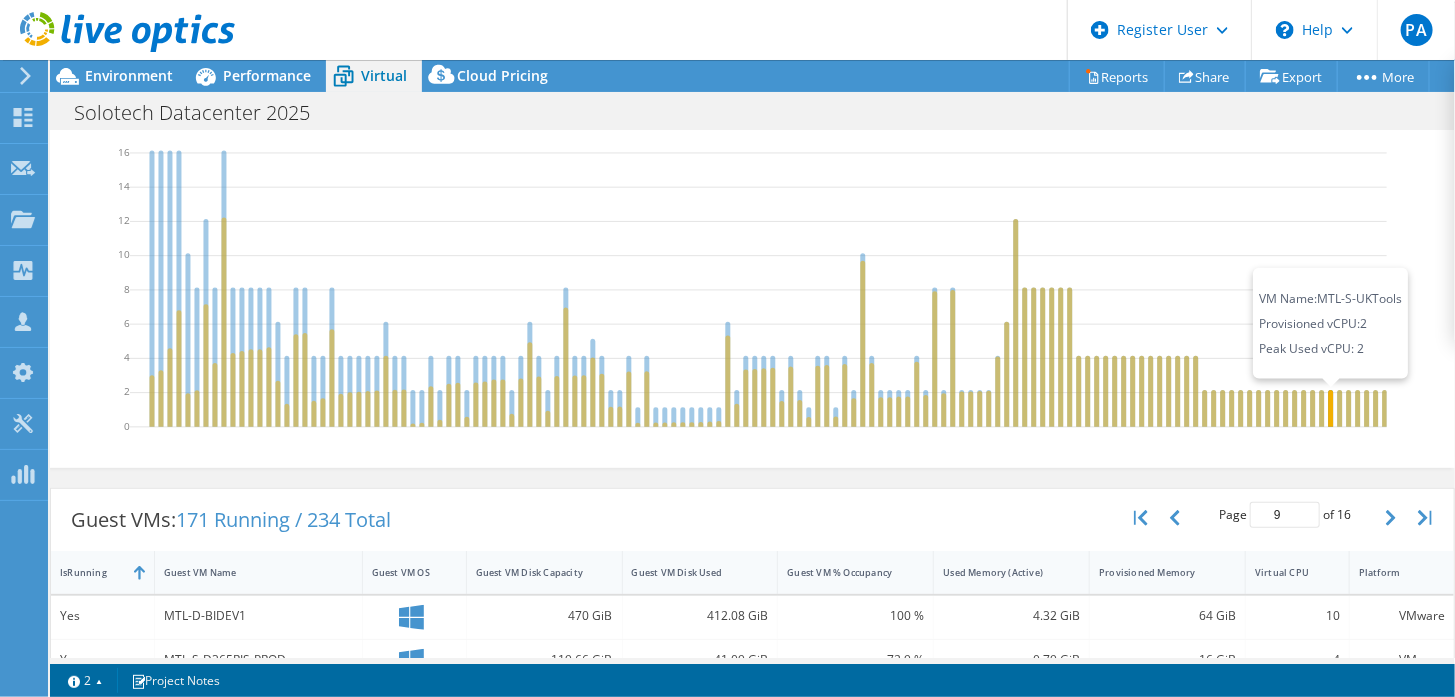 scroll, scrollTop: 0, scrollLeft: 0, axis: both 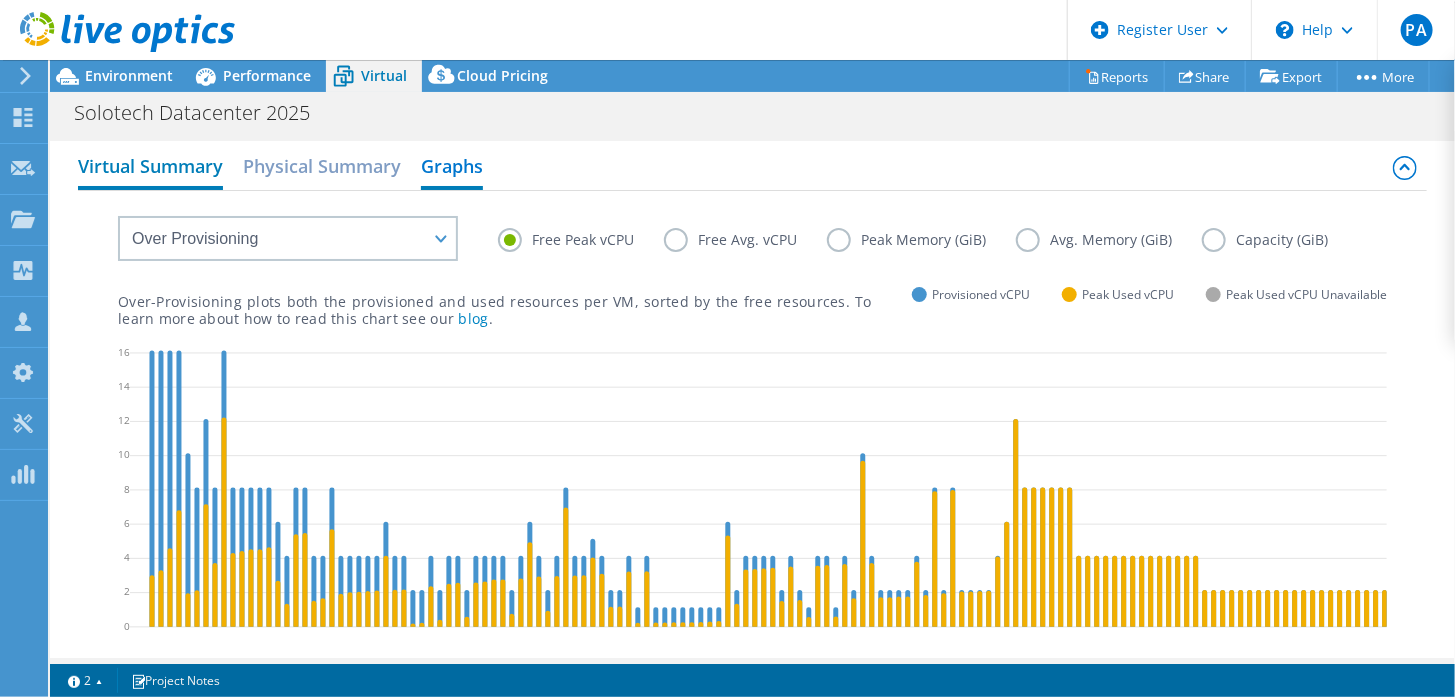 click on "Virtual Summary" at bounding box center (150, 168) 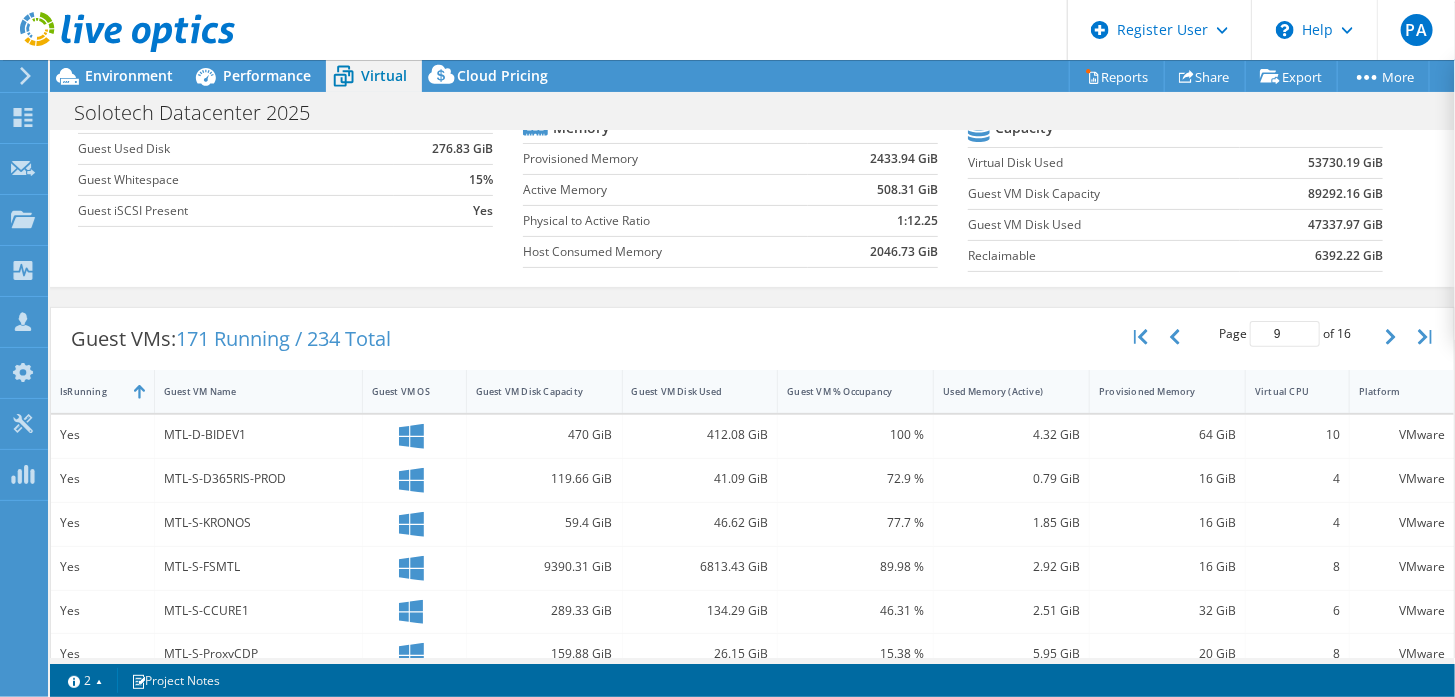 scroll, scrollTop: 134, scrollLeft: 0, axis: vertical 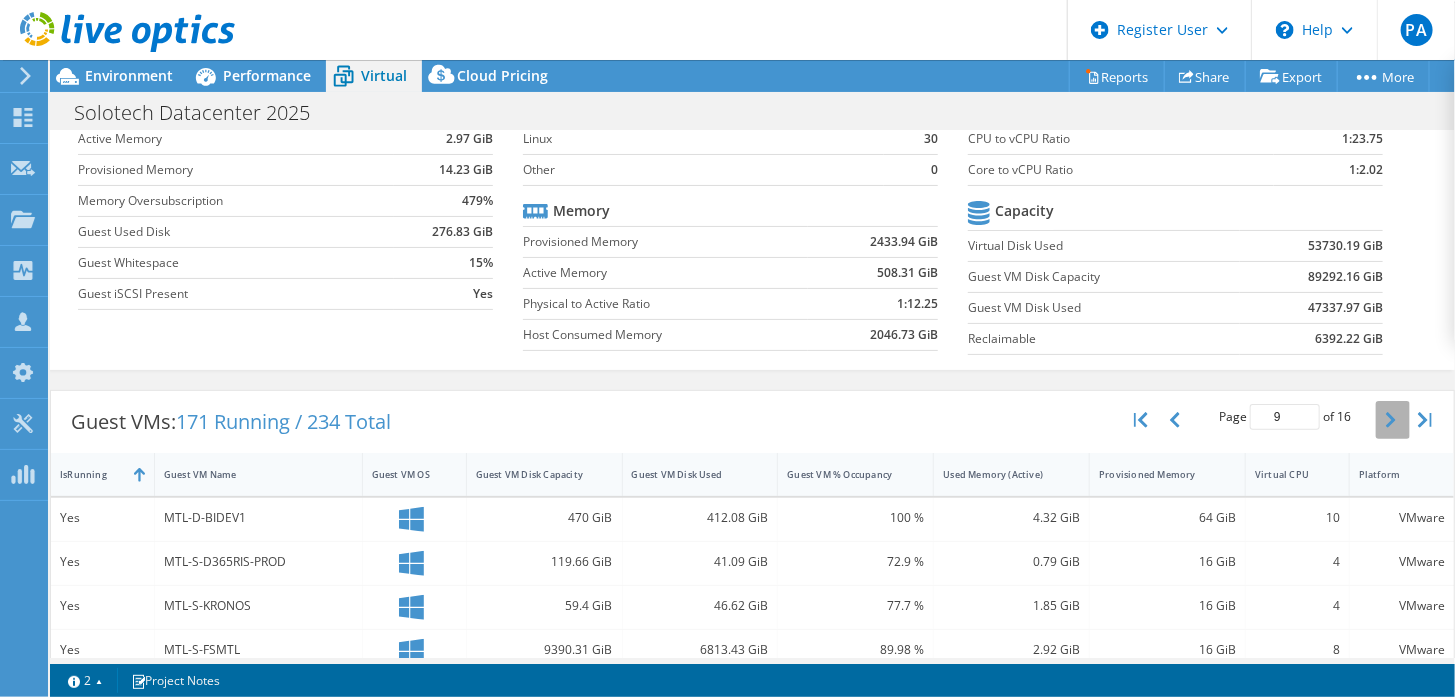 click 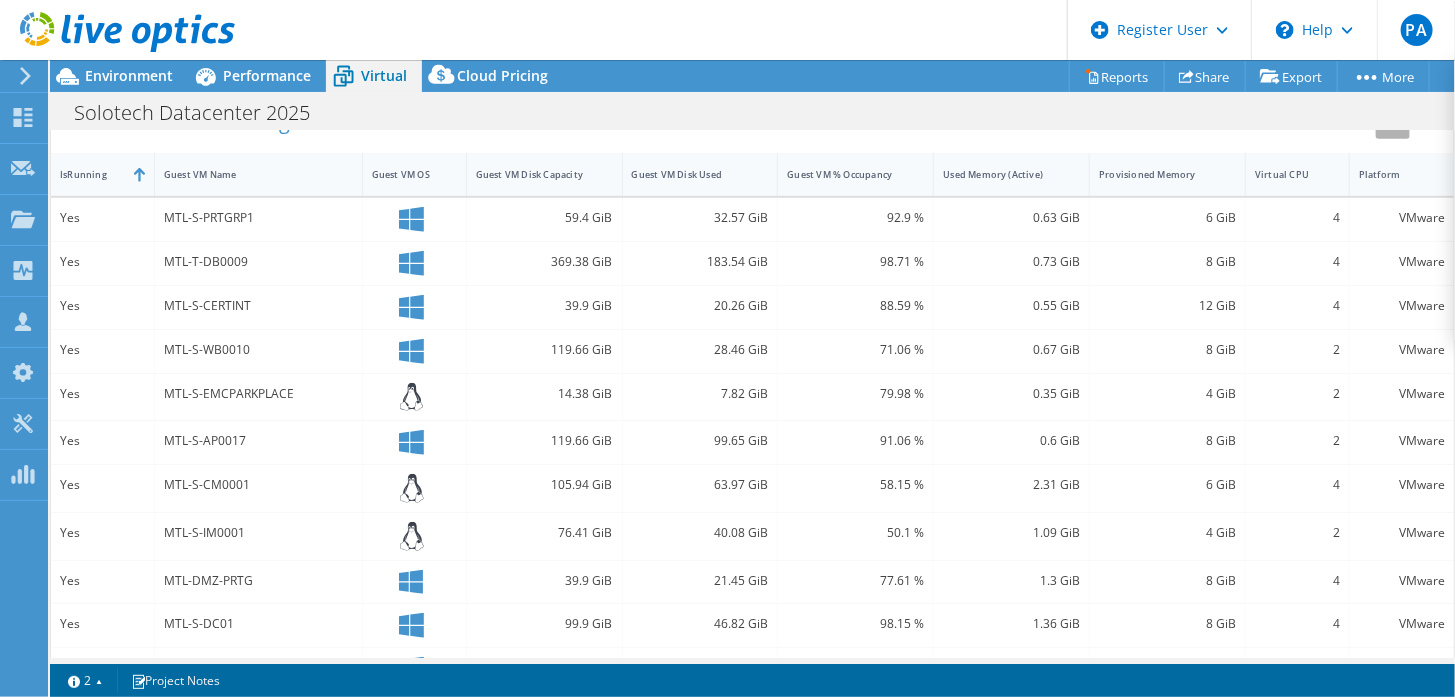 scroll, scrollTop: 34, scrollLeft: 0, axis: vertical 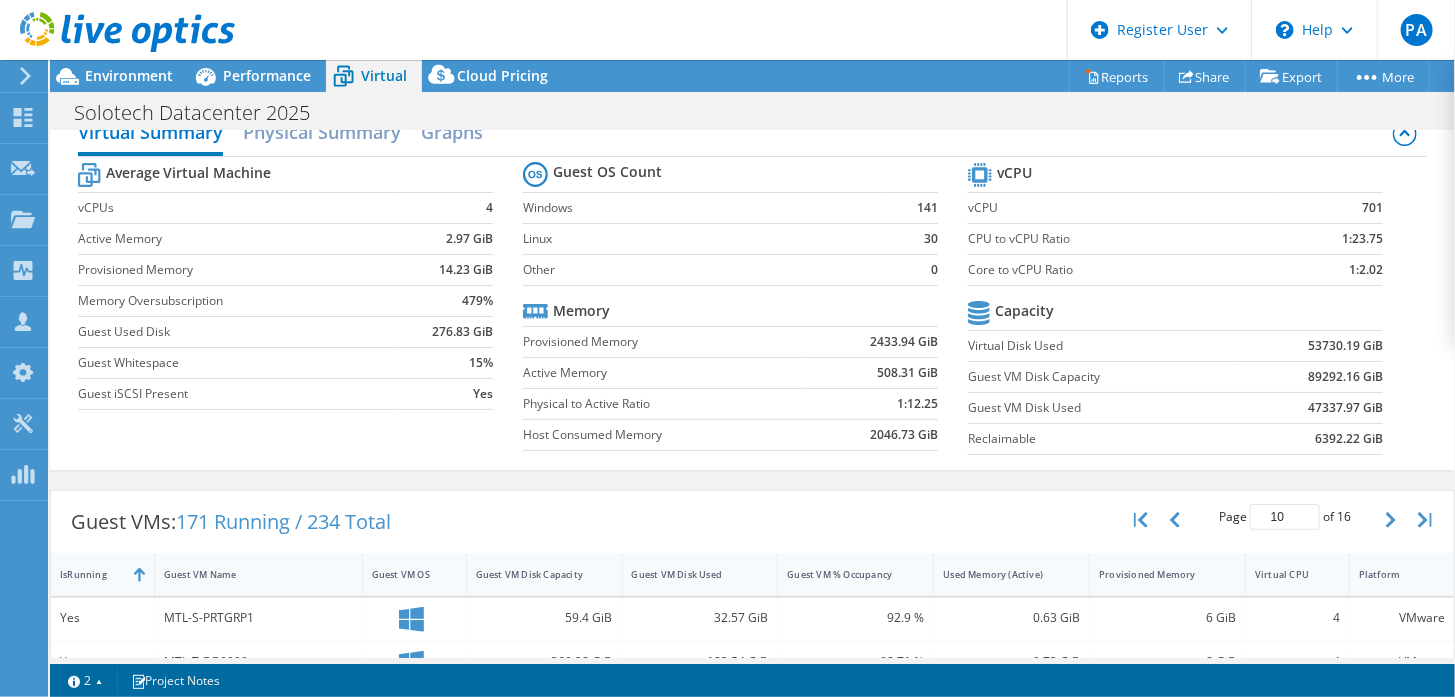 click on "Solotech Datacenter 2025
Print" at bounding box center (752, 112) 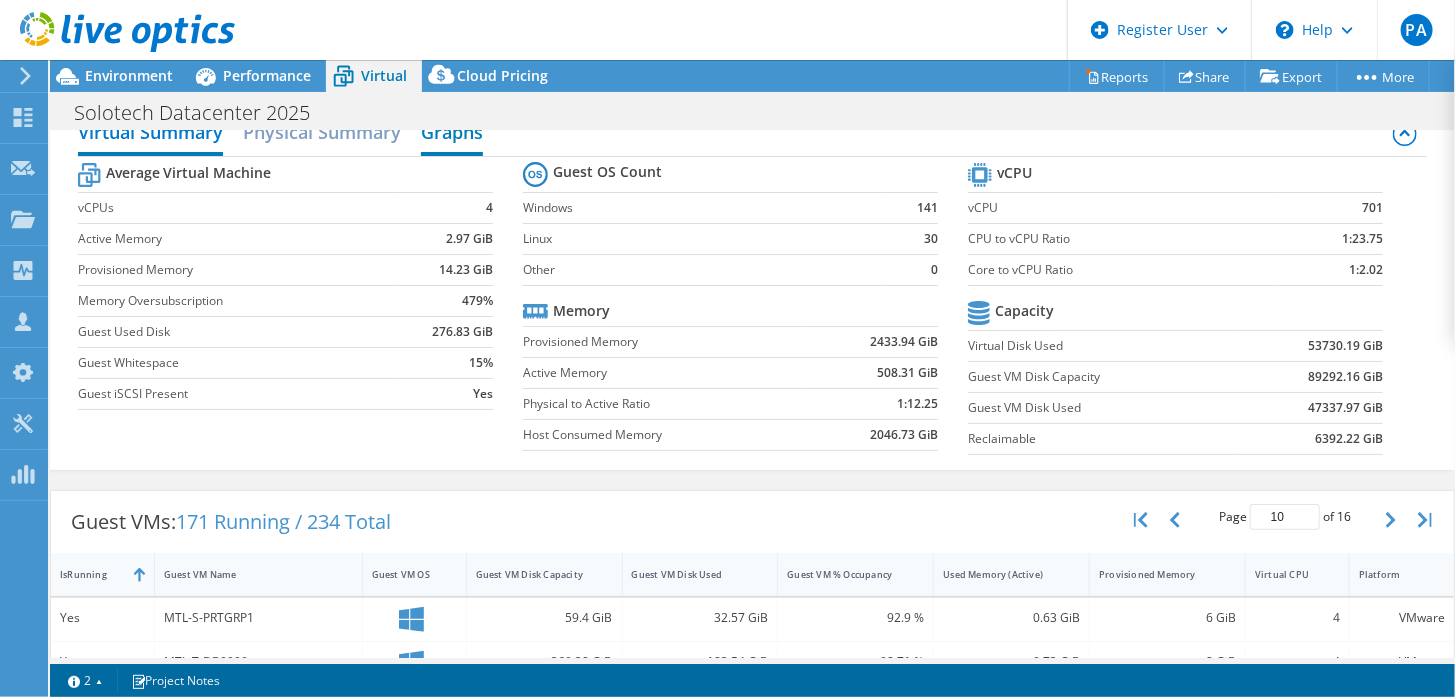 click on "Graphs" at bounding box center (452, 134) 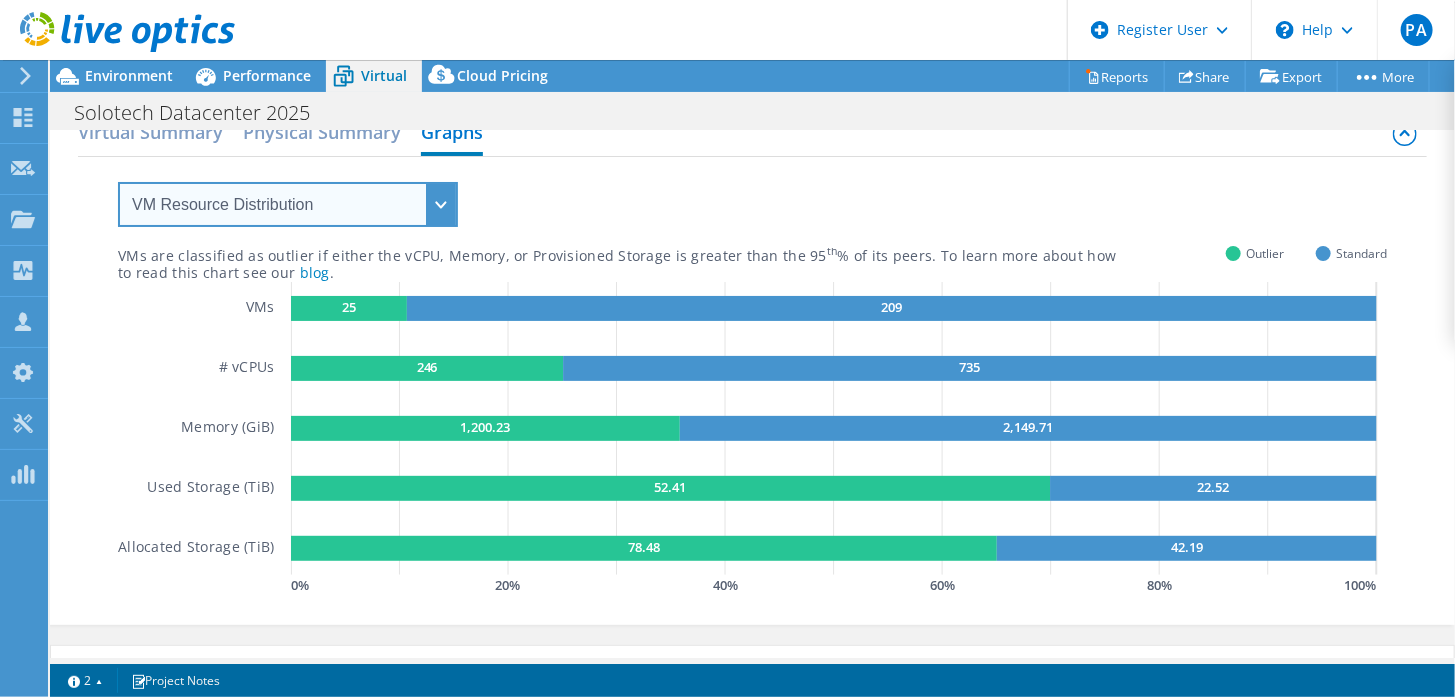 click on "VM Resource Distribution Provisioning Contrast Over Provisioning" at bounding box center [288, 204] 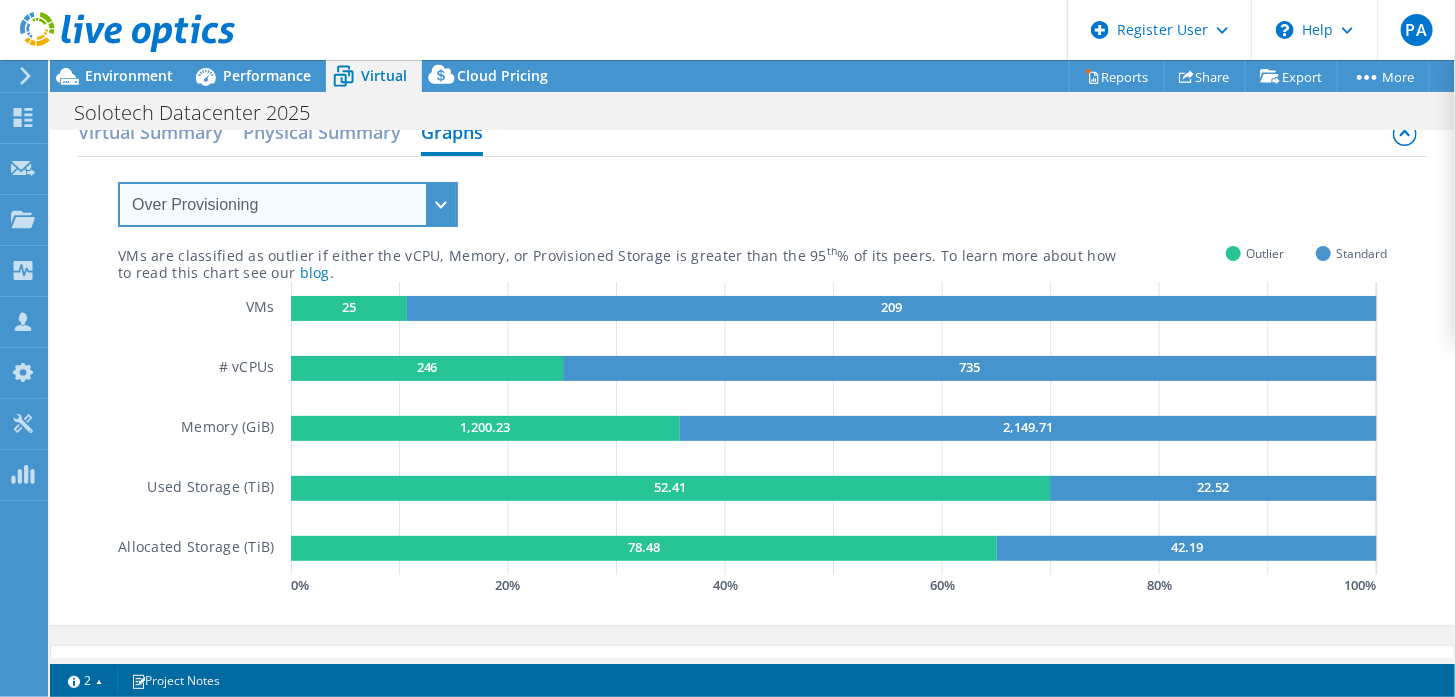 click on "VM Resource Distribution Provisioning Contrast Over Provisioning" at bounding box center (288, 204) 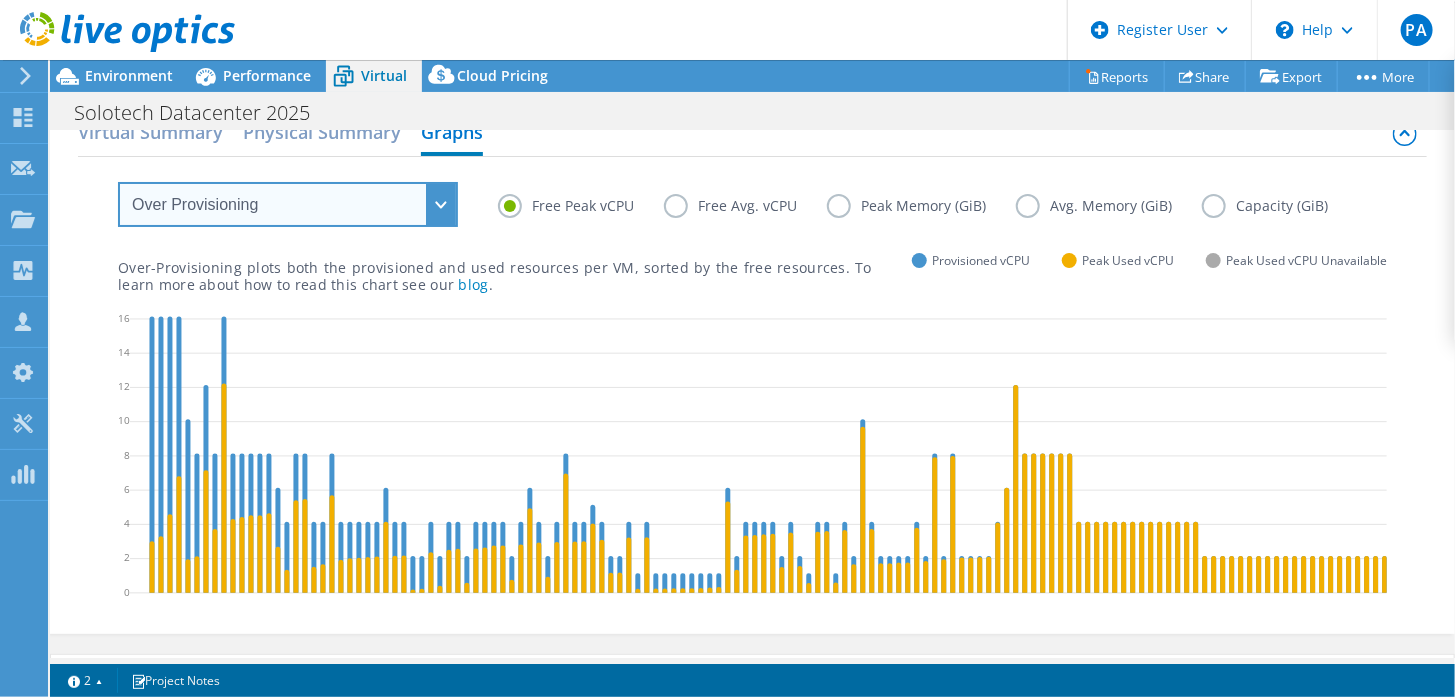 click on "VM Resource Distribution Provisioning Contrast Over Provisioning" at bounding box center (288, 204) 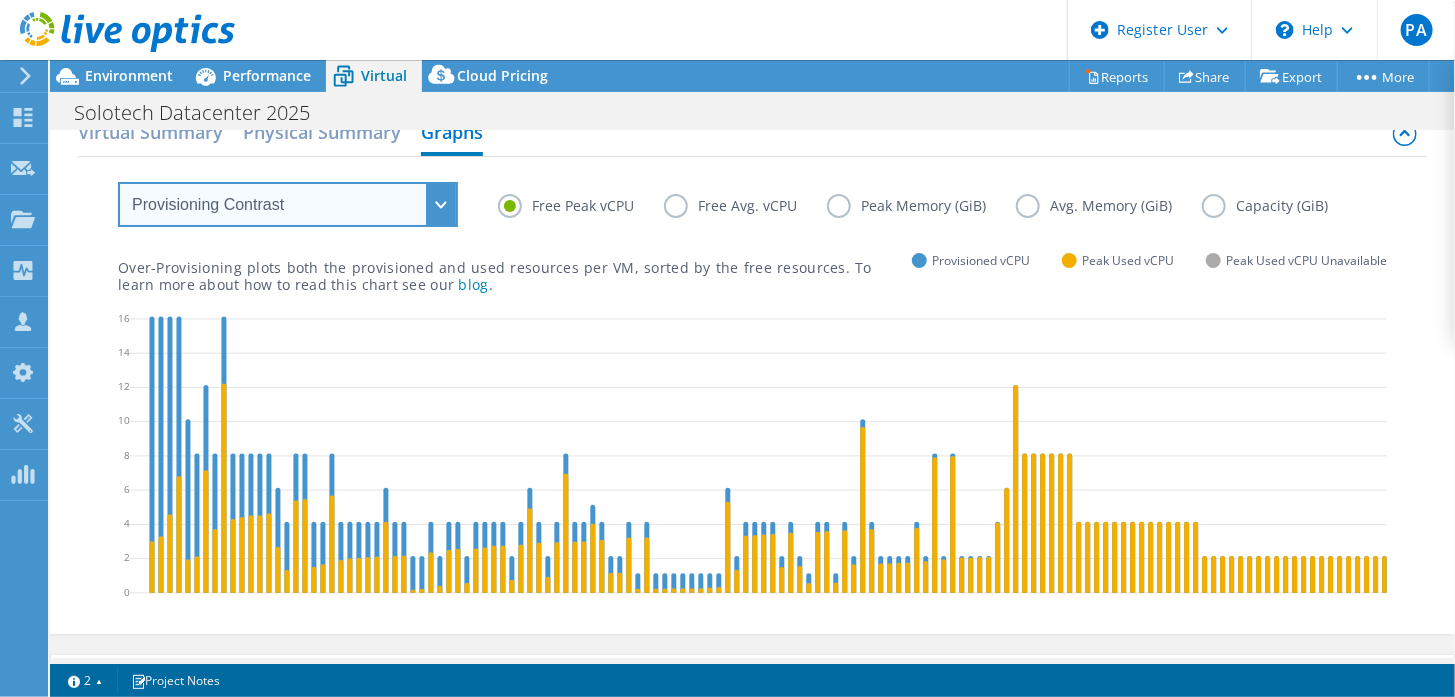 click on "VM Resource Distribution Provisioning Contrast Over Provisioning" at bounding box center [288, 204] 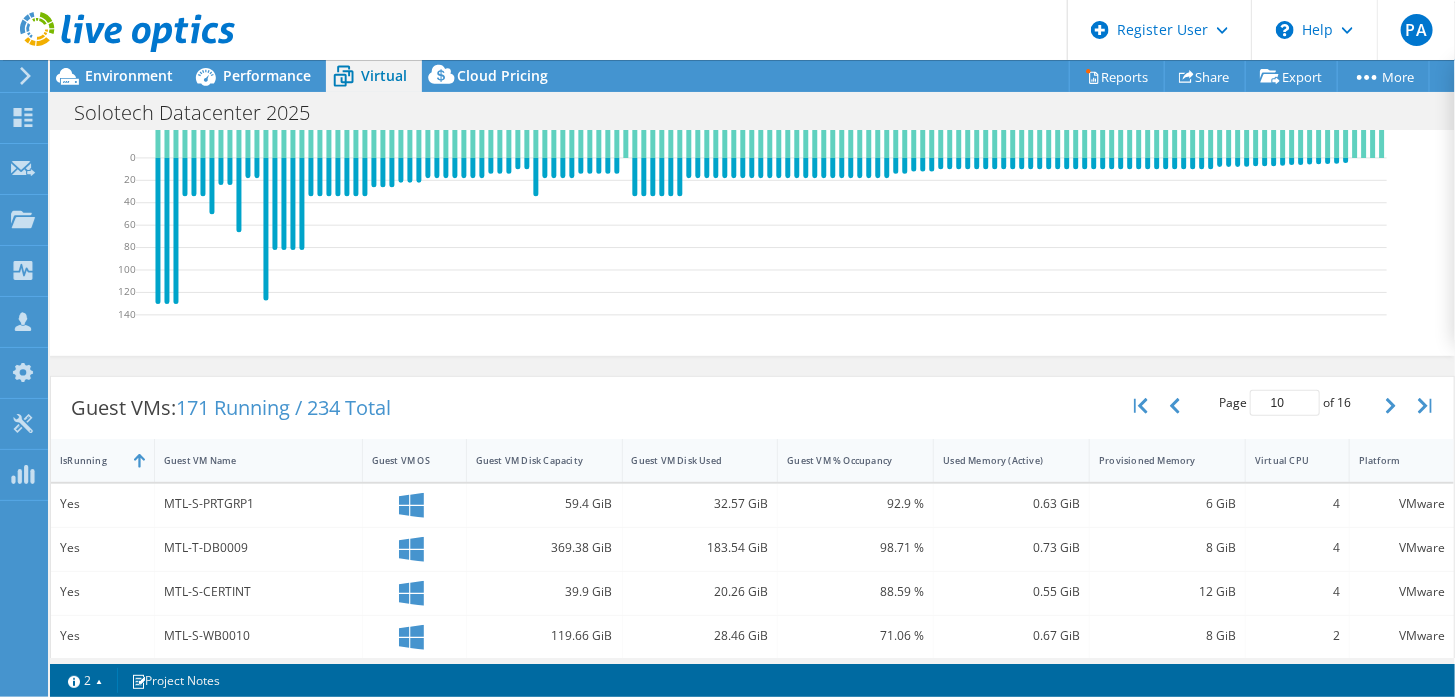 scroll, scrollTop: 0, scrollLeft: 0, axis: both 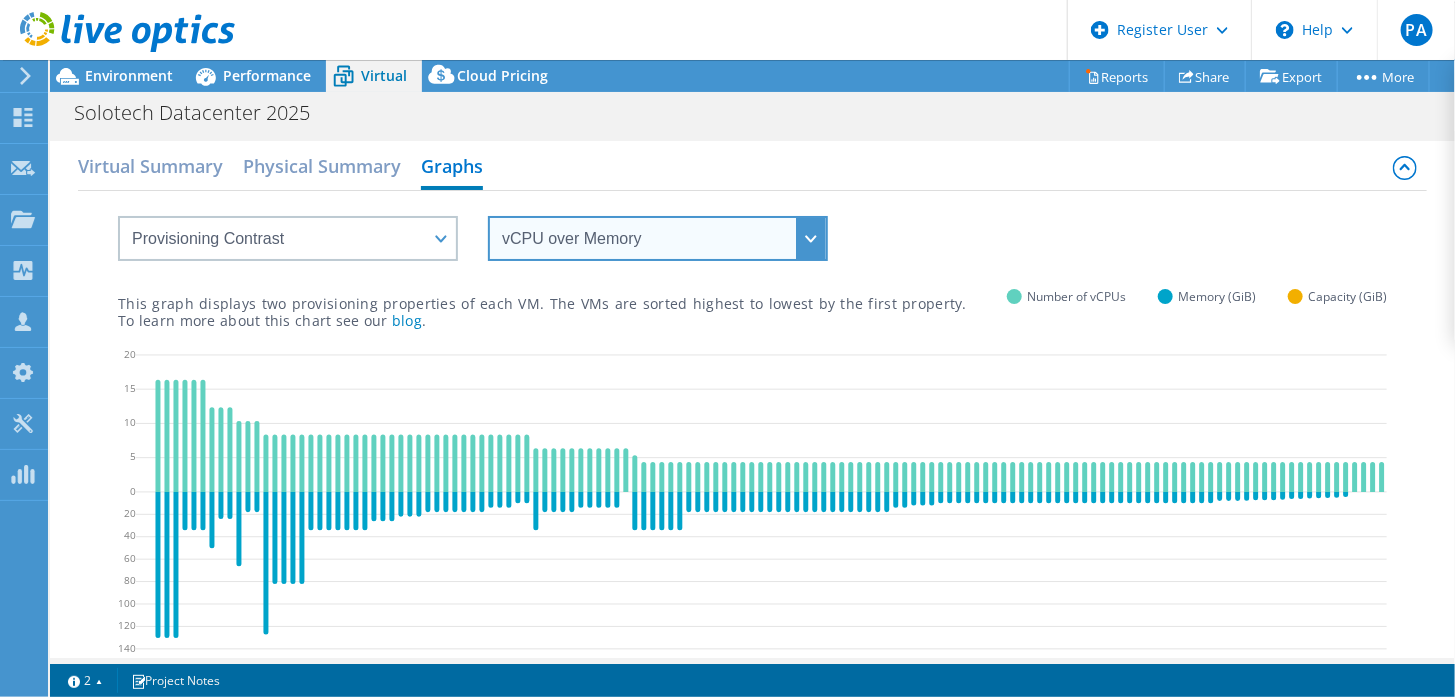 click on "vCPU over Memory vCPU over Capacity Memory over vCPU Memory over Capacity Capacity over vCPU Capacity over Memory" at bounding box center [658, 238] 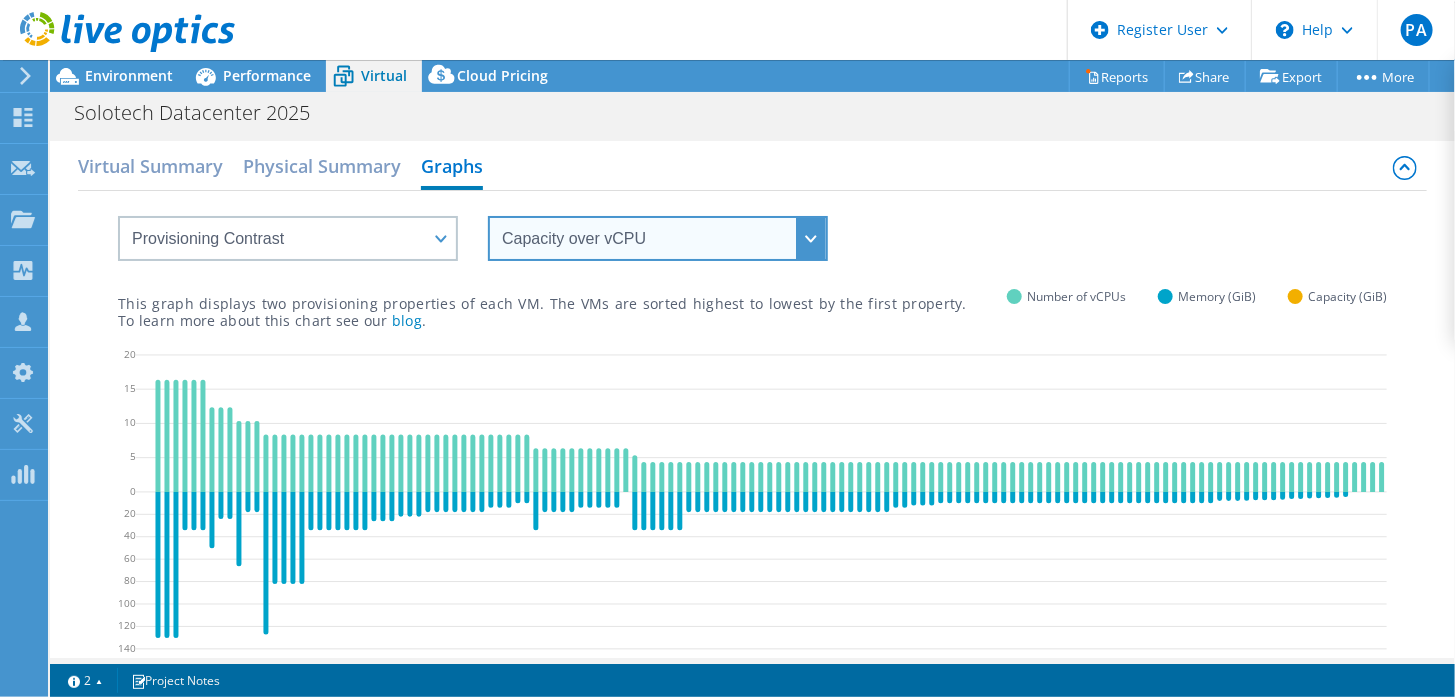 click on "vCPU over Memory vCPU over Capacity Memory over vCPU Memory over Capacity Capacity over vCPU Capacity over Memory" at bounding box center (658, 238) 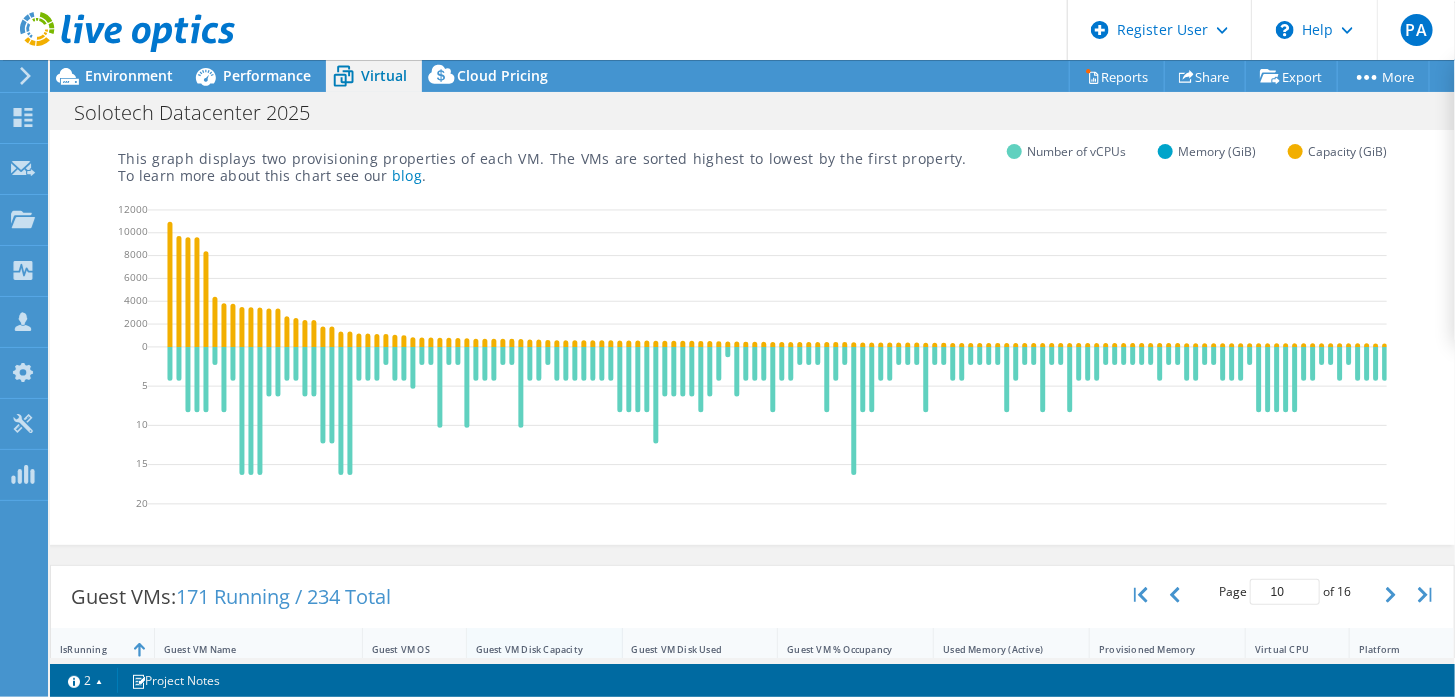 scroll, scrollTop: 0, scrollLeft: 0, axis: both 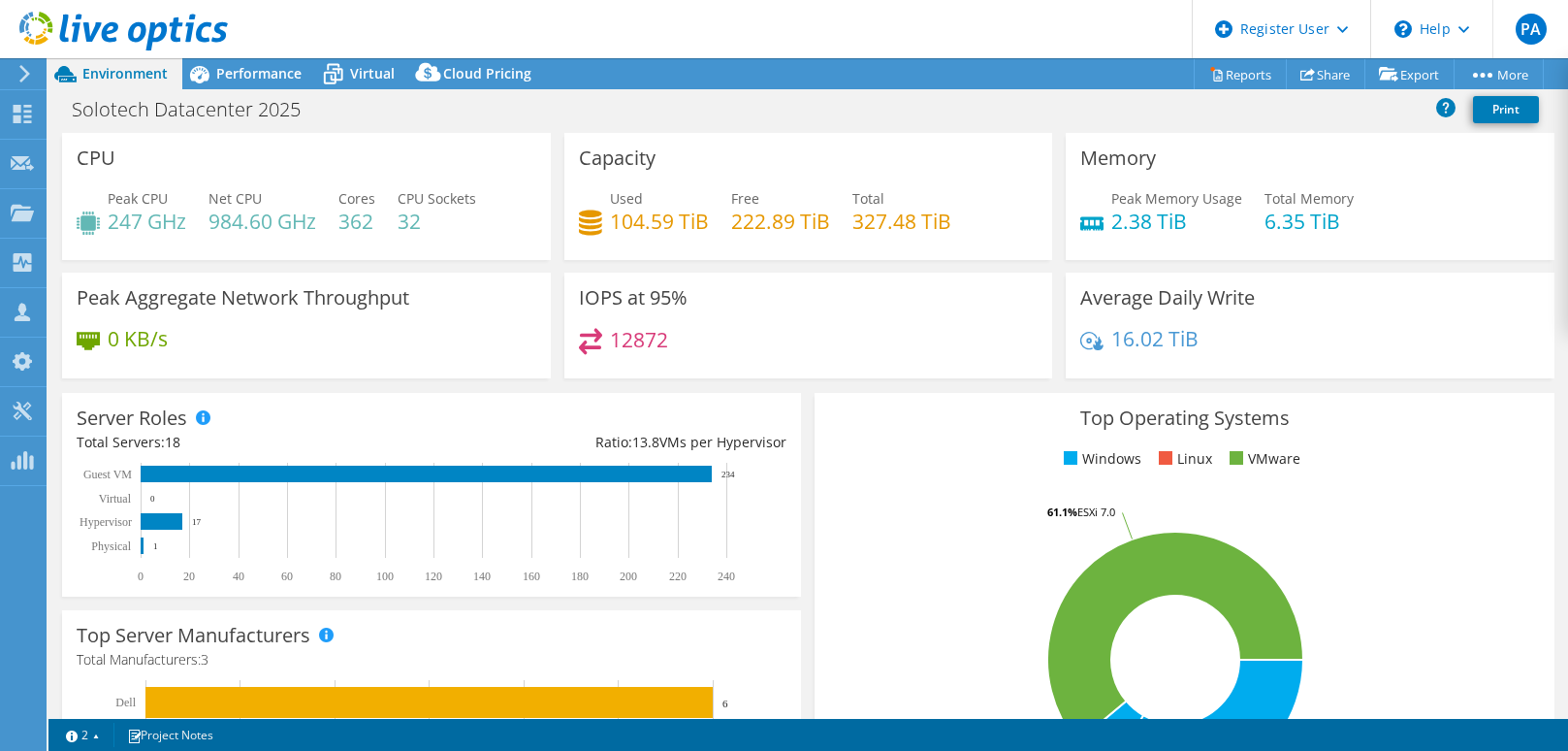 select on "USD" 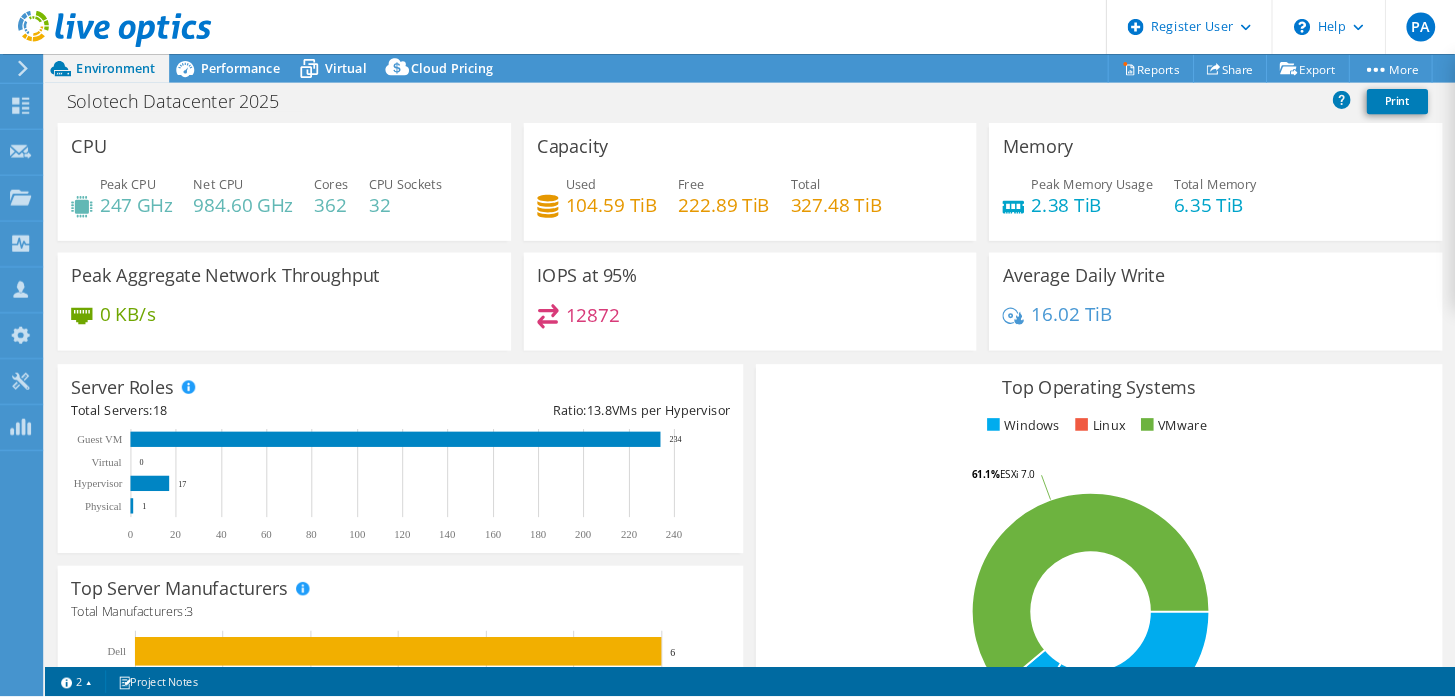 scroll, scrollTop: 0, scrollLeft: 0, axis: both 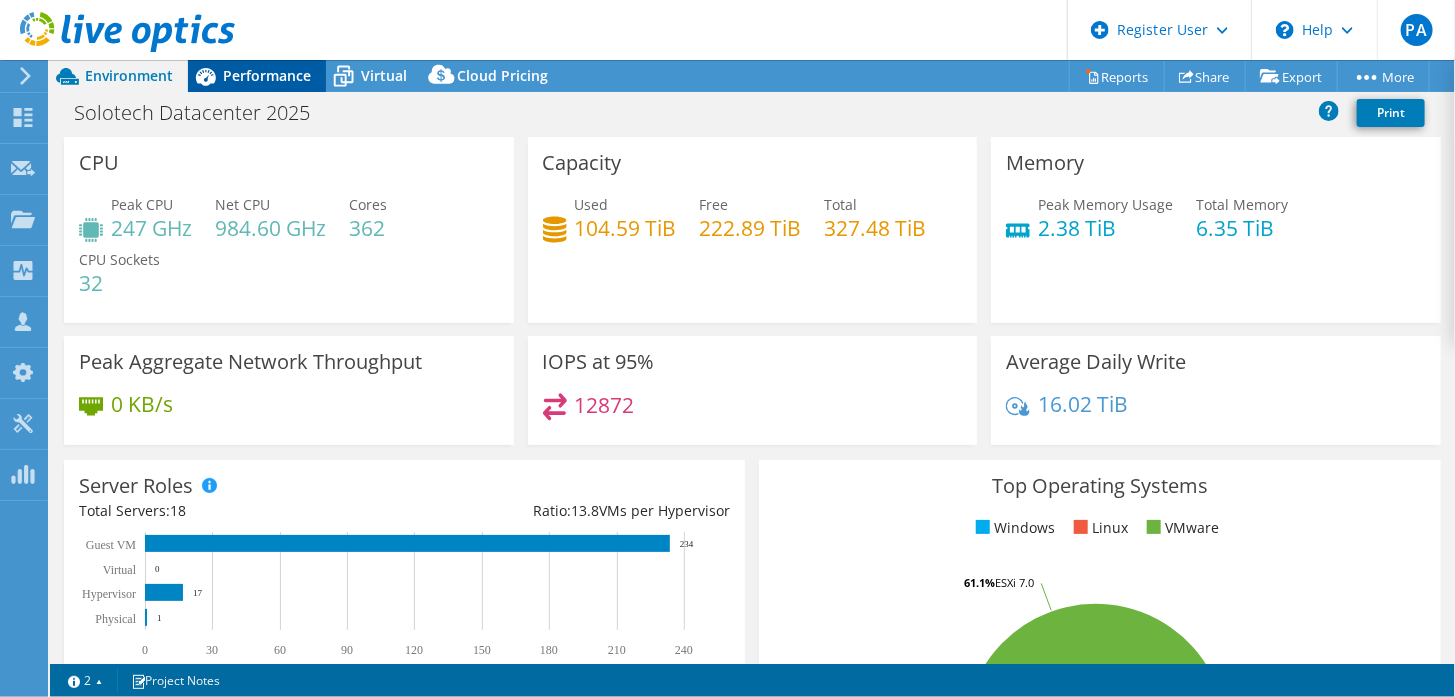 click on "Performance" at bounding box center [267, 75] 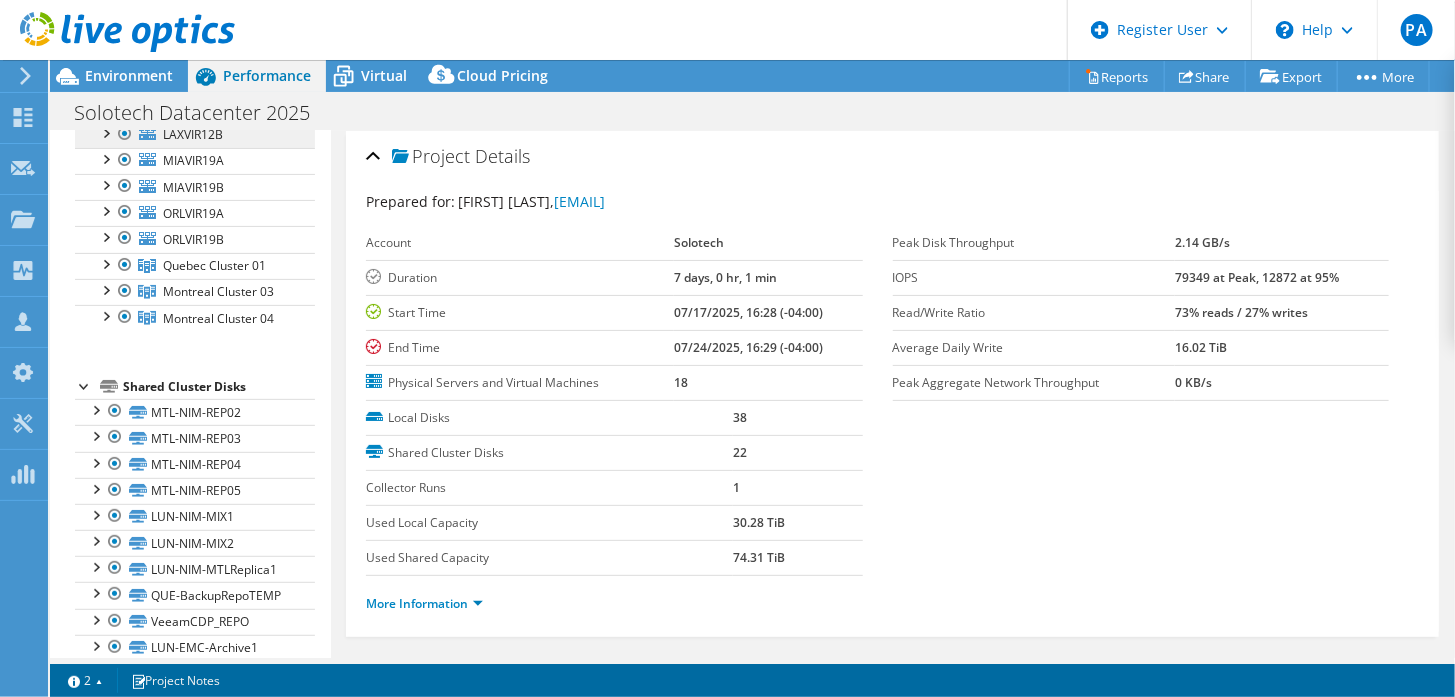 scroll, scrollTop: 234, scrollLeft: 0, axis: vertical 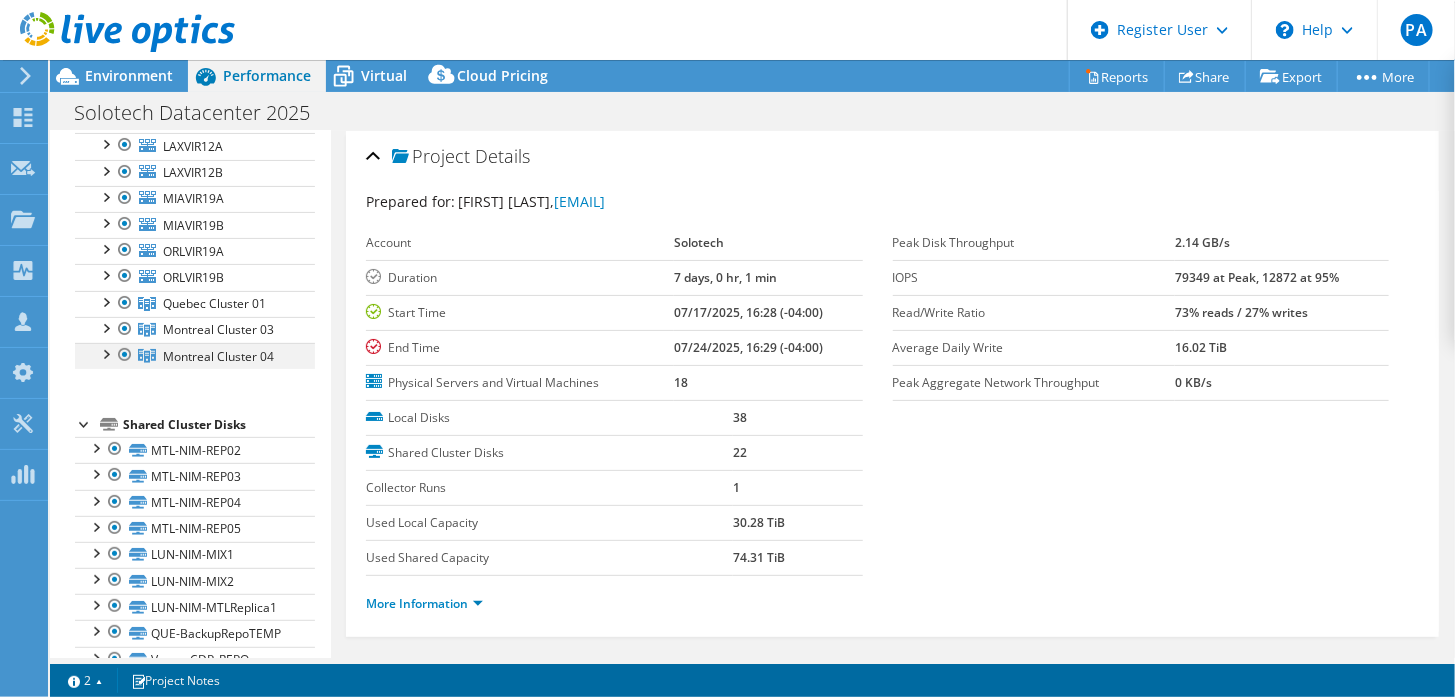 click at bounding box center [105, 353] 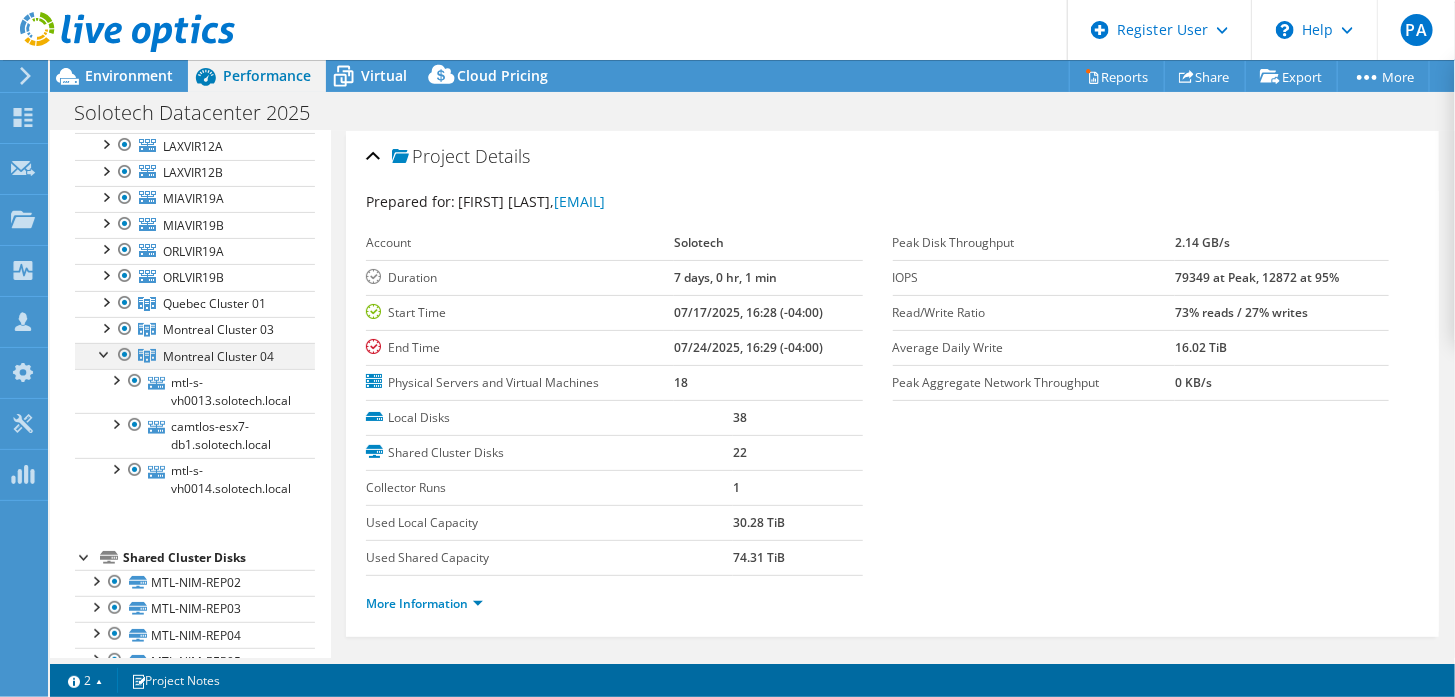 click at bounding box center [105, 353] 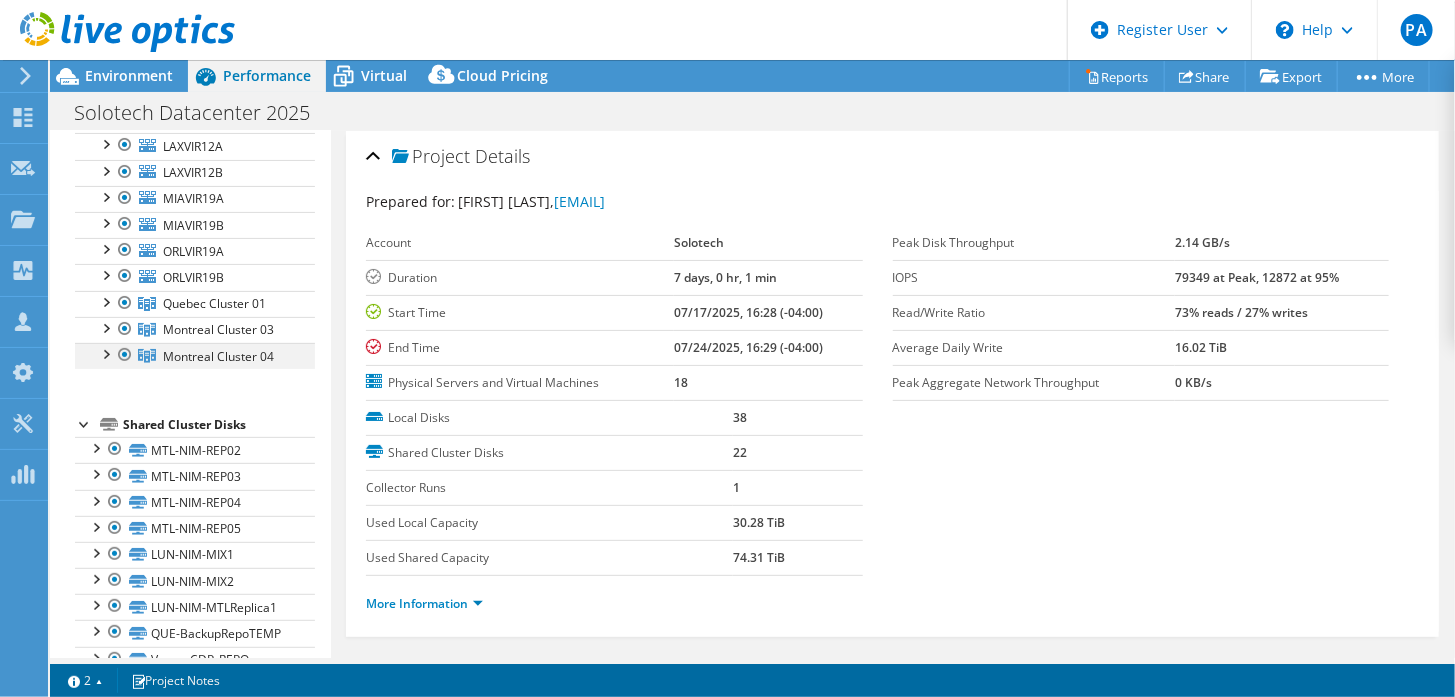 click at bounding box center [105, 353] 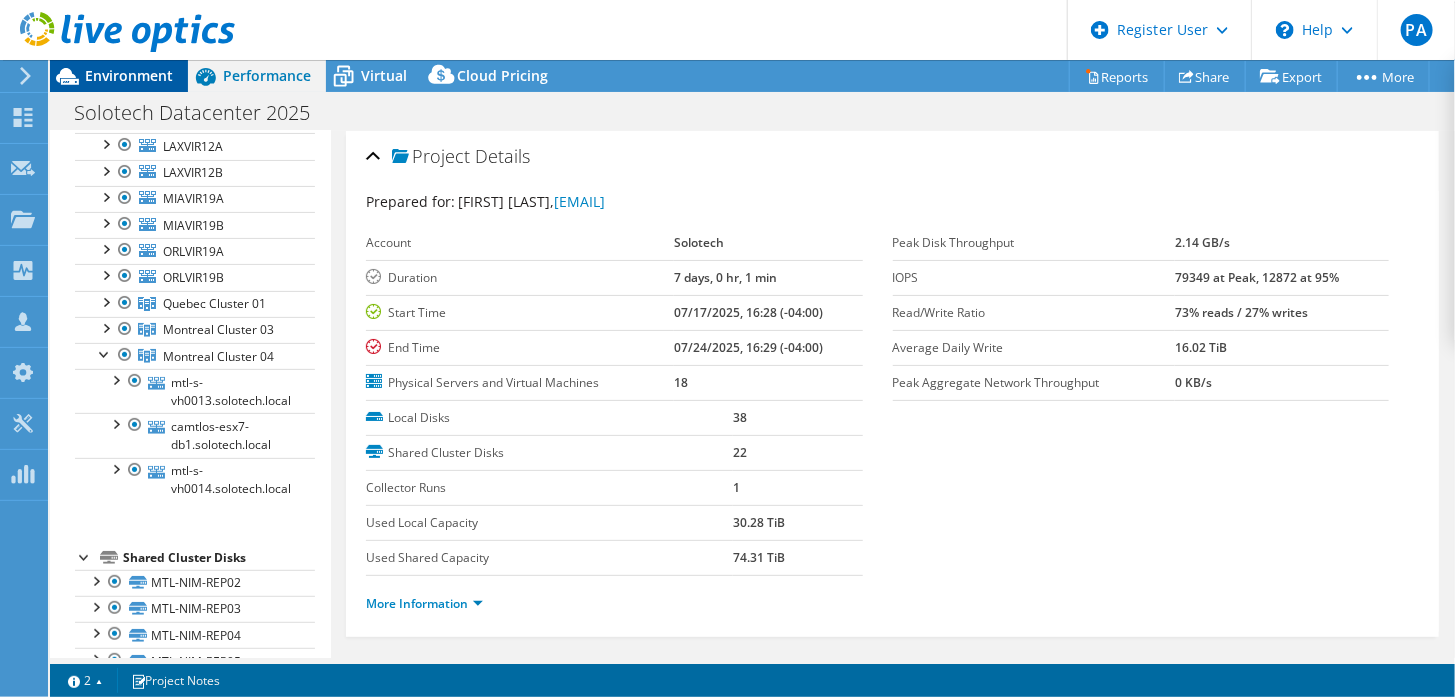 click on "Environment" at bounding box center [129, 75] 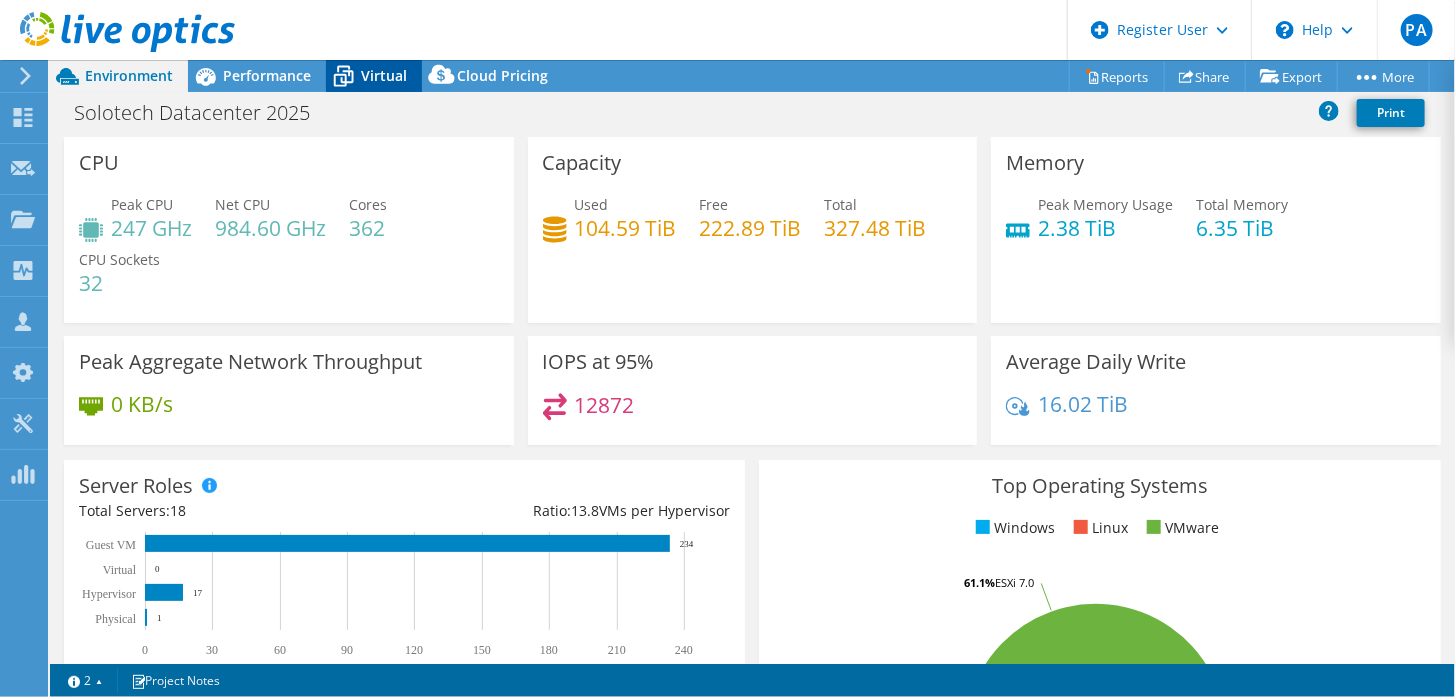 click on "Virtual" at bounding box center (374, 76) 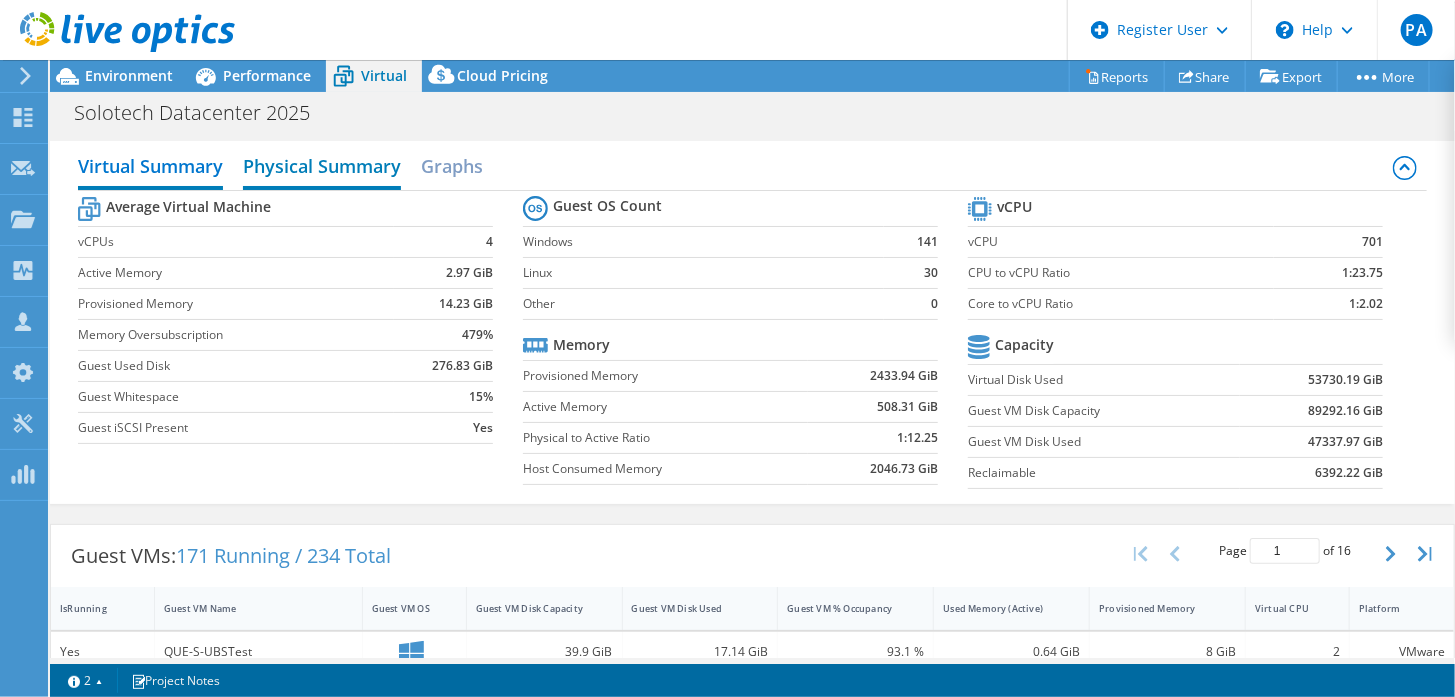 click on "Physical Summary" at bounding box center (322, 168) 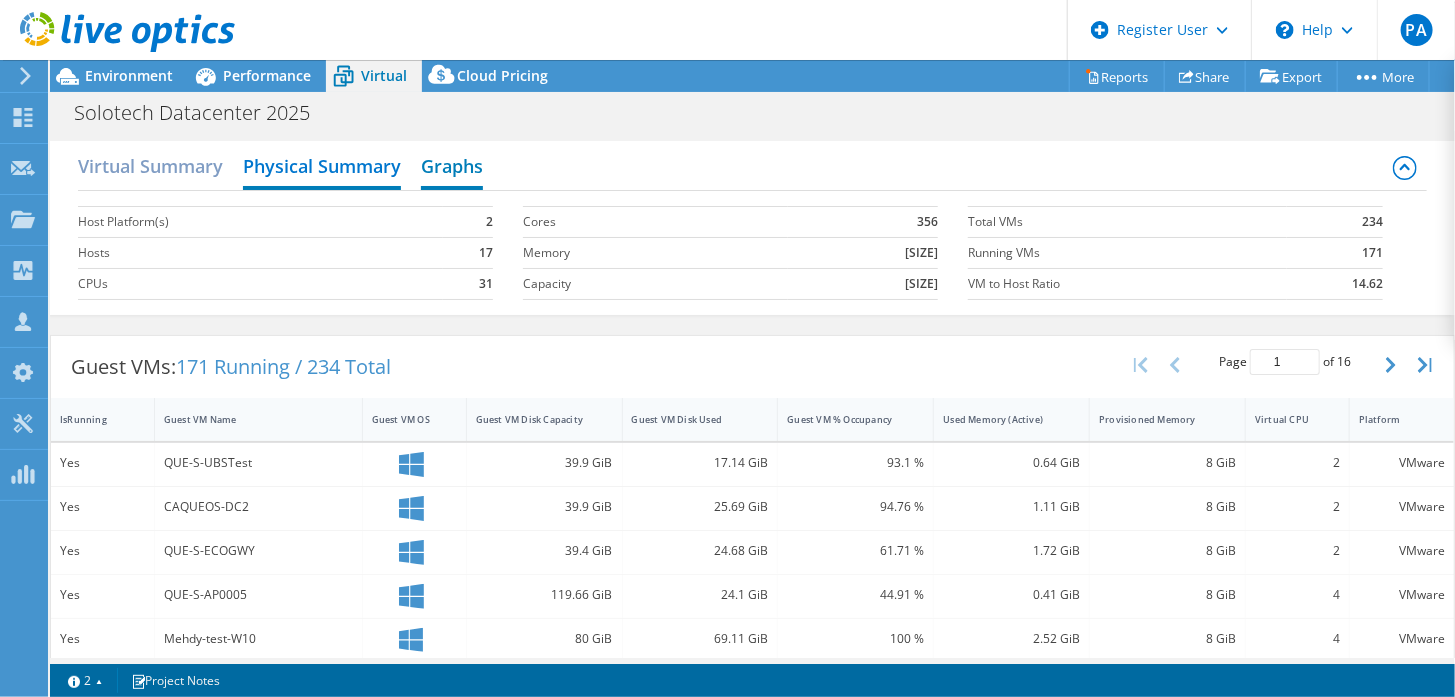 click on "Graphs" at bounding box center [452, 168] 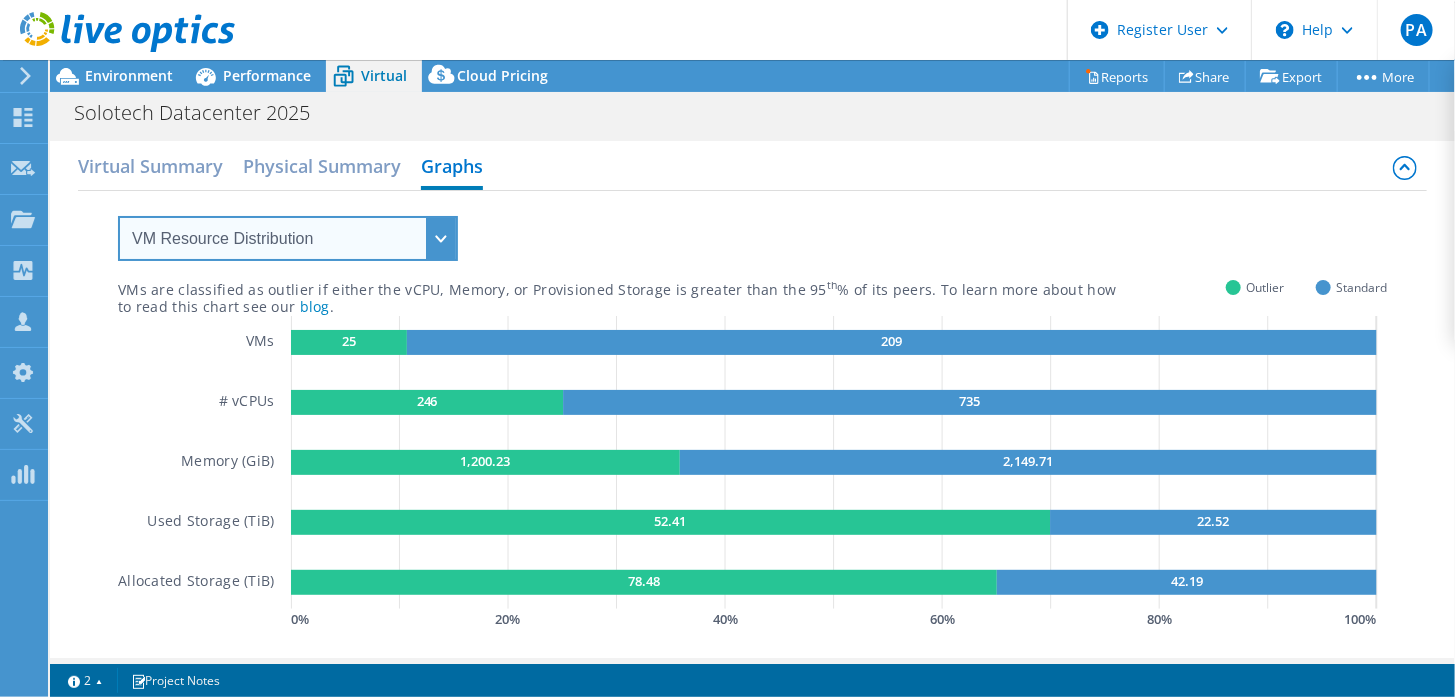 click on "VM Resource Distribution Provisioning Contrast Over Provisioning" at bounding box center [288, 238] 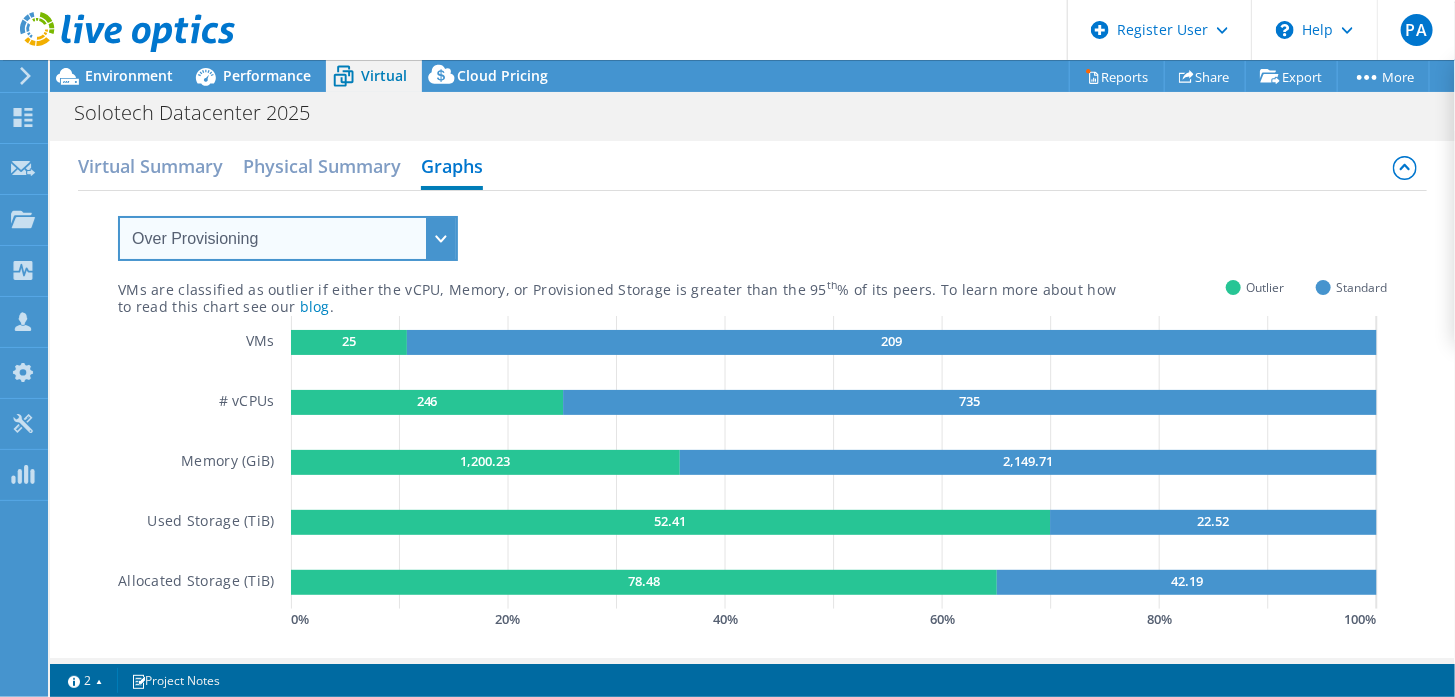 click on "VM Resource Distribution Provisioning Contrast Over Provisioning" at bounding box center (288, 238) 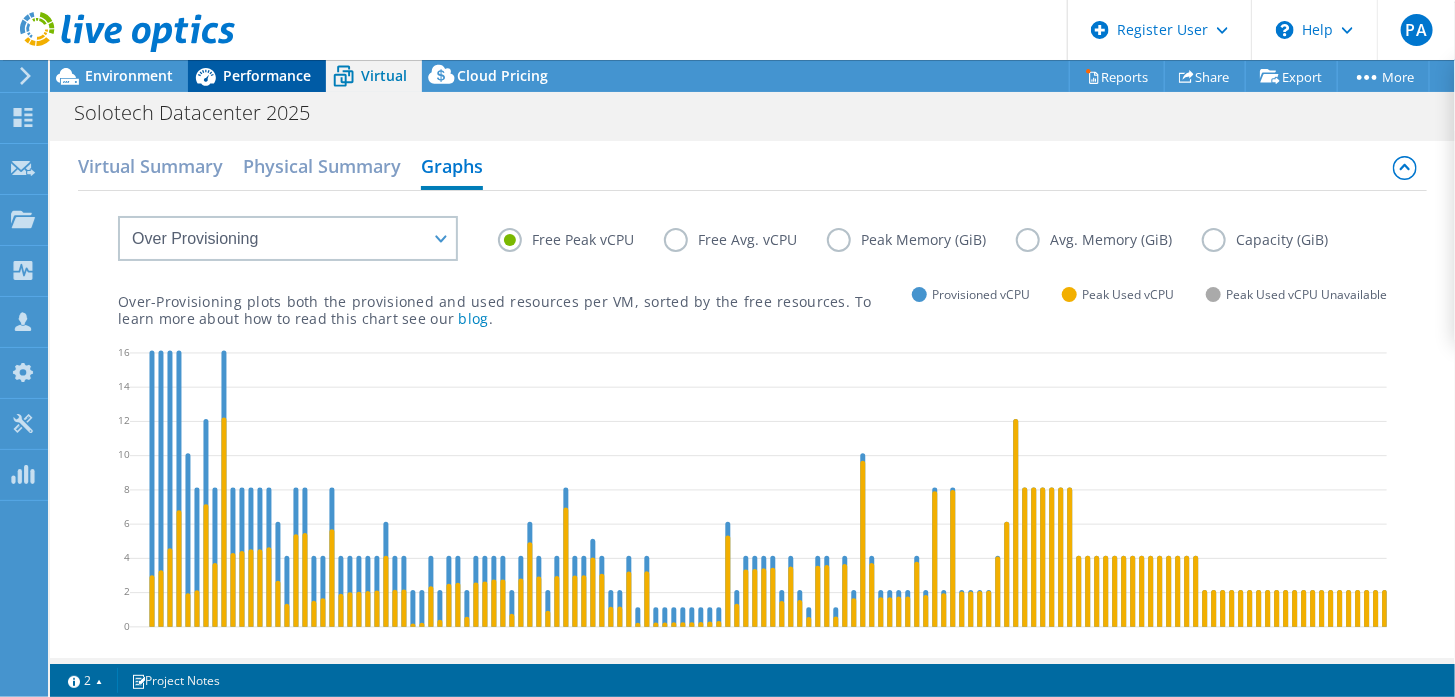 click on "Performance" at bounding box center [267, 75] 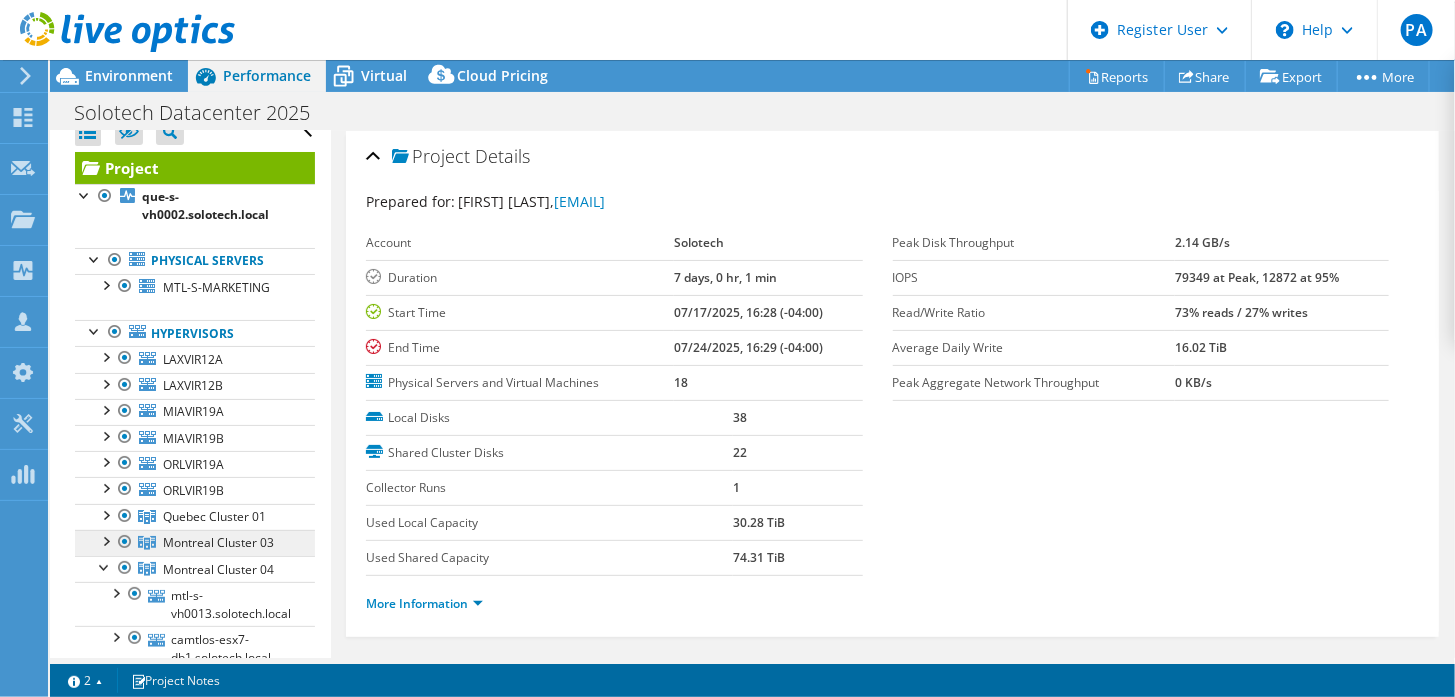 scroll, scrollTop: 0, scrollLeft: 0, axis: both 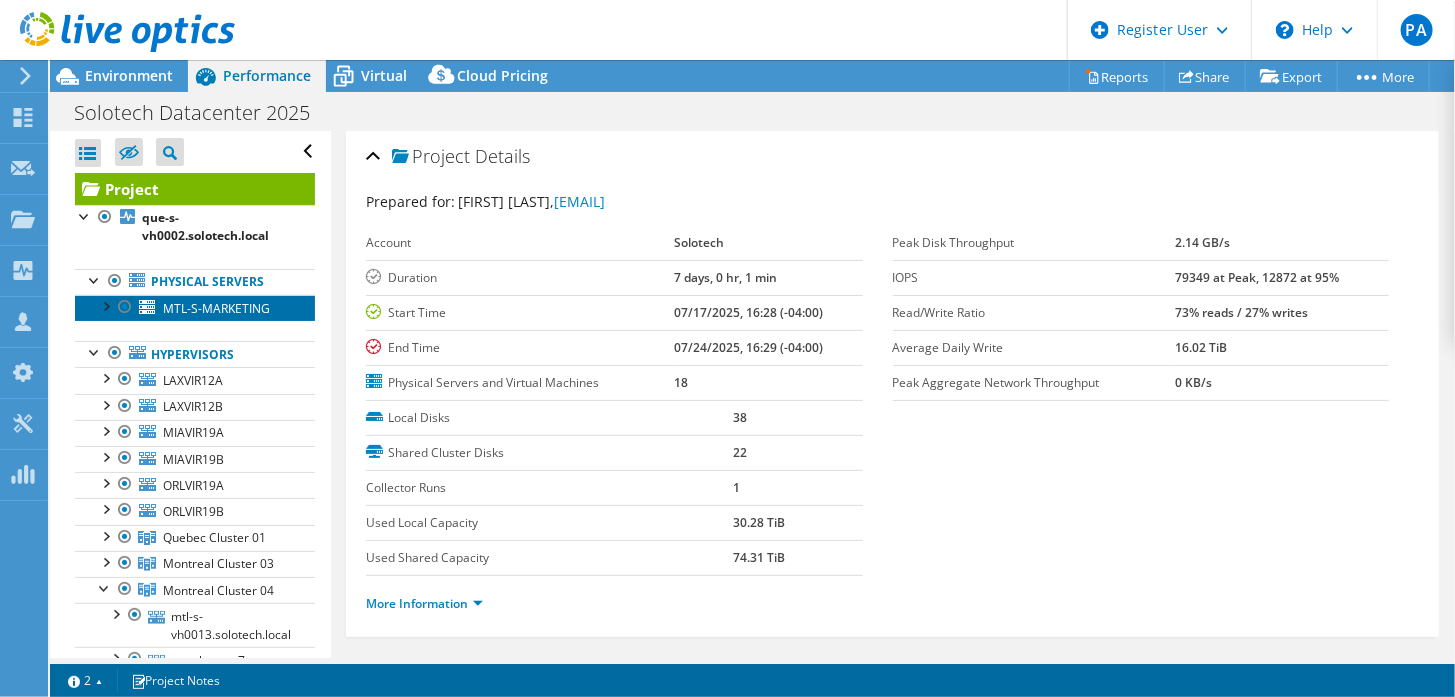 click on "MTL-S-MARKETING" at bounding box center (216, 308) 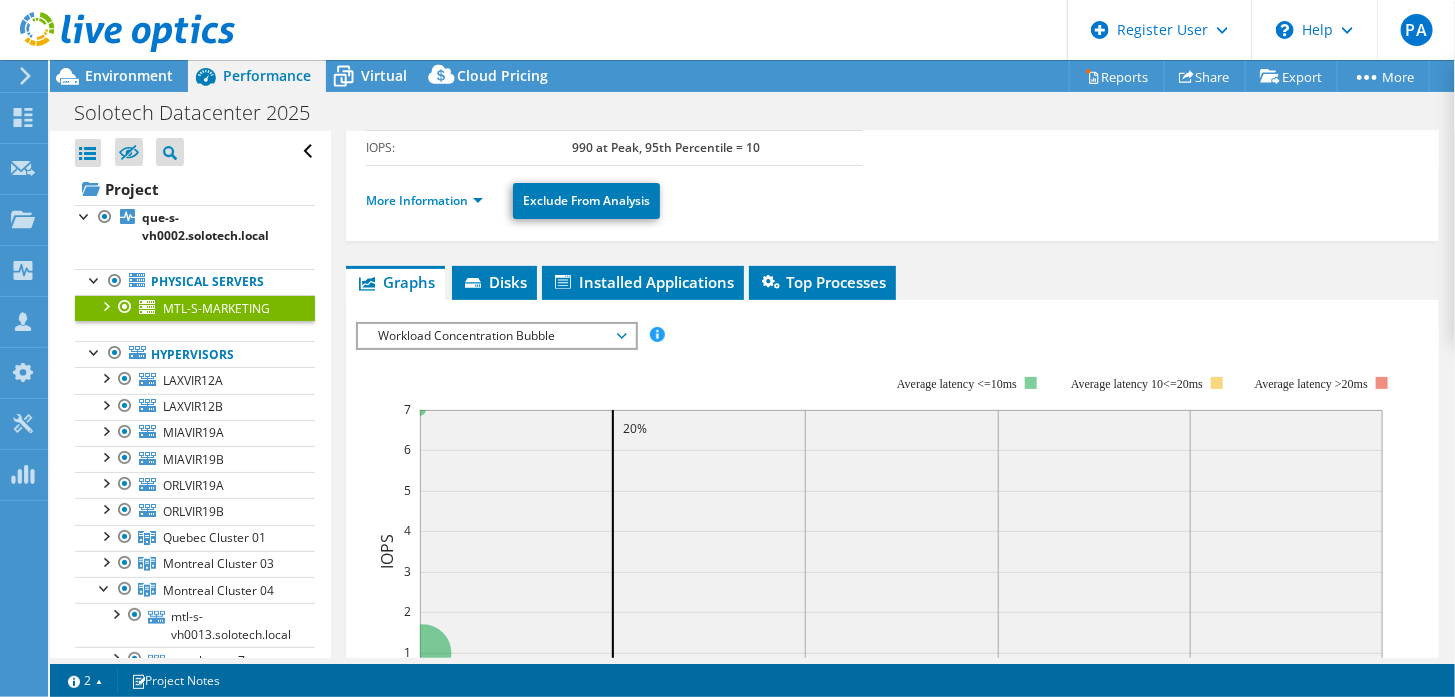 scroll, scrollTop: 200, scrollLeft: 0, axis: vertical 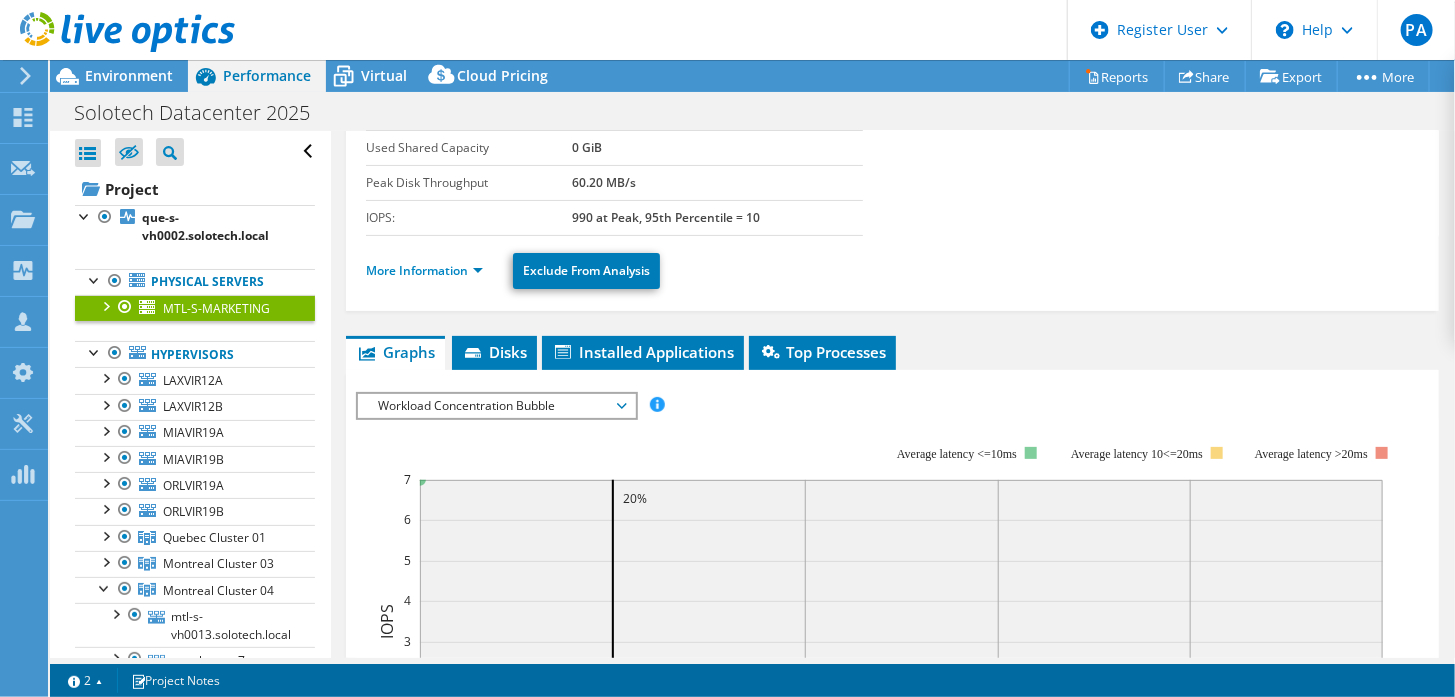 click on "More Information" at bounding box center [430, 271] 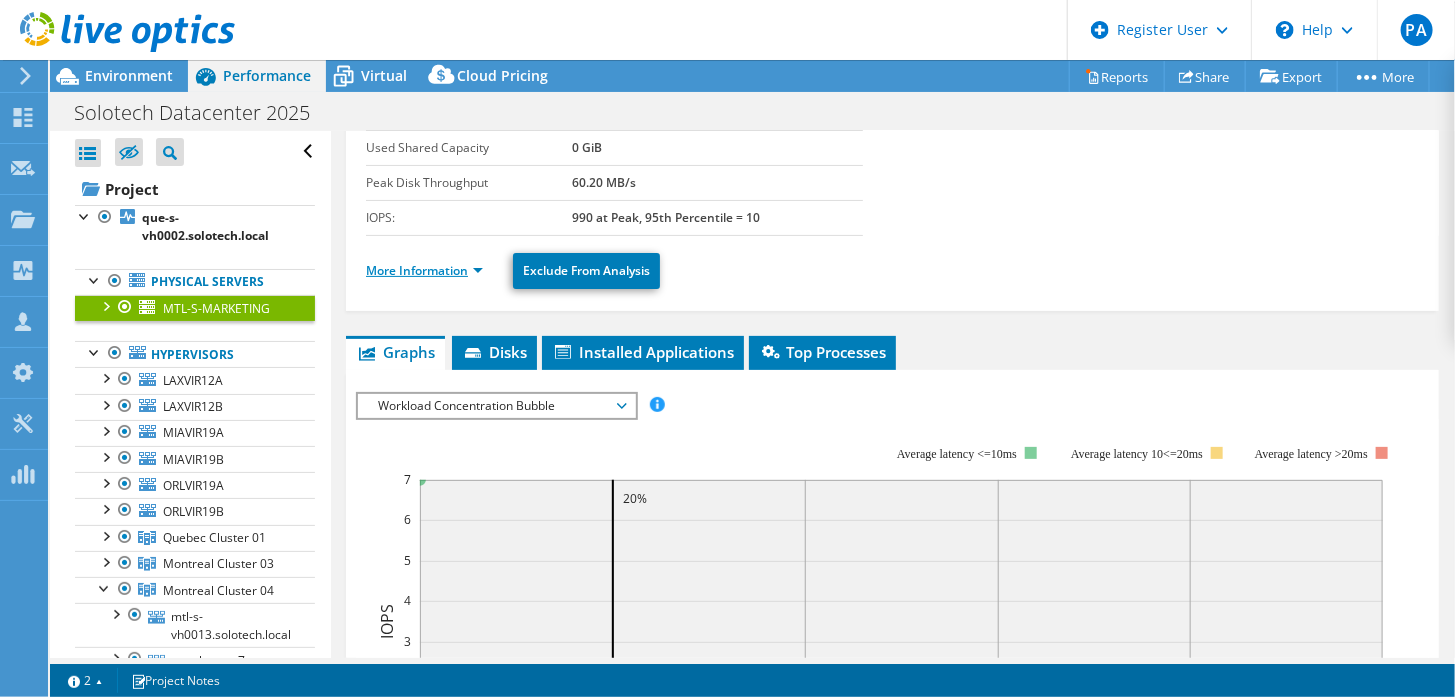 click on "More Information" at bounding box center (424, 270) 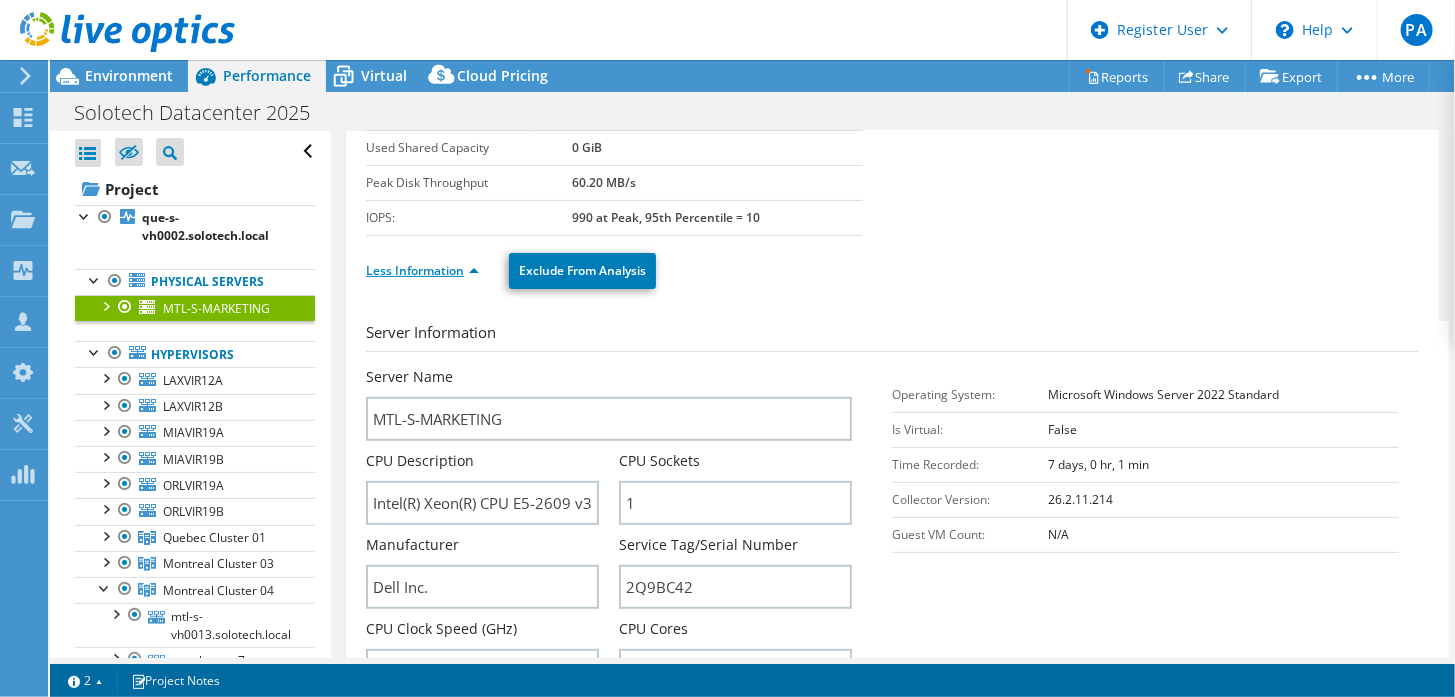 click on "Less Information" at bounding box center [422, 270] 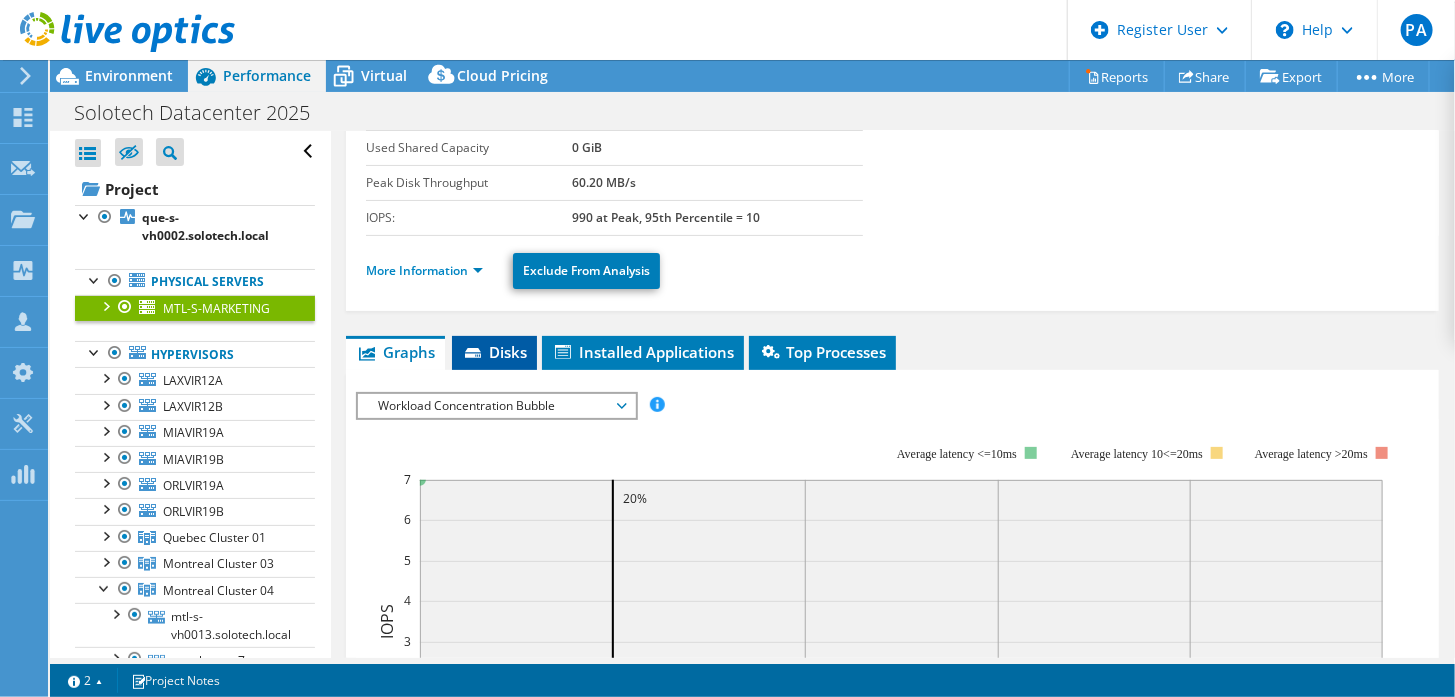 click on "Disks" at bounding box center (494, 353) 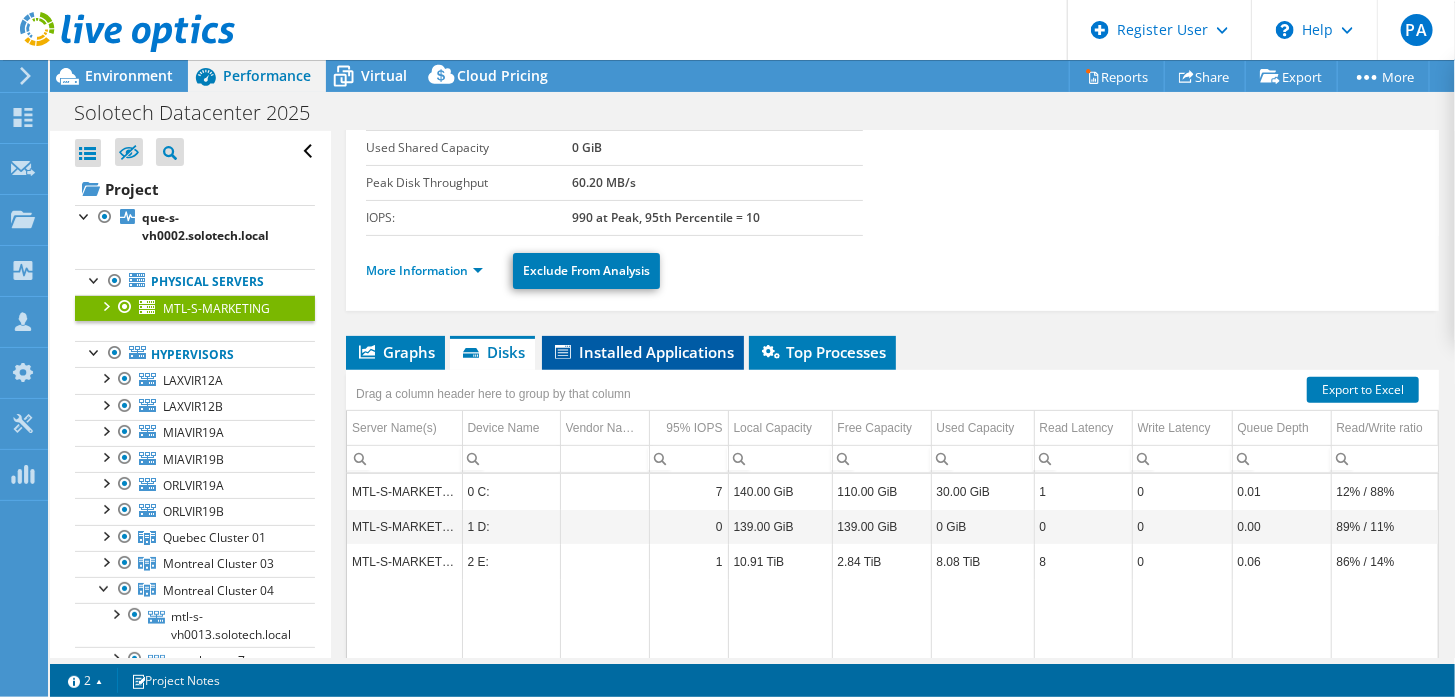click on "Installed Applications" at bounding box center (643, 353) 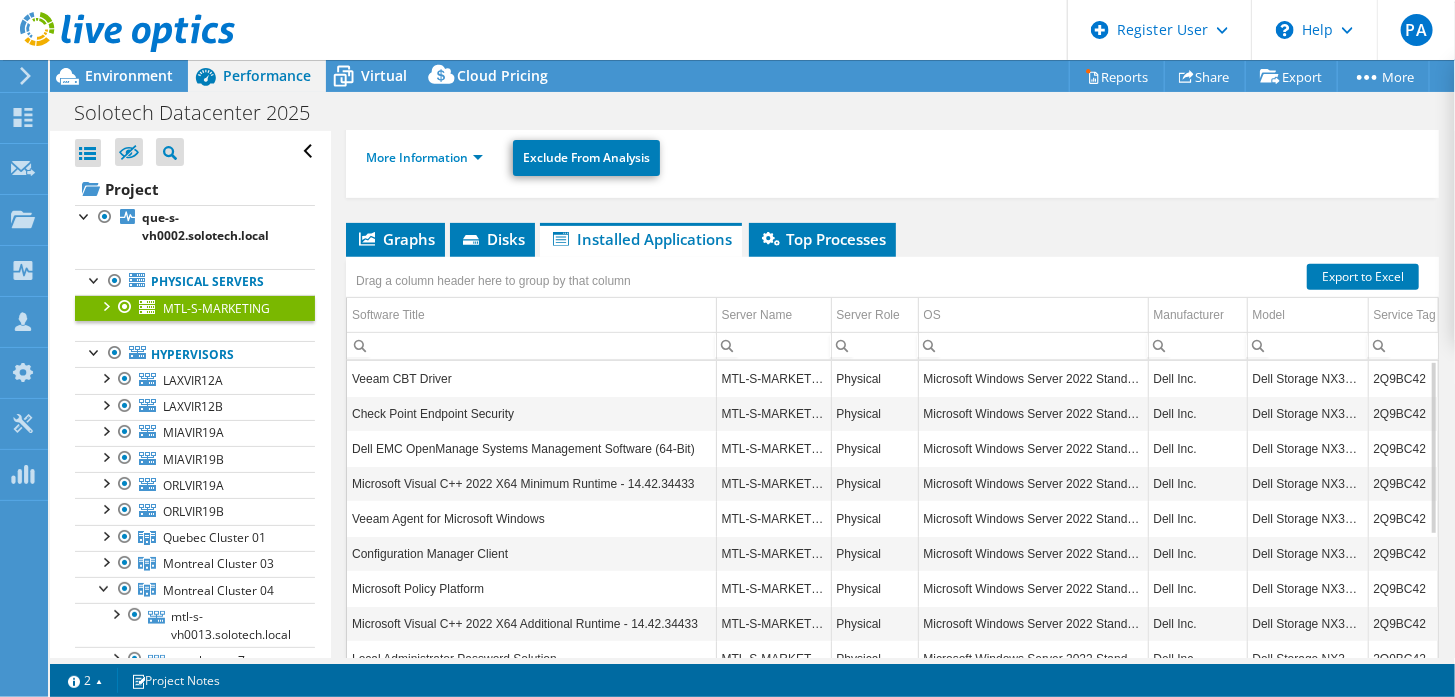 scroll, scrollTop: 400, scrollLeft: 0, axis: vertical 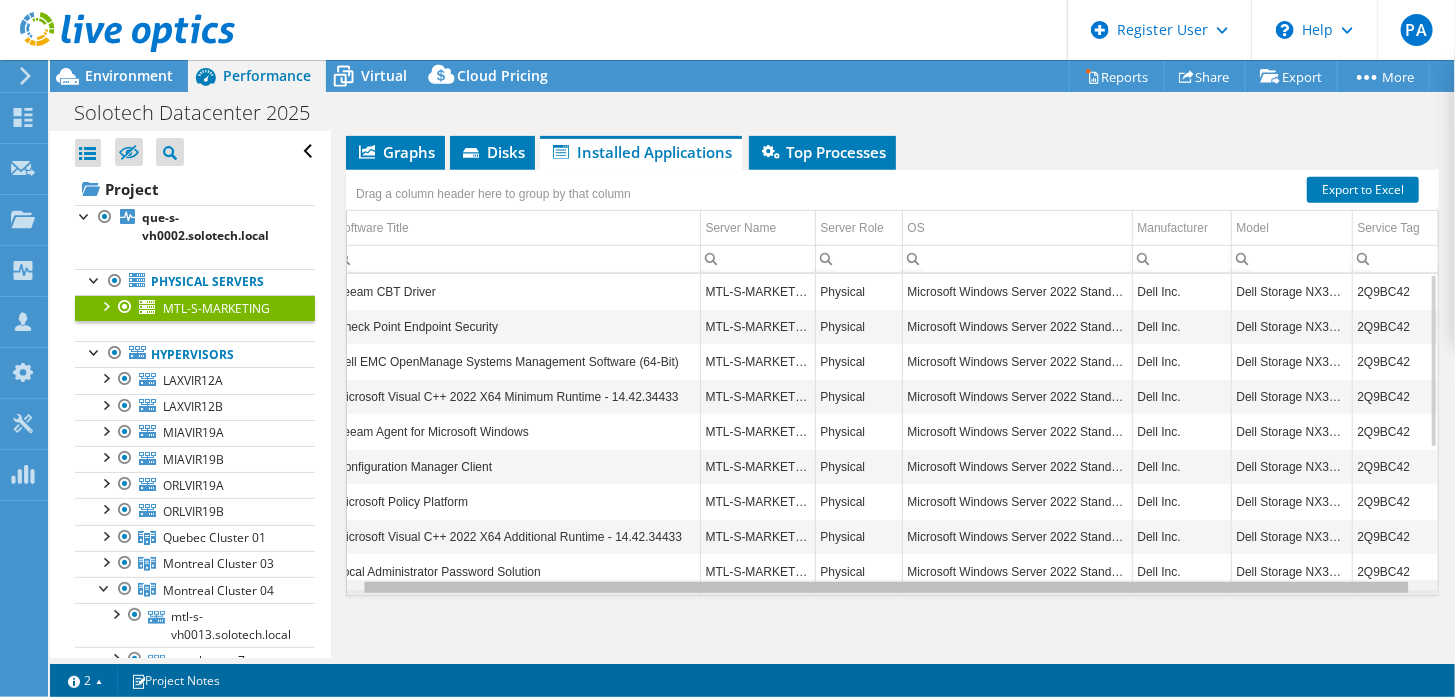 drag, startPoint x: 717, startPoint y: 582, endPoint x: 750, endPoint y: 577, distance: 33.37664 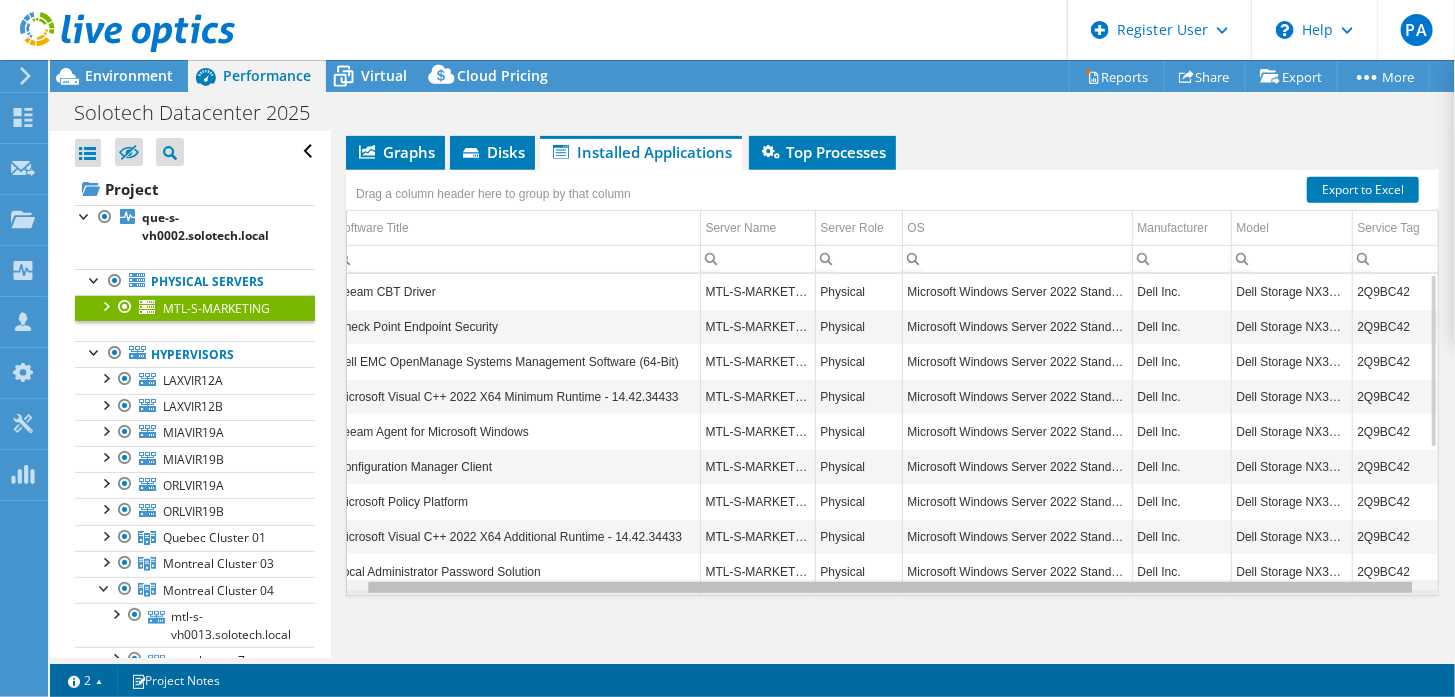 scroll, scrollTop: 0, scrollLeft: 29, axis: horizontal 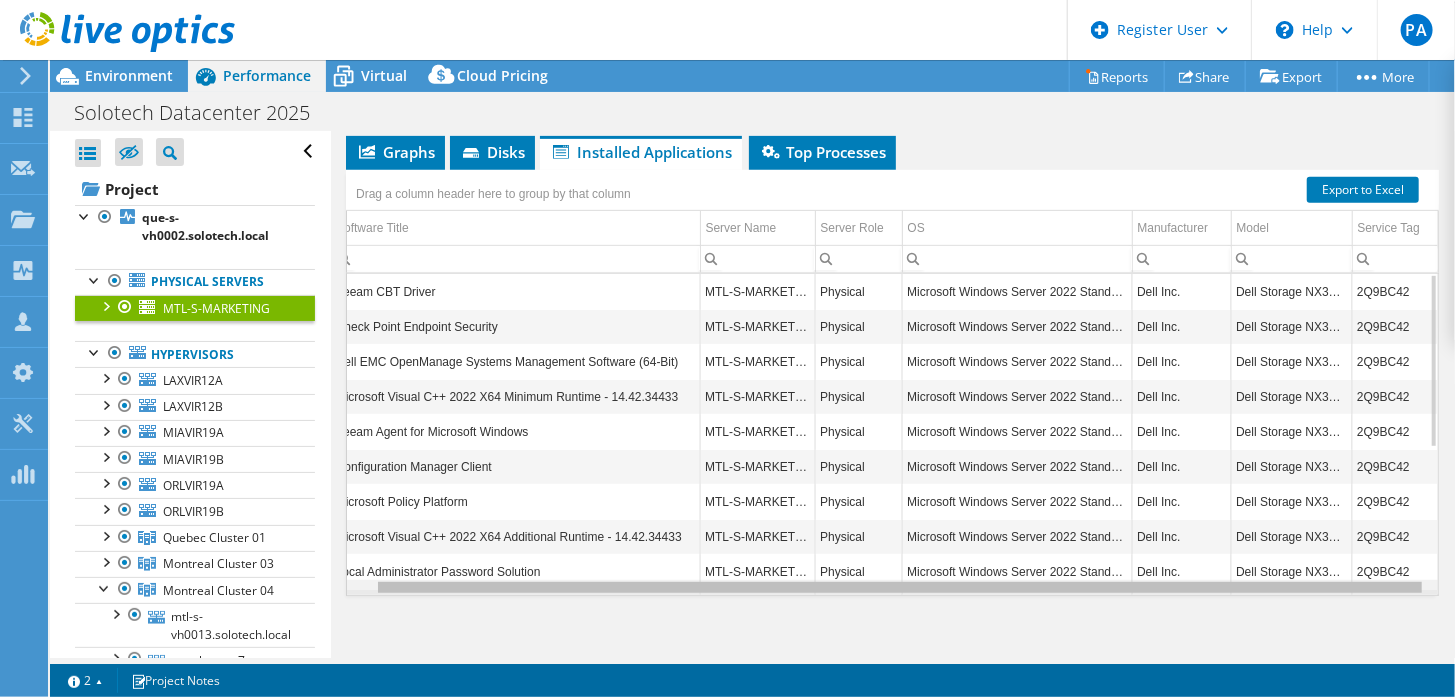 drag, startPoint x: 750, startPoint y: 577, endPoint x: 833, endPoint y: 575, distance: 83.02409 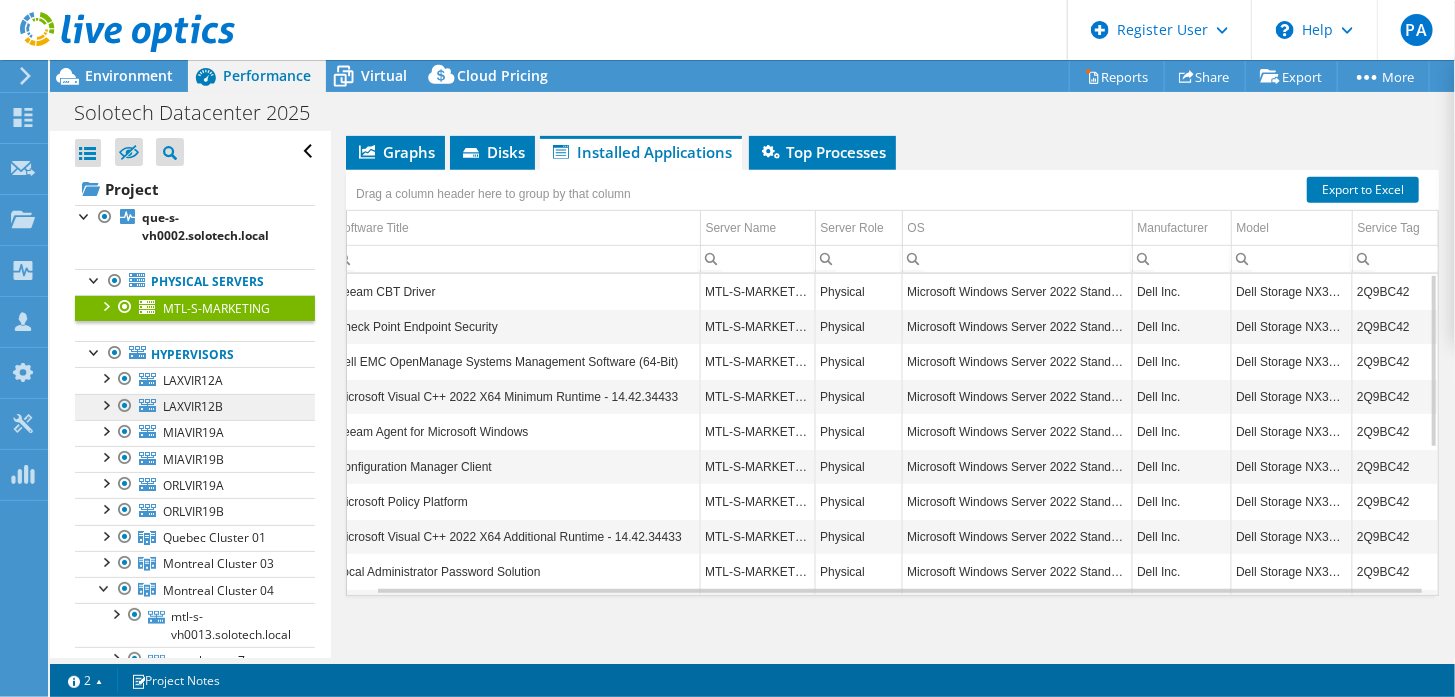 scroll, scrollTop: 200, scrollLeft: 0, axis: vertical 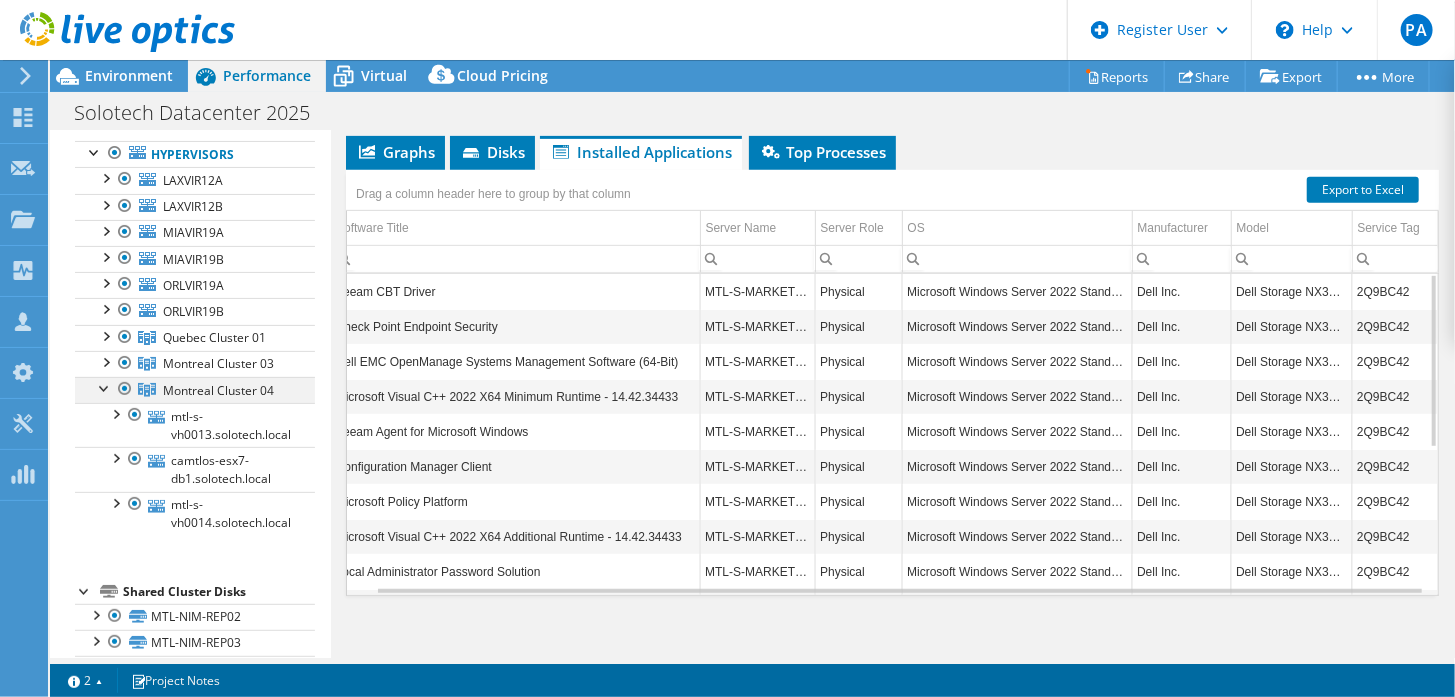 click at bounding box center (105, 387) 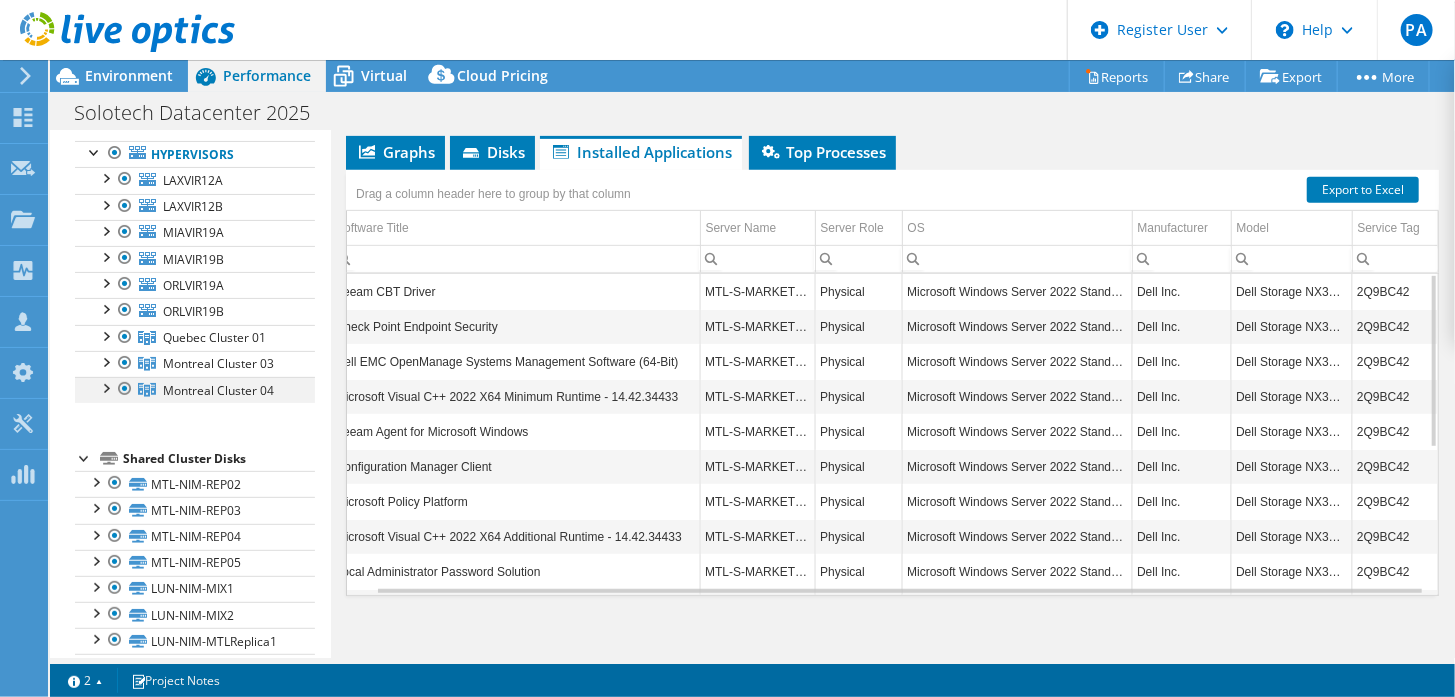 click at bounding box center (105, 387) 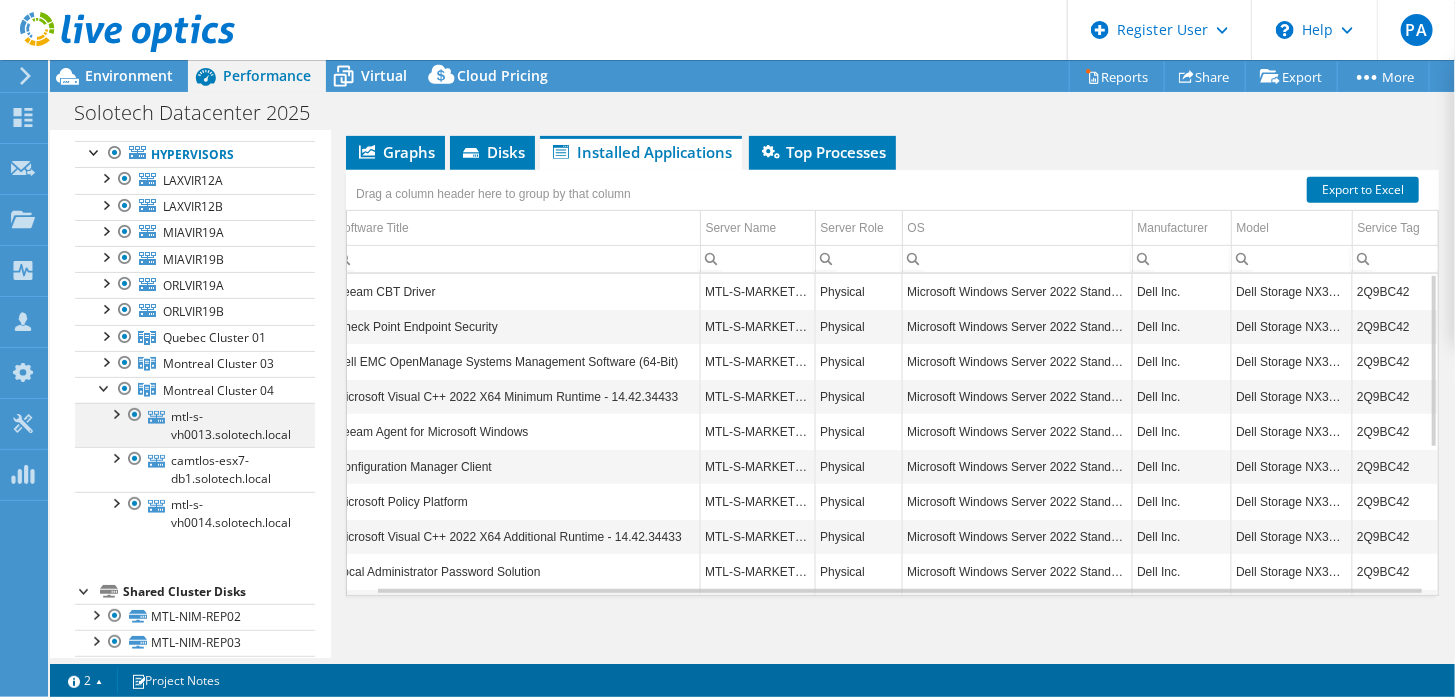 click at bounding box center [135, 415] 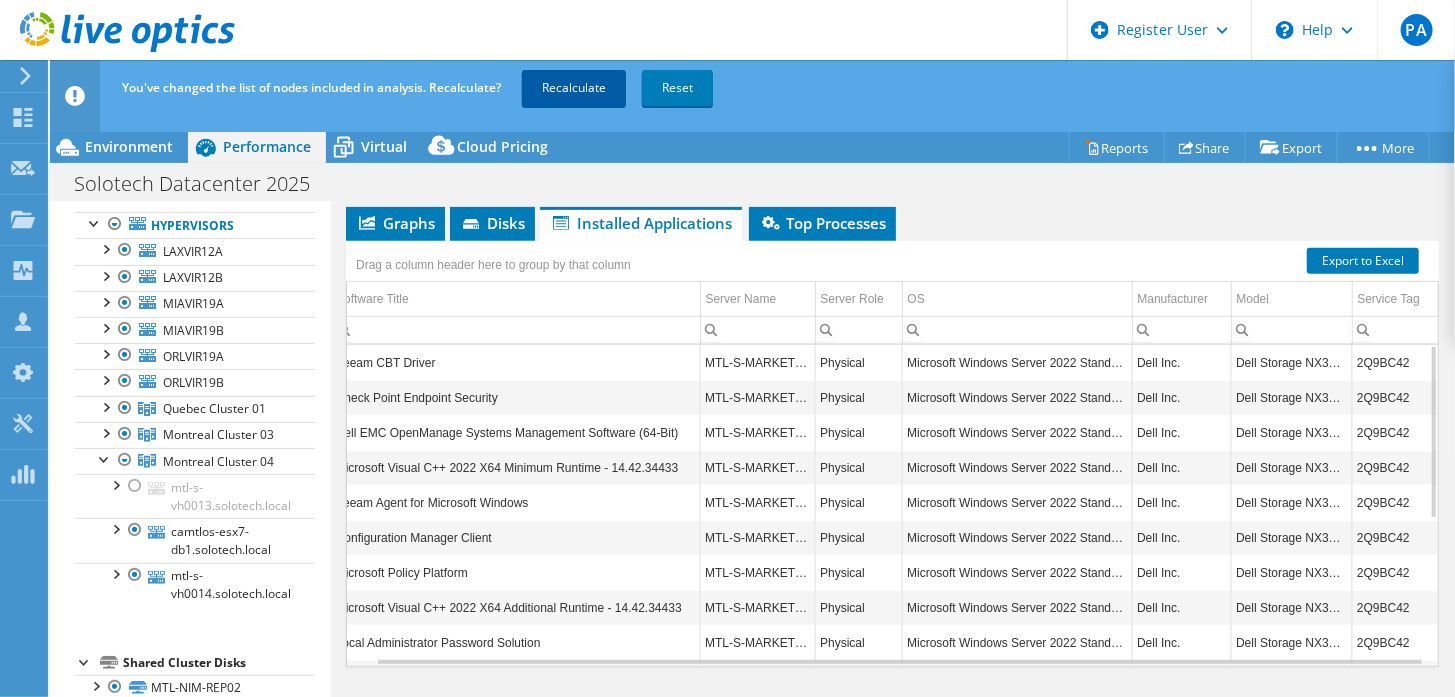 click on "Recalculate" at bounding box center [574, 88] 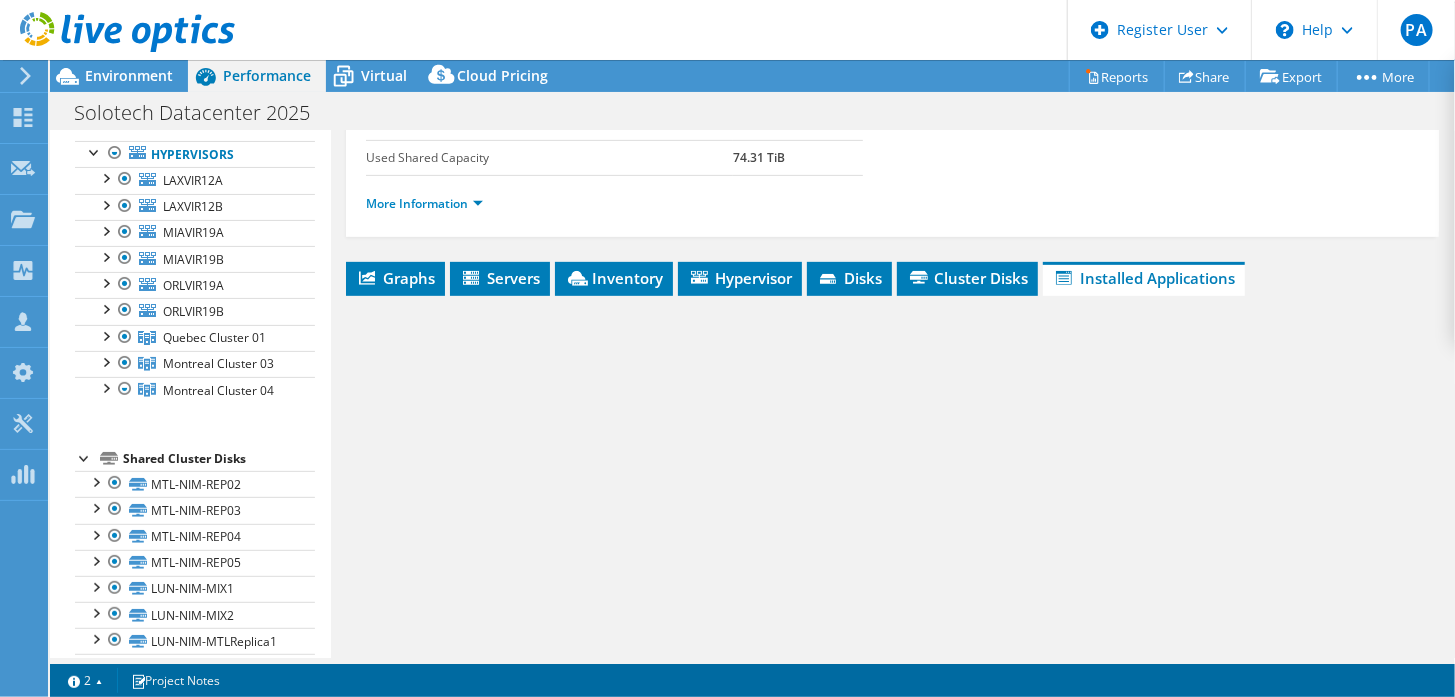 scroll, scrollTop: 524, scrollLeft: 0, axis: vertical 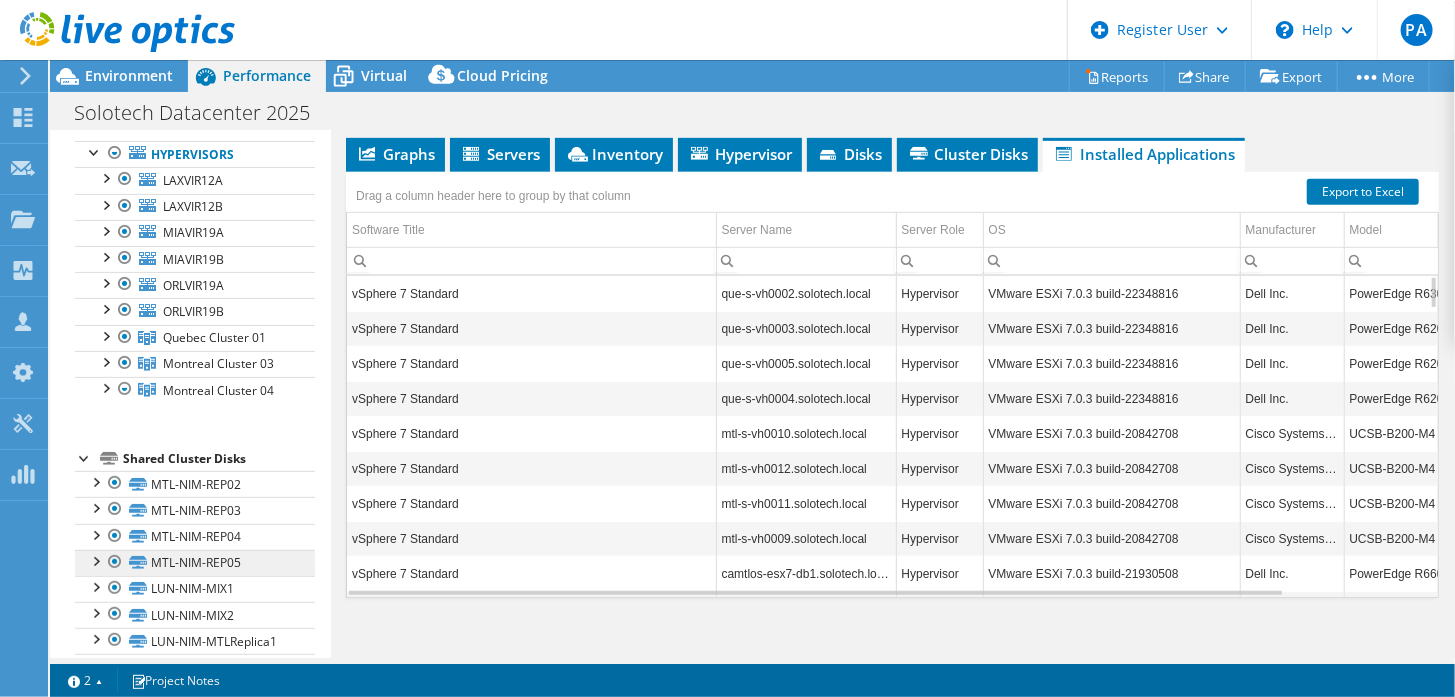 drag, startPoint x: 130, startPoint y: 334, endPoint x: 156, endPoint y: 561, distance: 228.48413 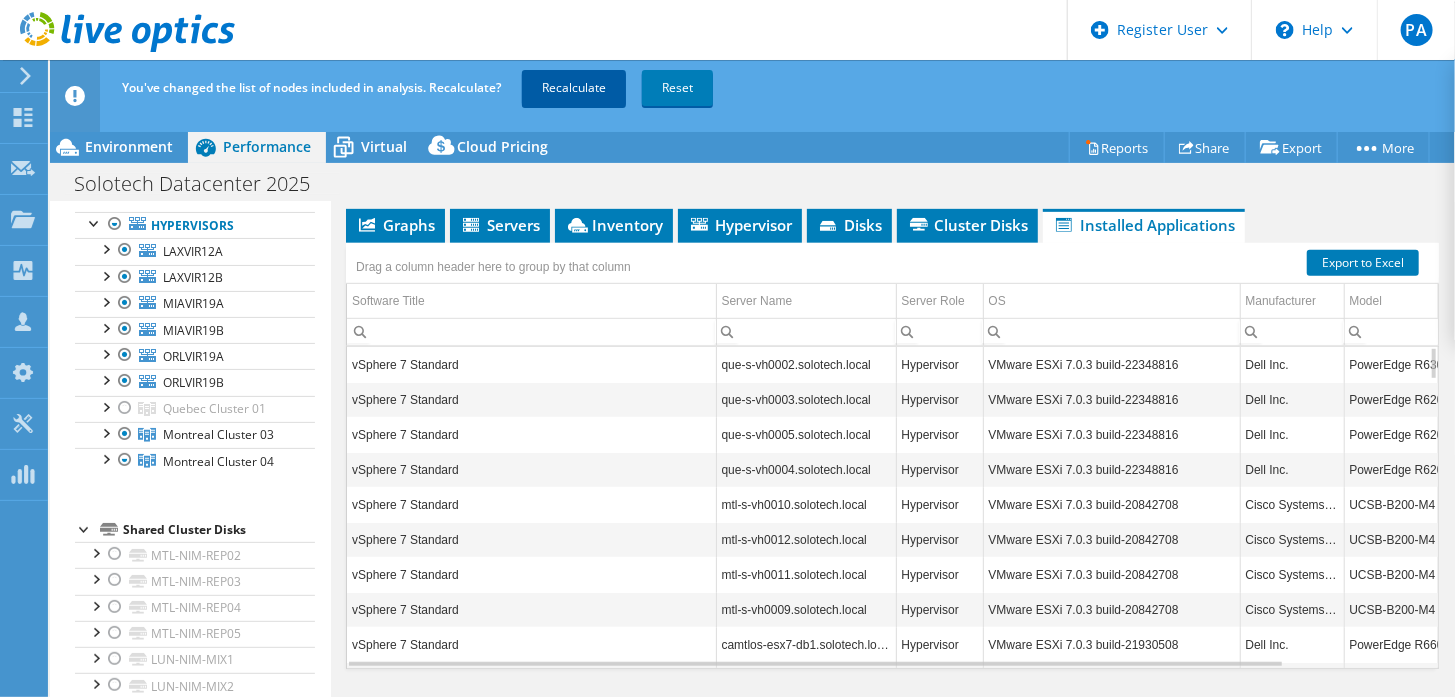click on "Recalculate" at bounding box center [574, 88] 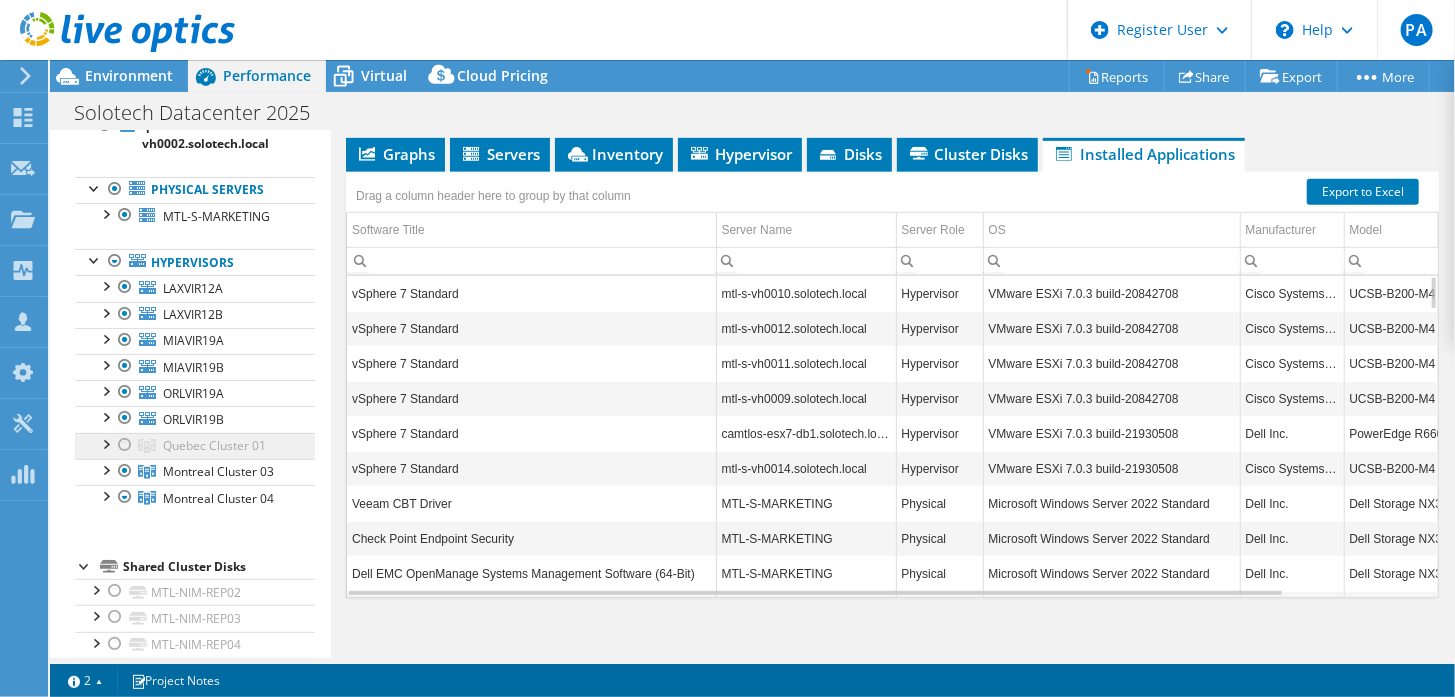 scroll, scrollTop: 0, scrollLeft: 0, axis: both 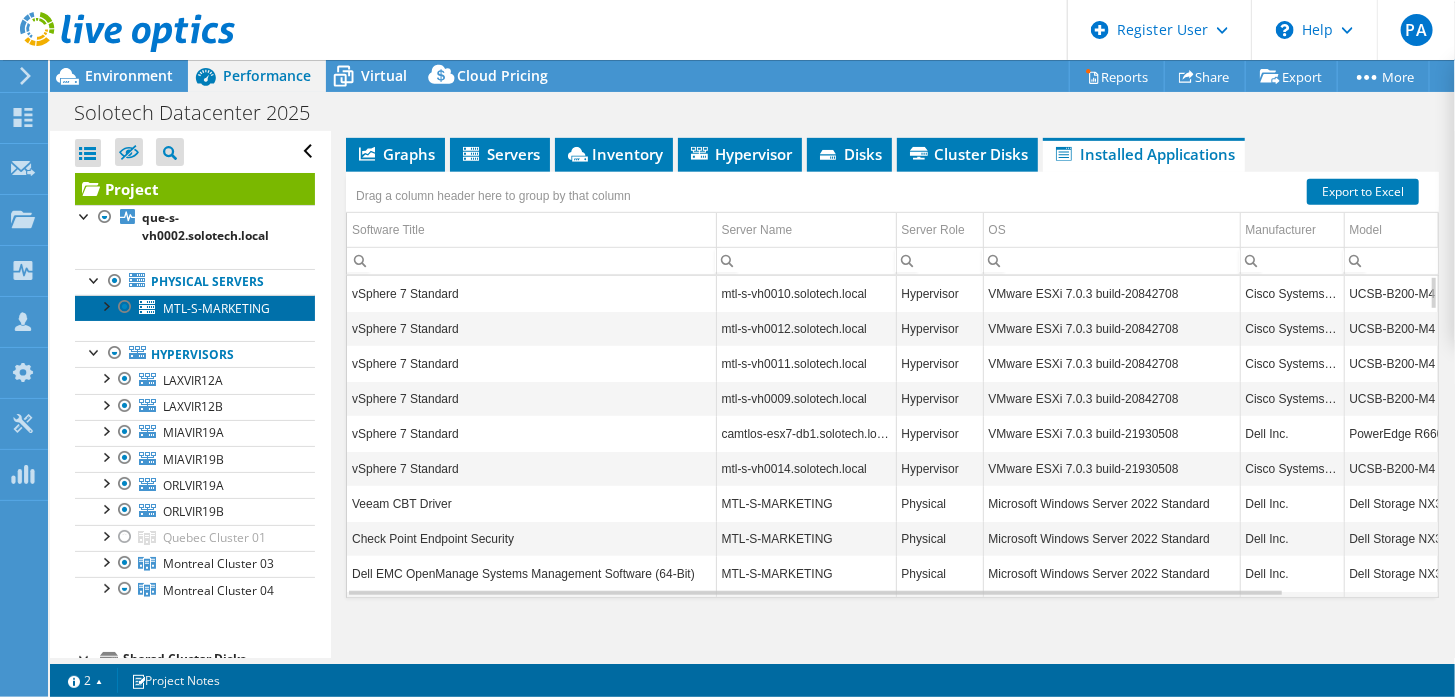 click on "MTL-S-MARKETING" at bounding box center (195, 308) 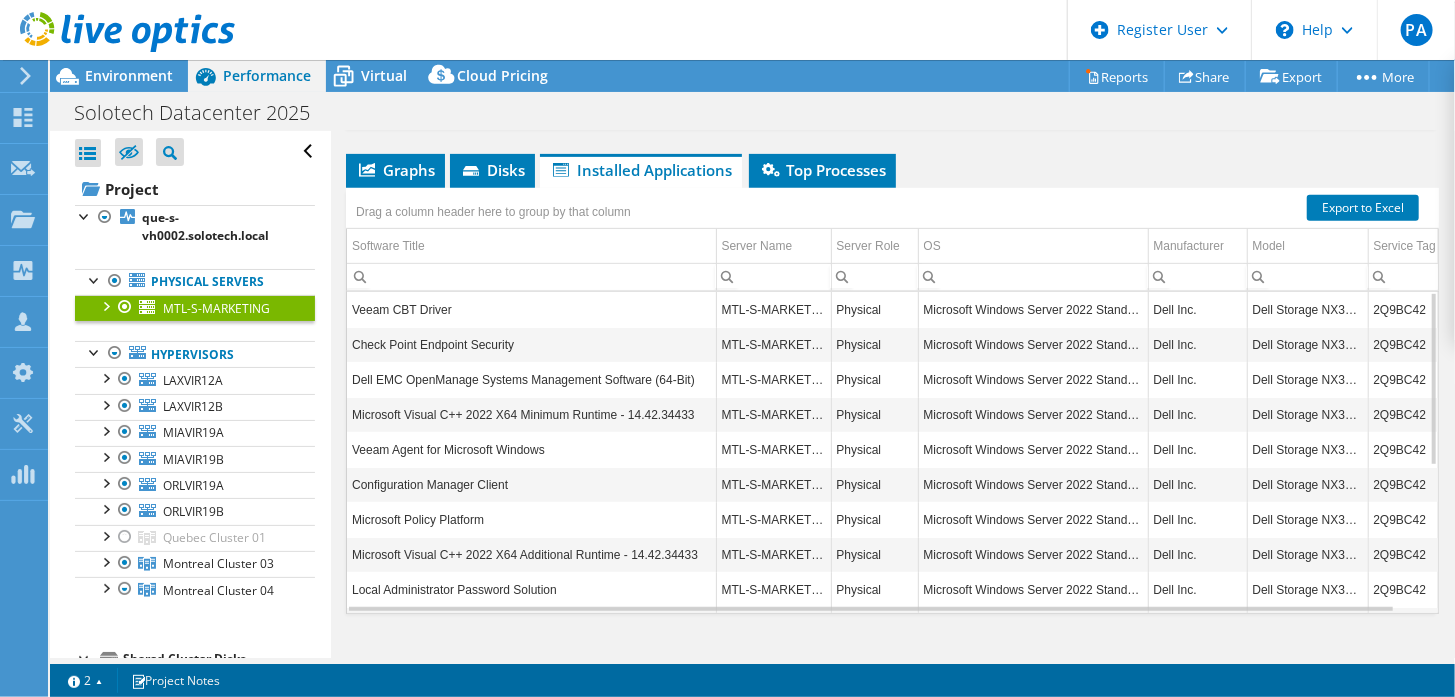 scroll, scrollTop: 400, scrollLeft: 0, axis: vertical 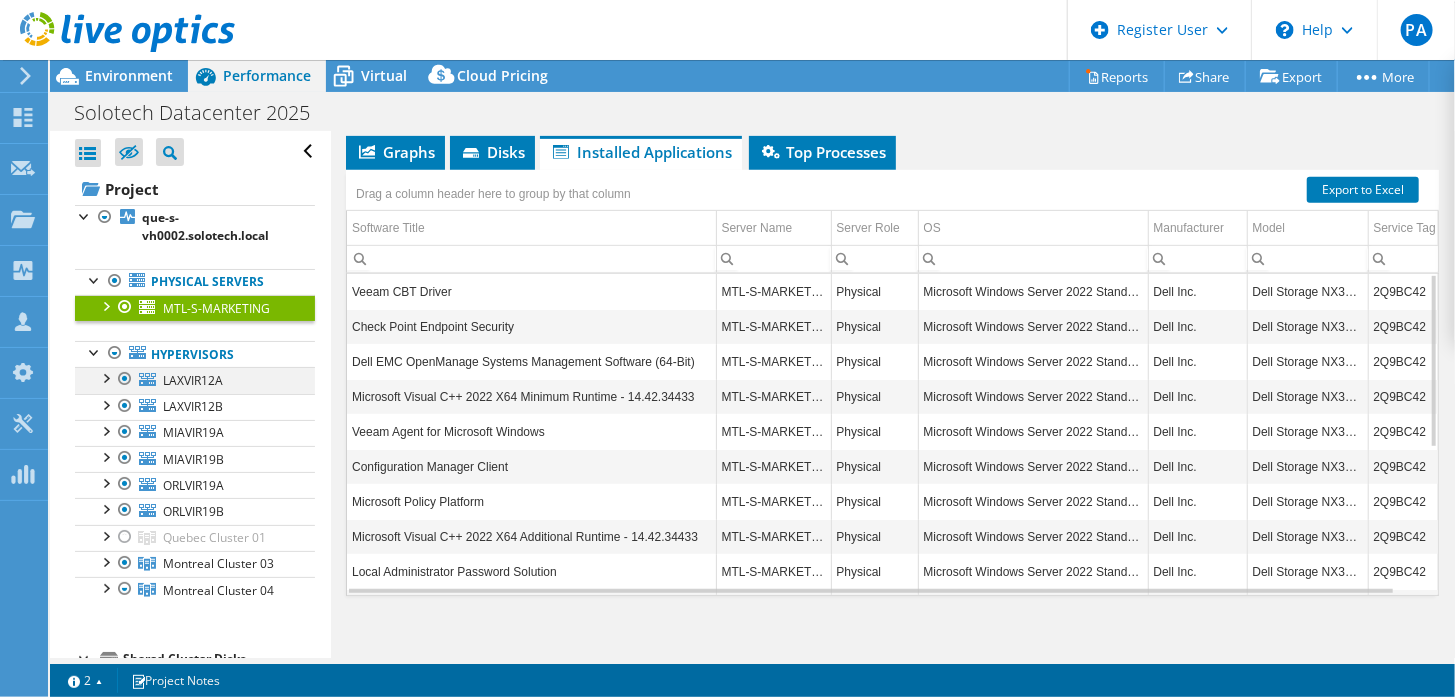 click at bounding box center (125, 379) 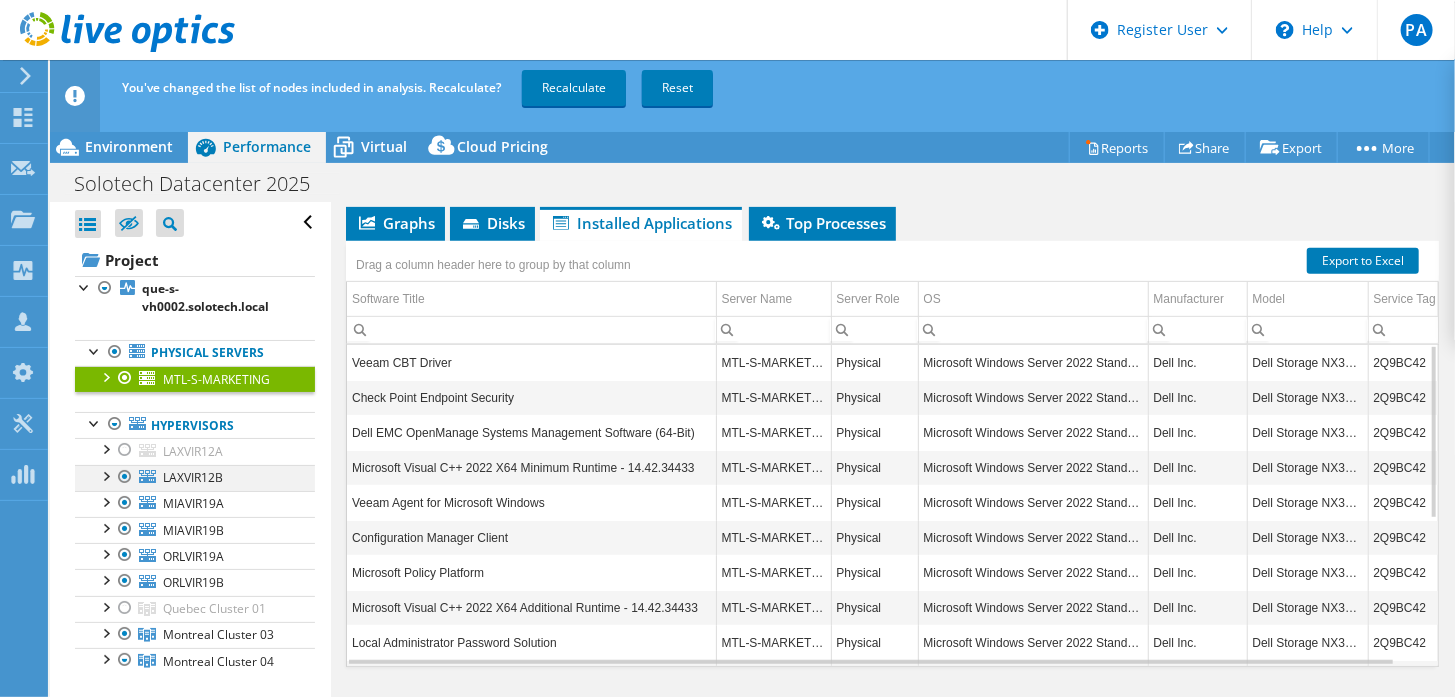 click at bounding box center [125, 477] 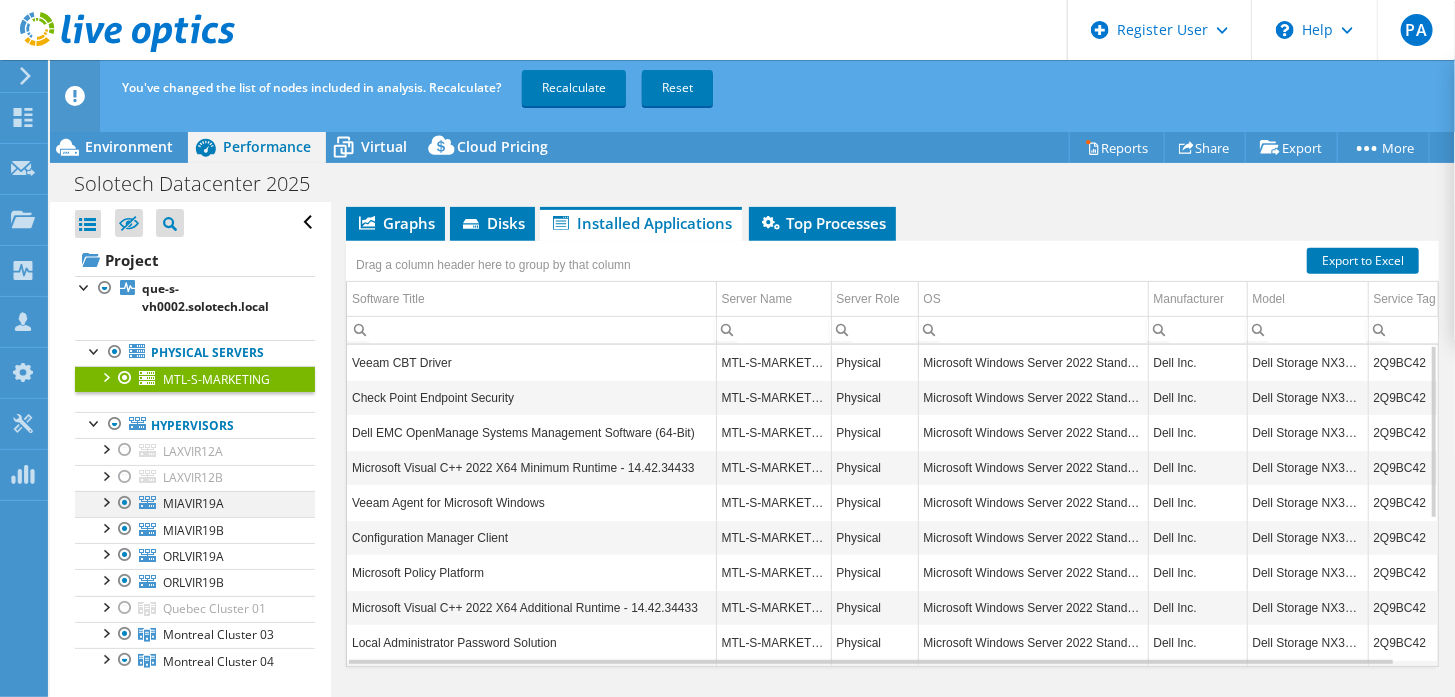 click at bounding box center [125, 503] 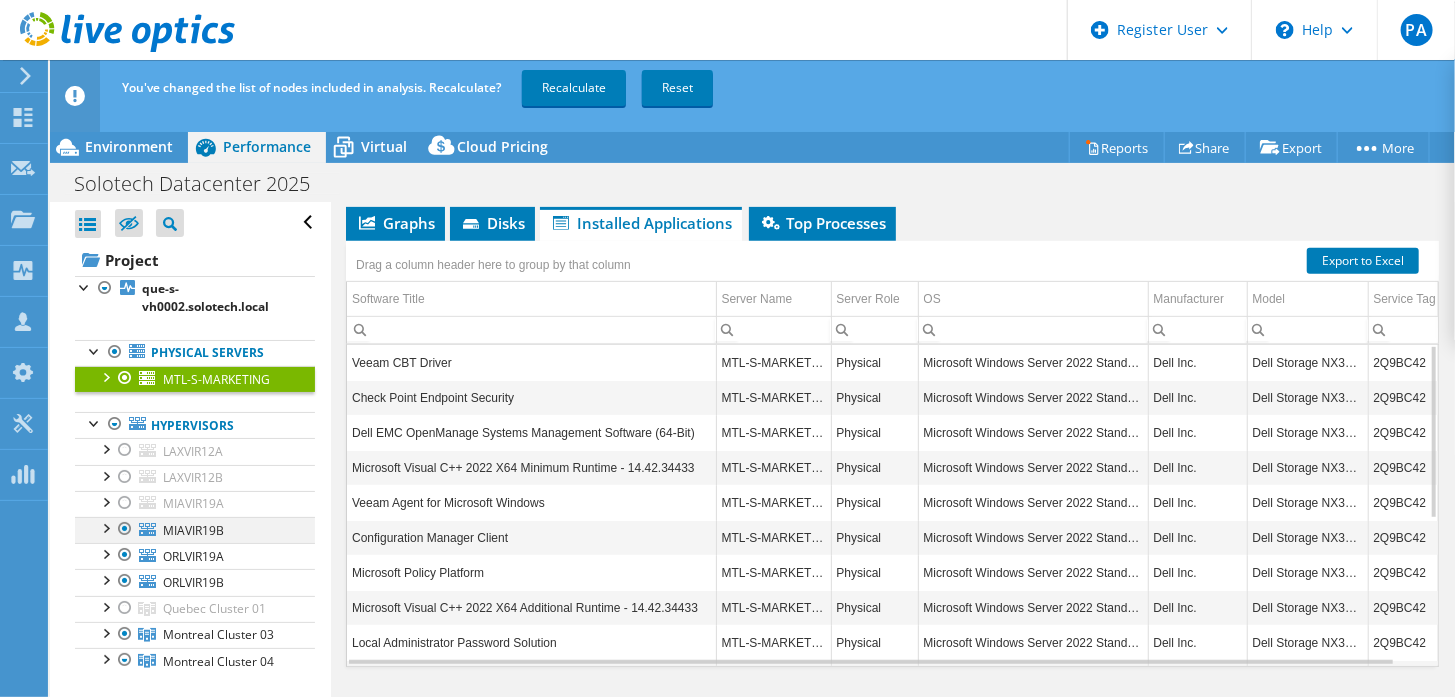 click at bounding box center [125, 529] 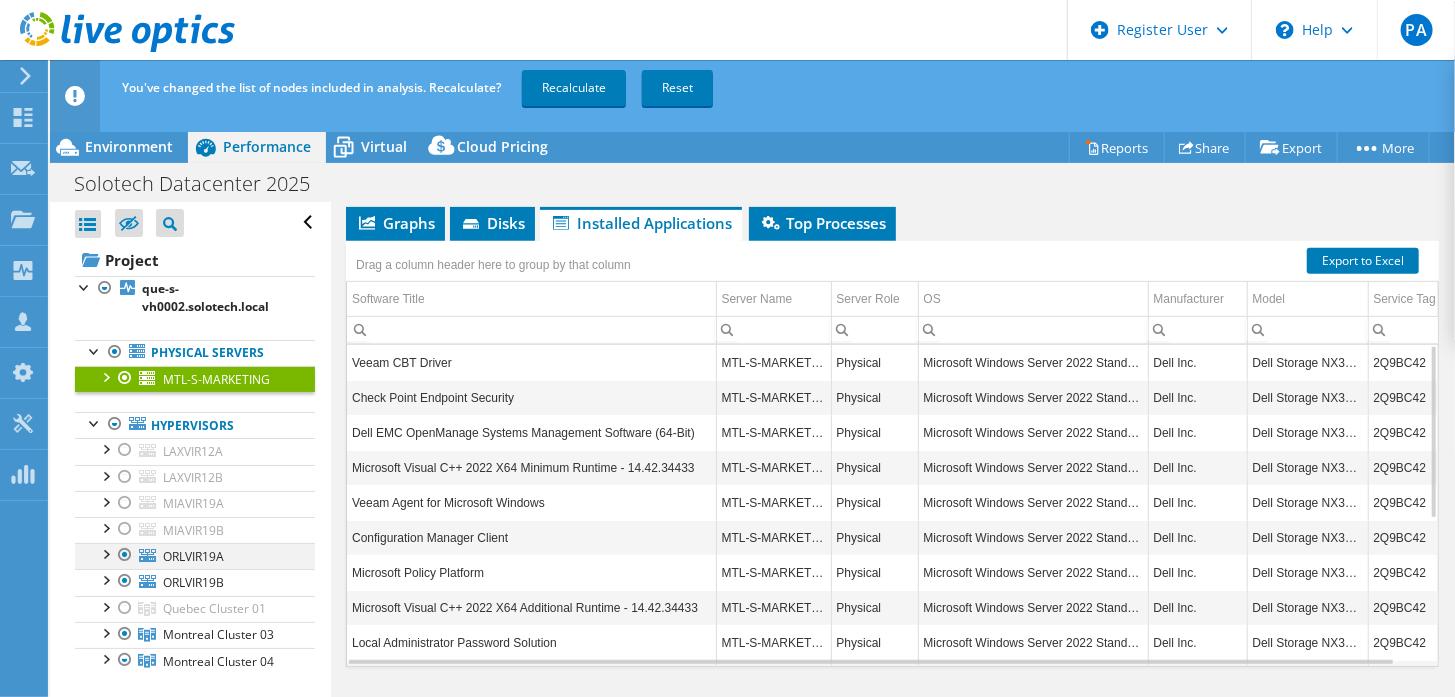 click at bounding box center (125, 555) 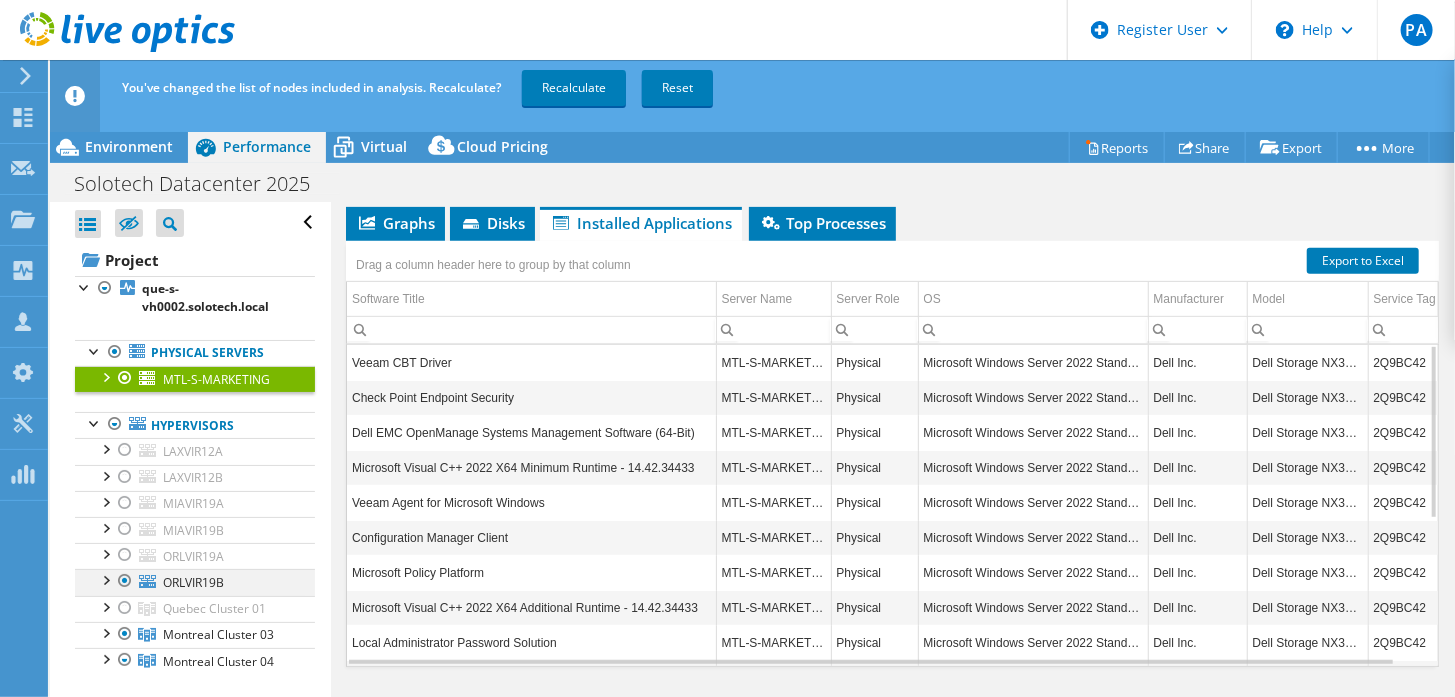 click at bounding box center (125, 581) 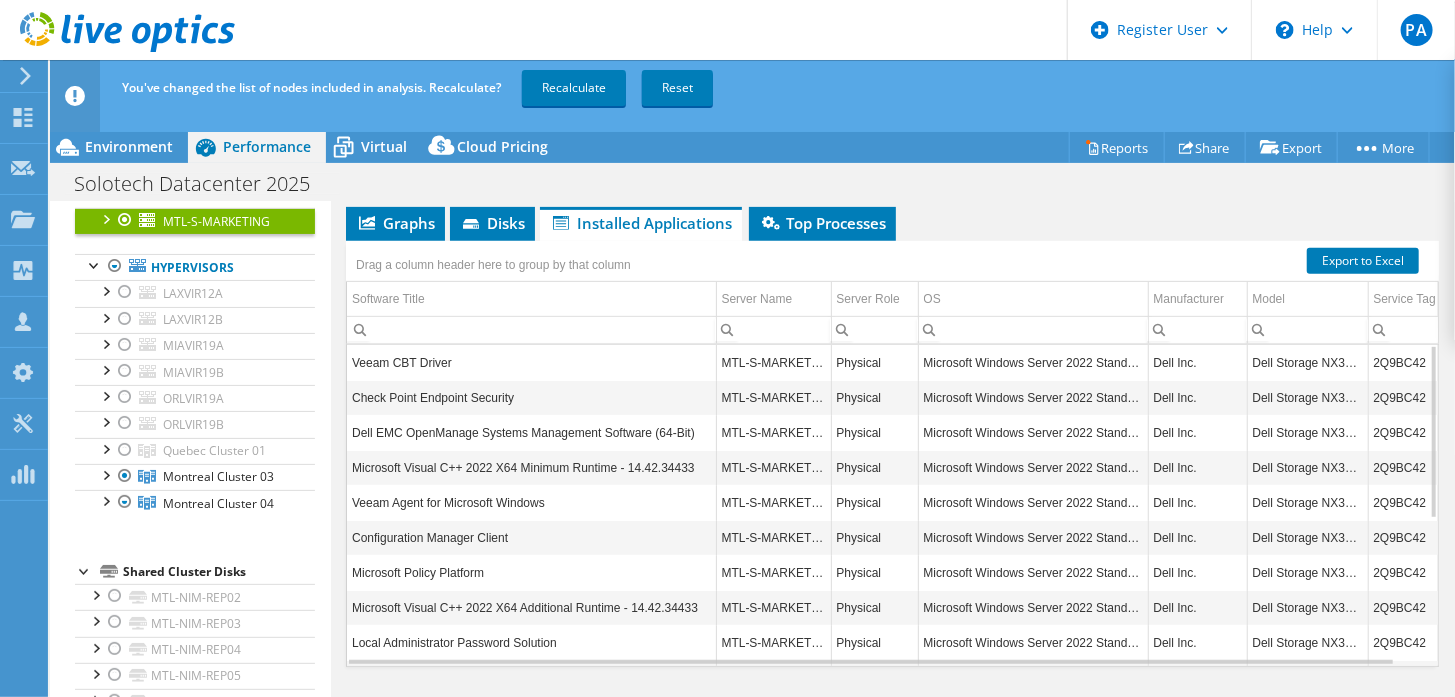 scroll, scrollTop: 100, scrollLeft: 0, axis: vertical 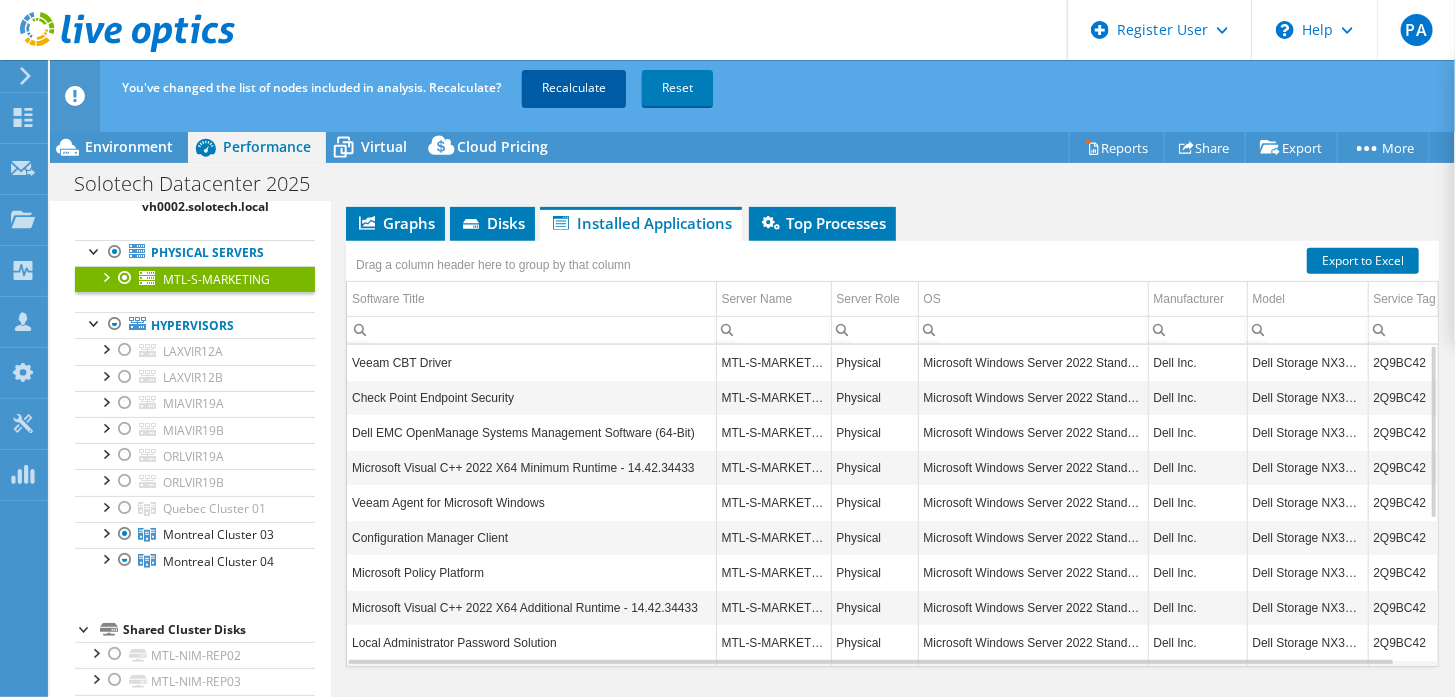 click on "Recalculate" at bounding box center (574, 88) 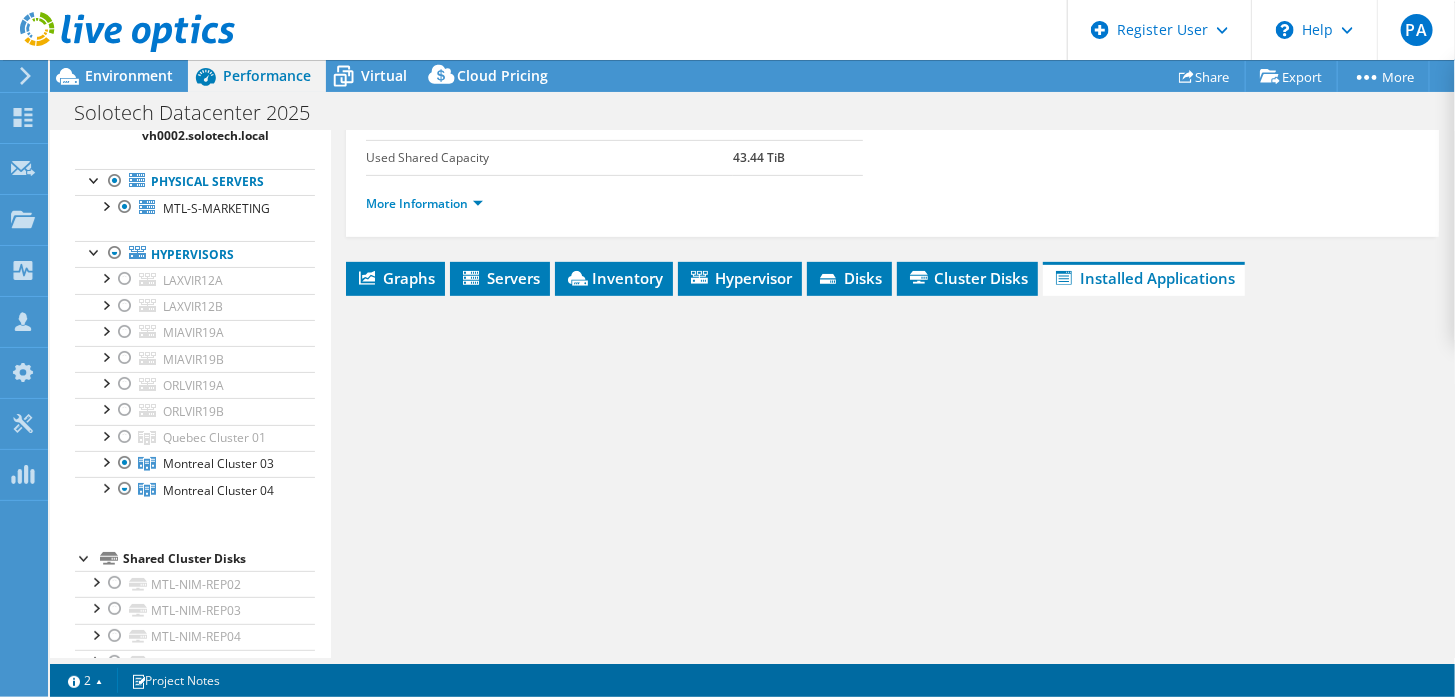 scroll, scrollTop: 524, scrollLeft: 0, axis: vertical 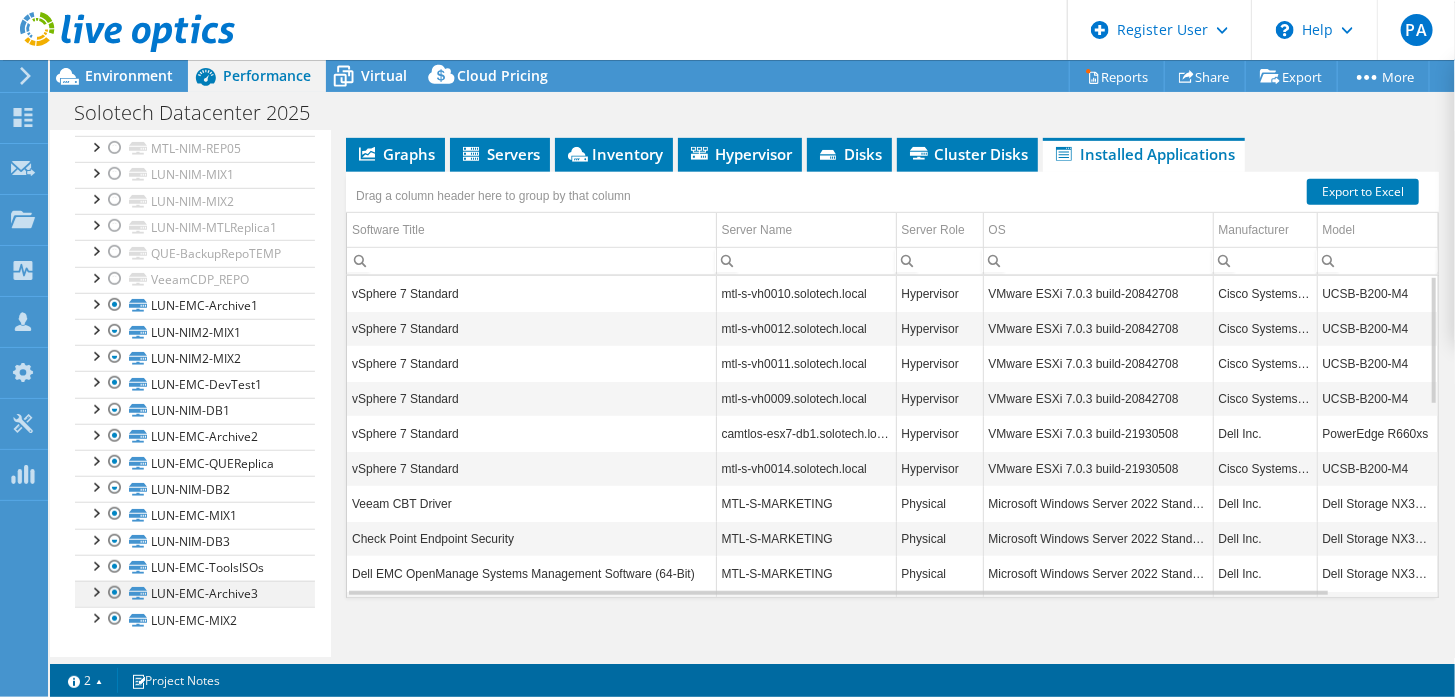click at bounding box center (95, 591) 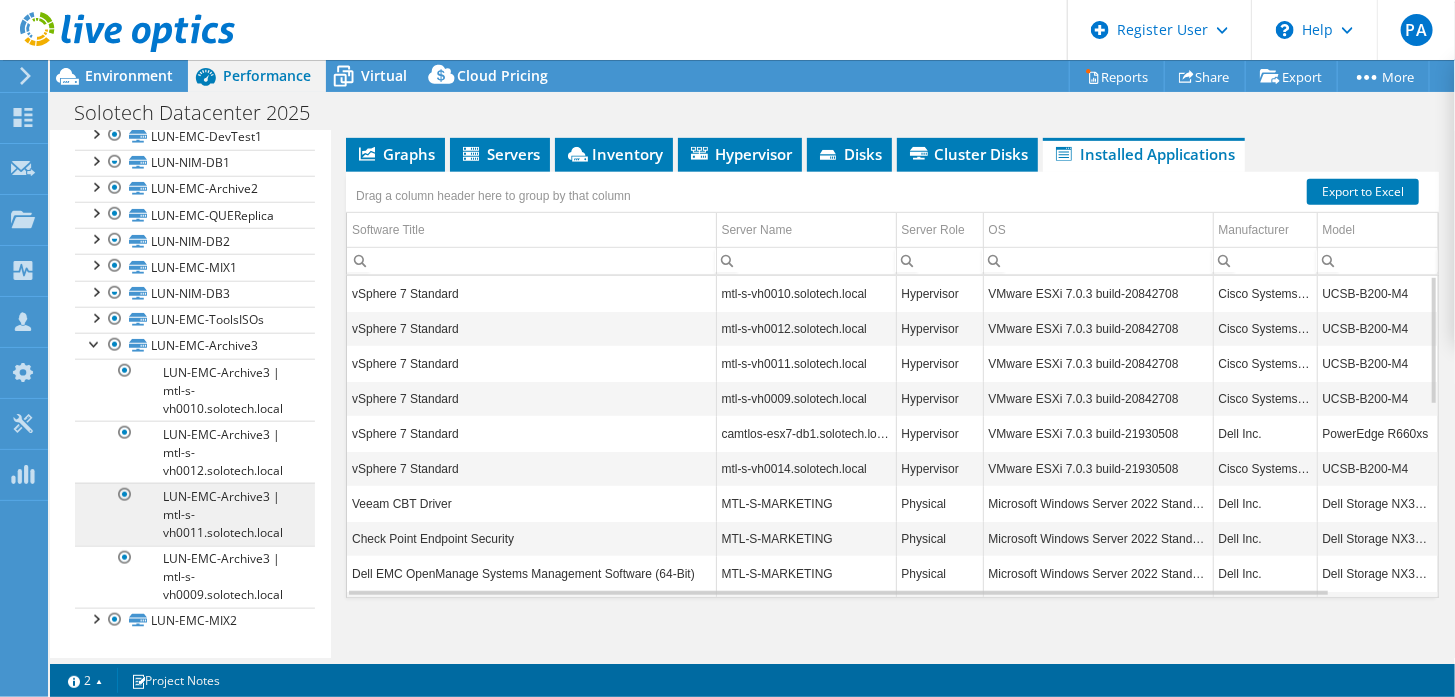 scroll, scrollTop: 881, scrollLeft: 0, axis: vertical 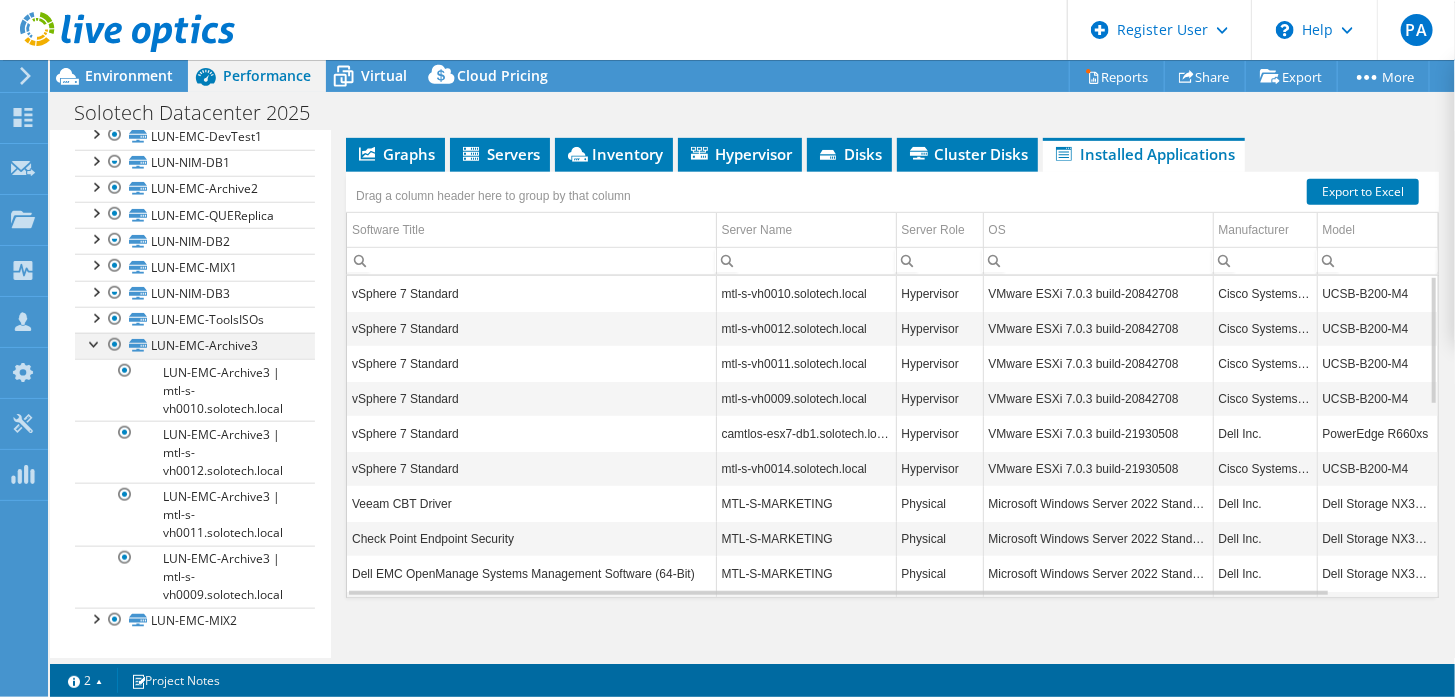 click at bounding box center (95, 343) 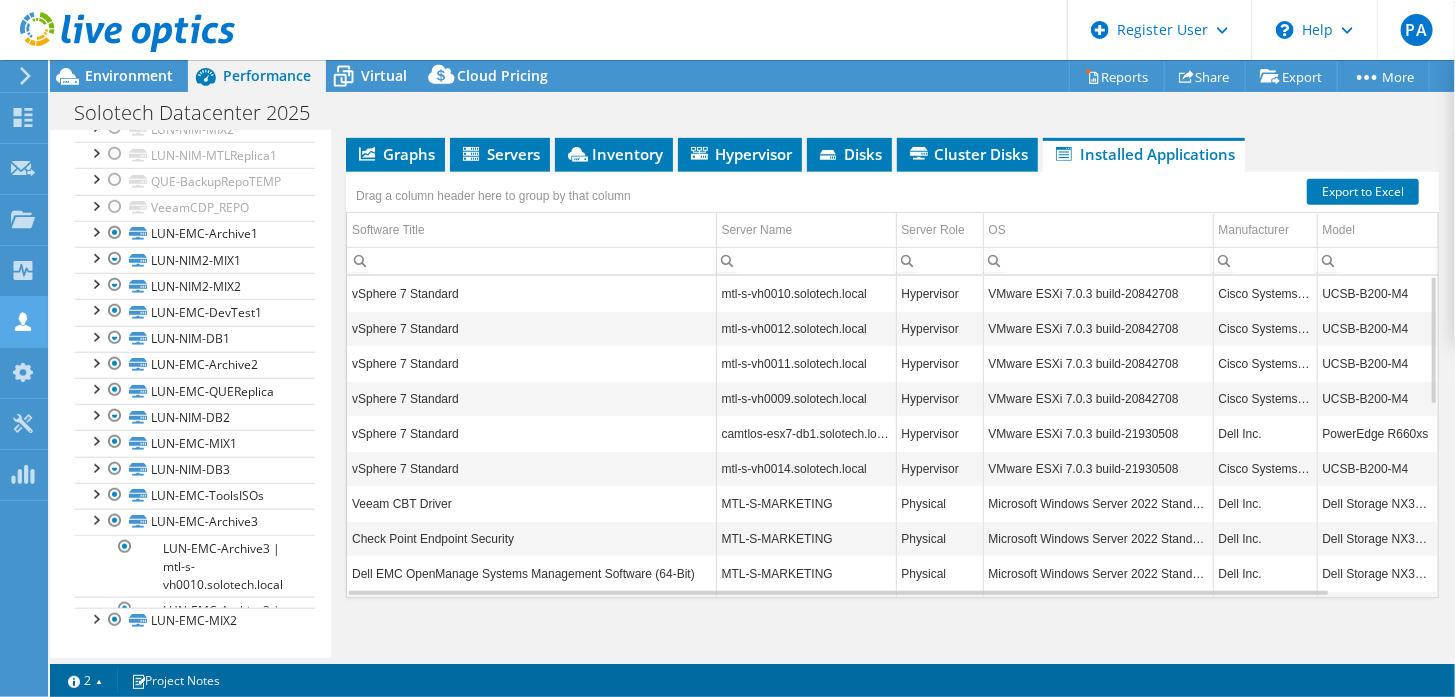 scroll, scrollTop: 634, scrollLeft: 0, axis: vertical 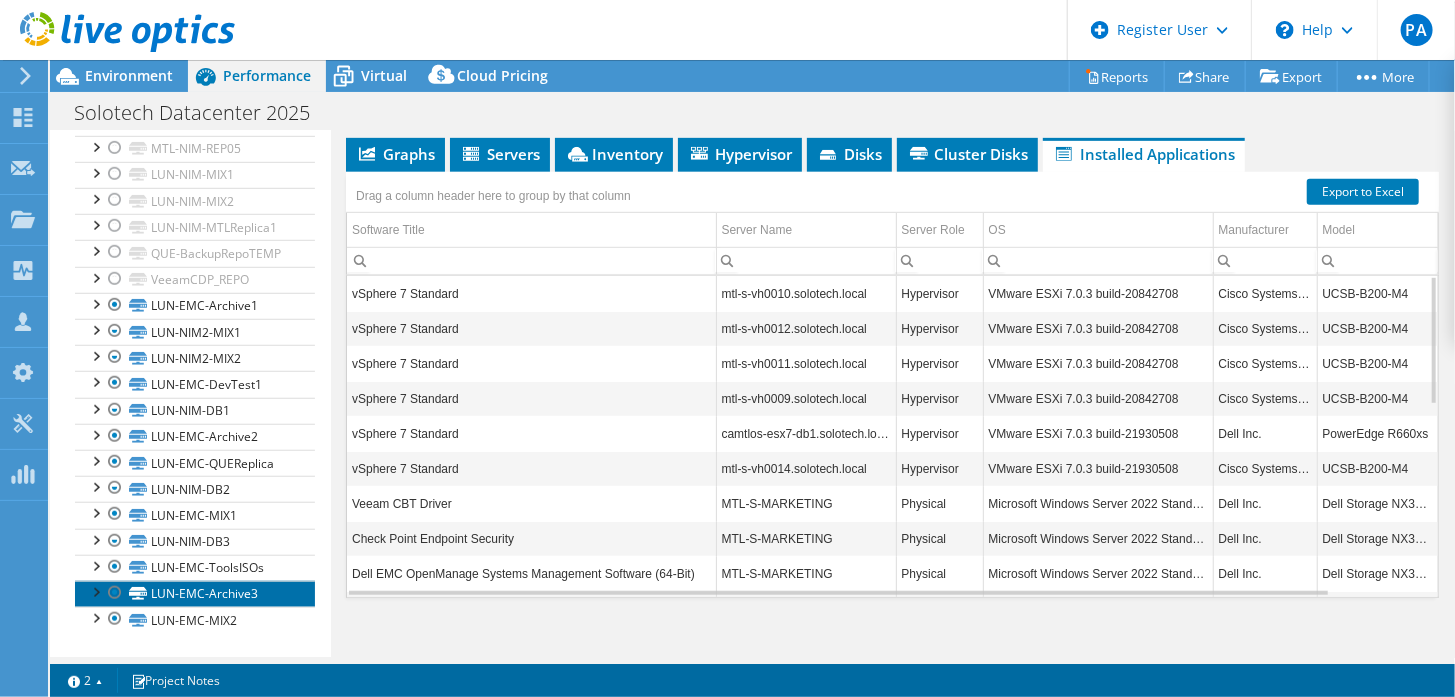 click on "LUN-EMC-Archive3" at bounding box center (195, 594) 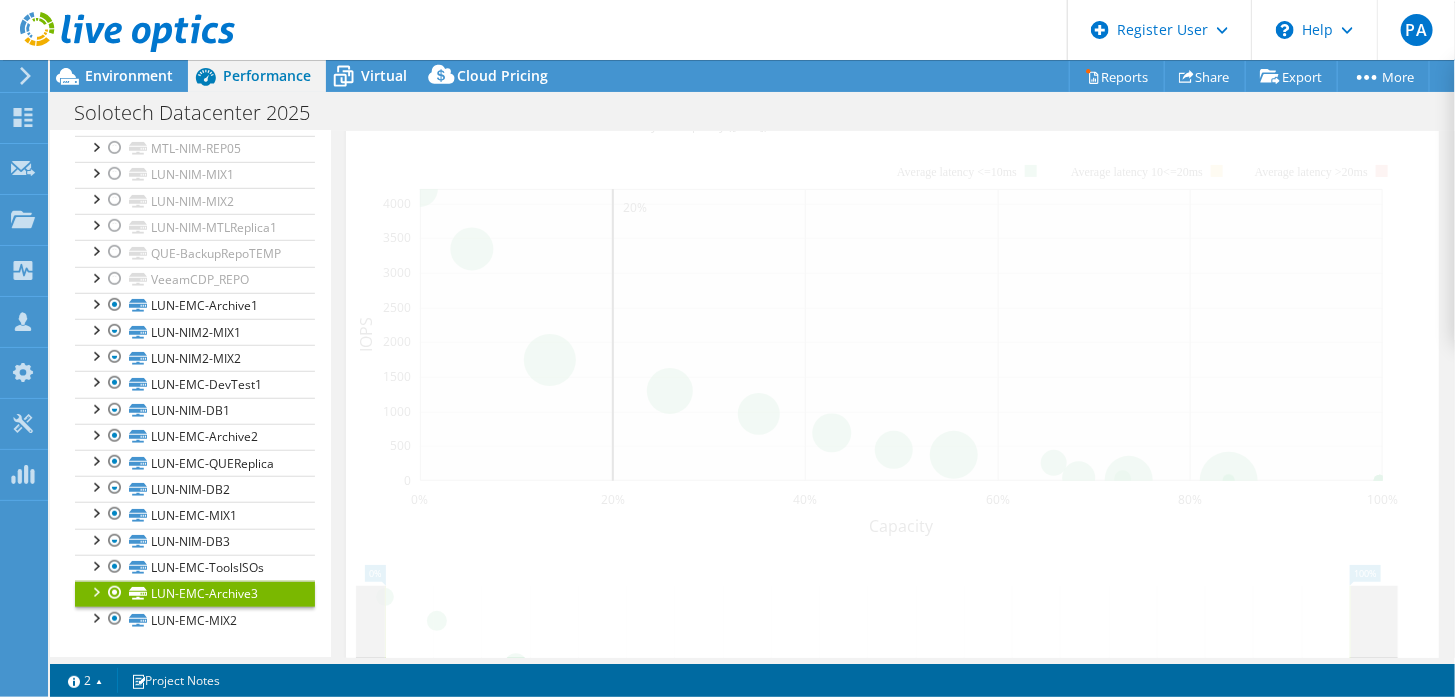 scroll, scrollTop: 400, scrollLeft: 0, axis: vertical 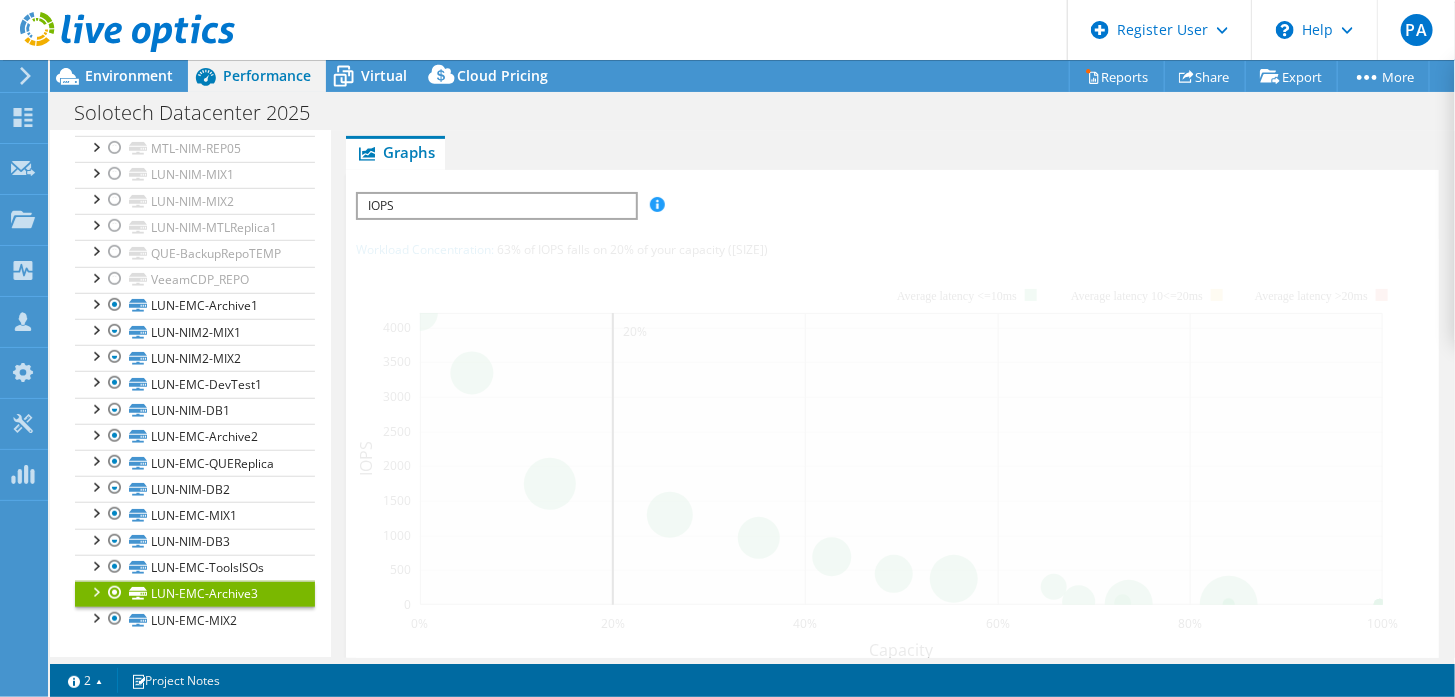 click on "IOPS" at bounding box center (496, 206) 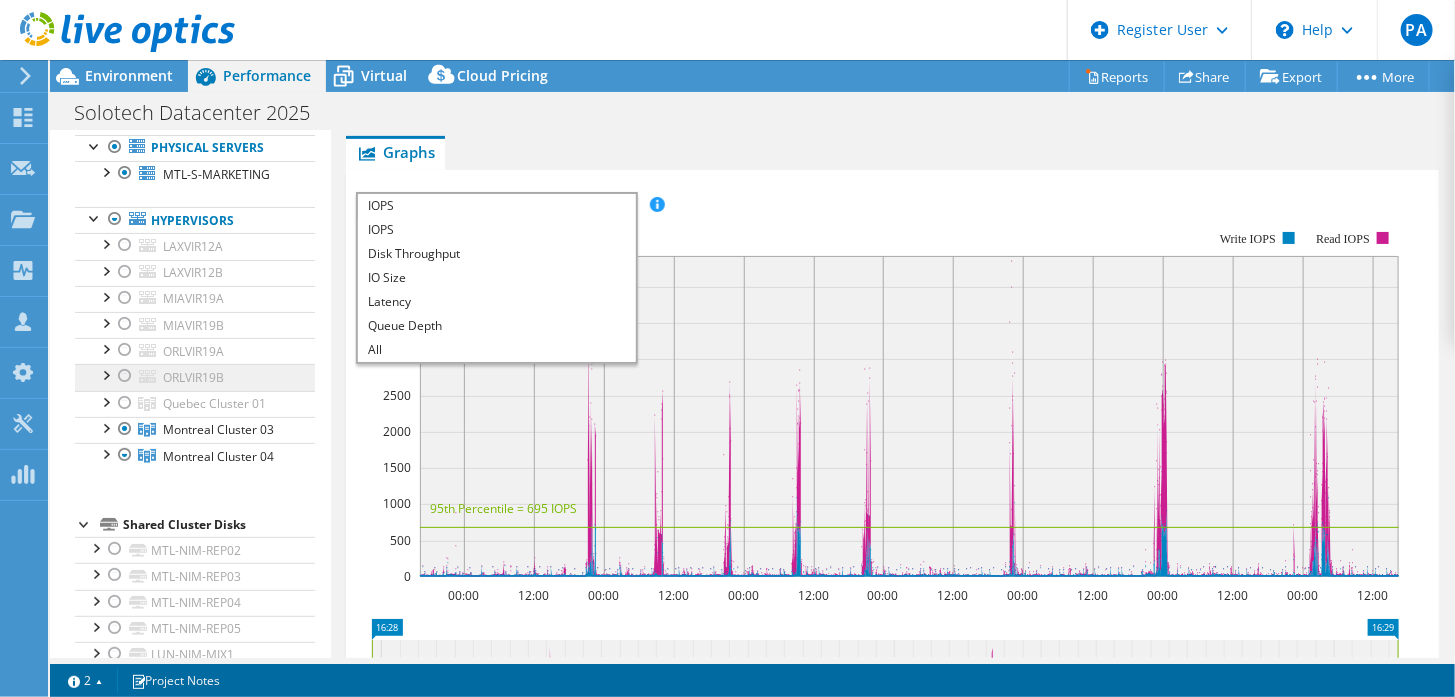 scroll, scrollTop: 0, scrollLeft: 0, axis: both 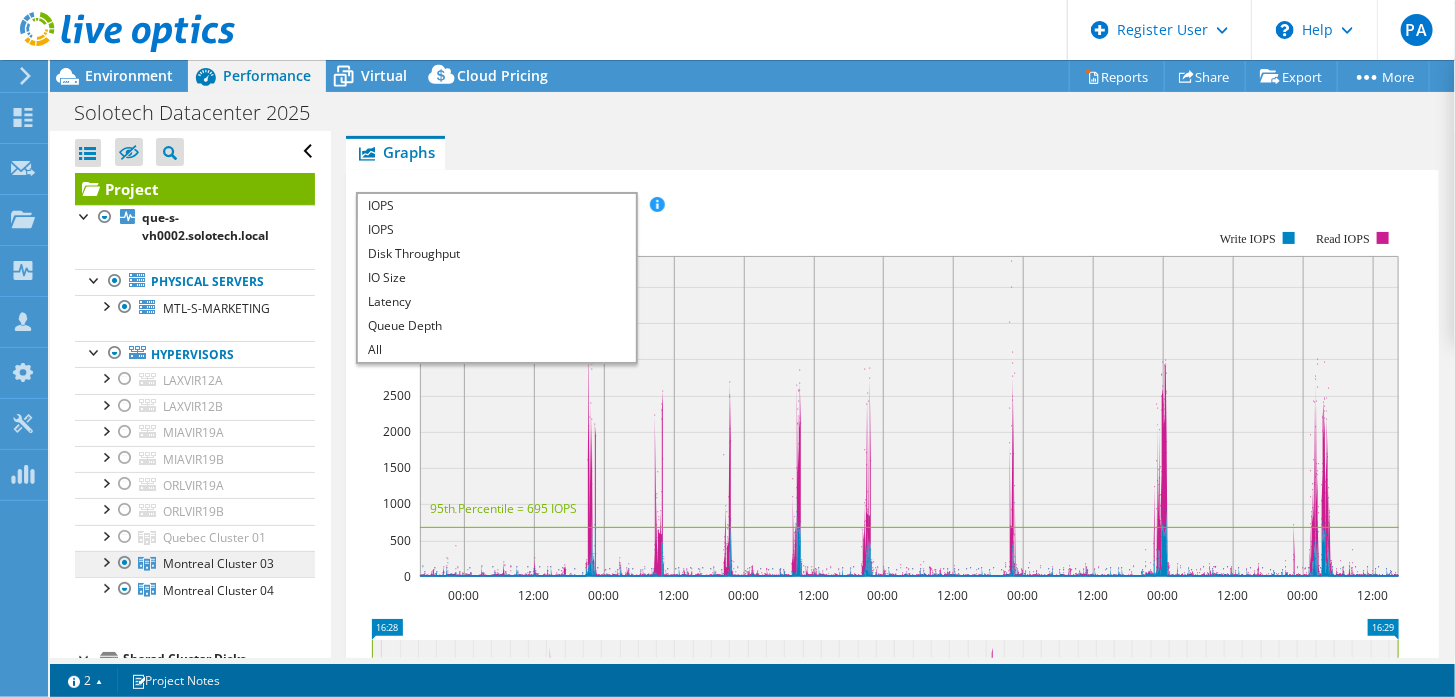 click on "Montreal Cluster 03" at bounding box center [195, 538] 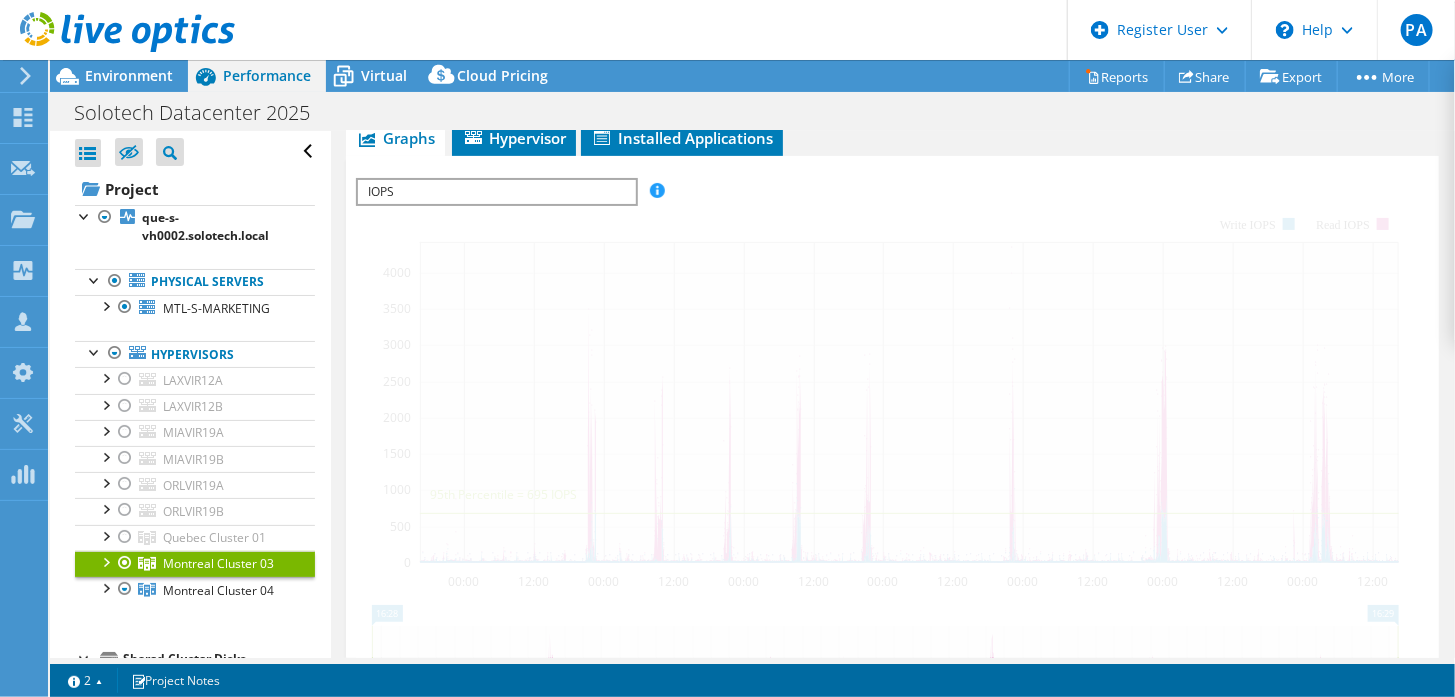 scroll, scrollTop: 386, scrollLeft: 0, axis: vertical 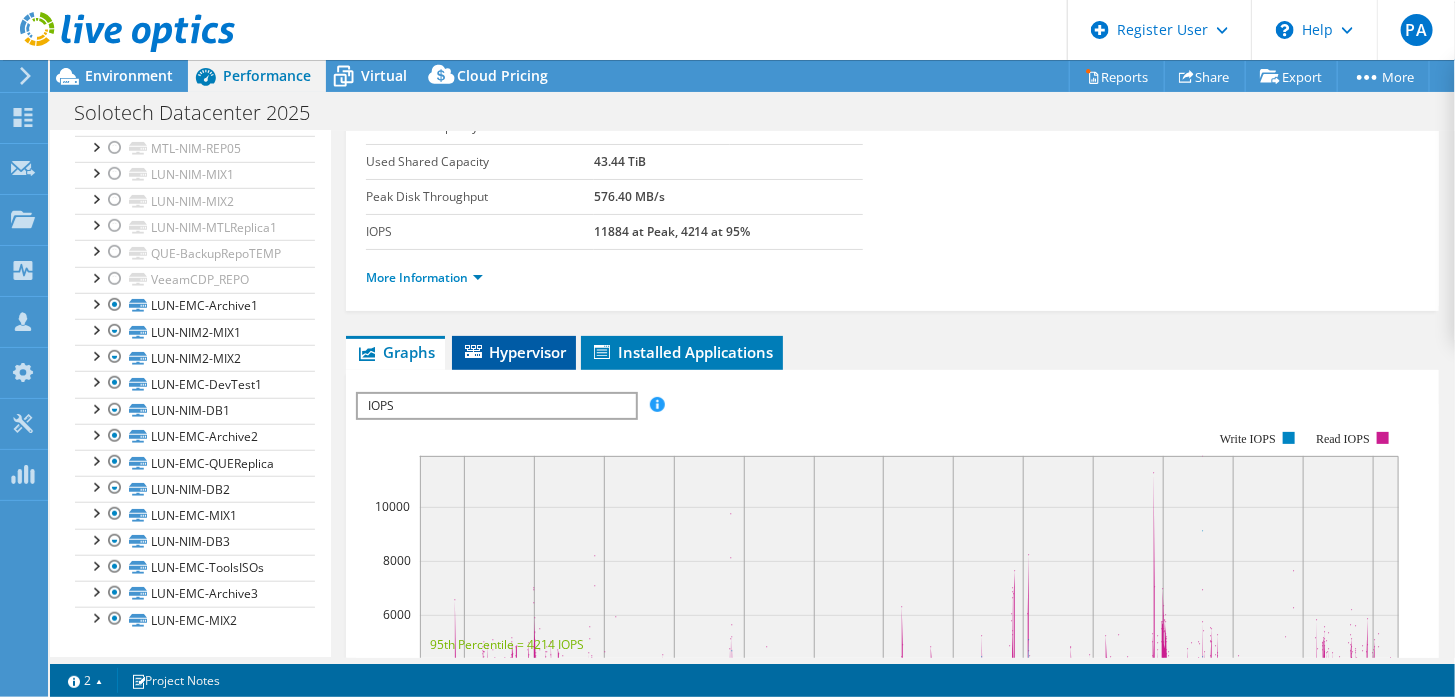 click on "Hypervisor" at bounding box center (514, 353) 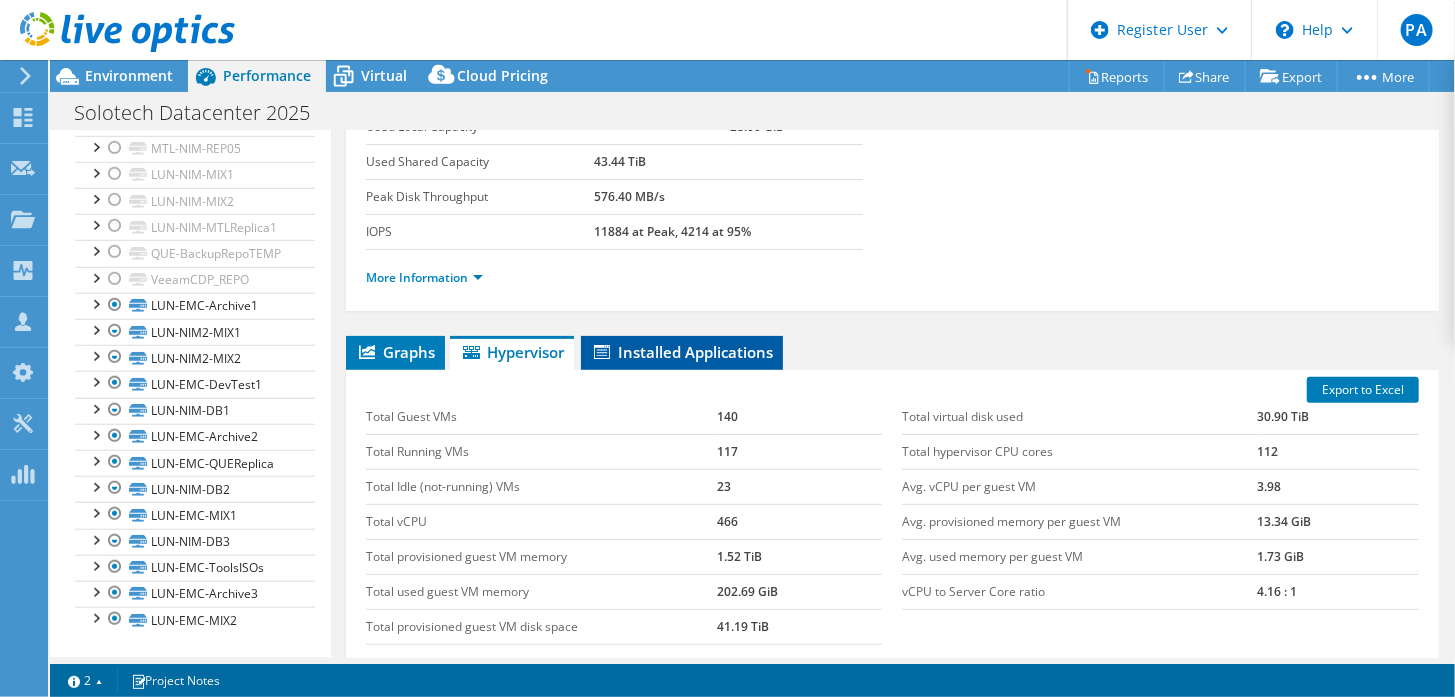 click on "Installed Applications" at bounding box center [682, 352] 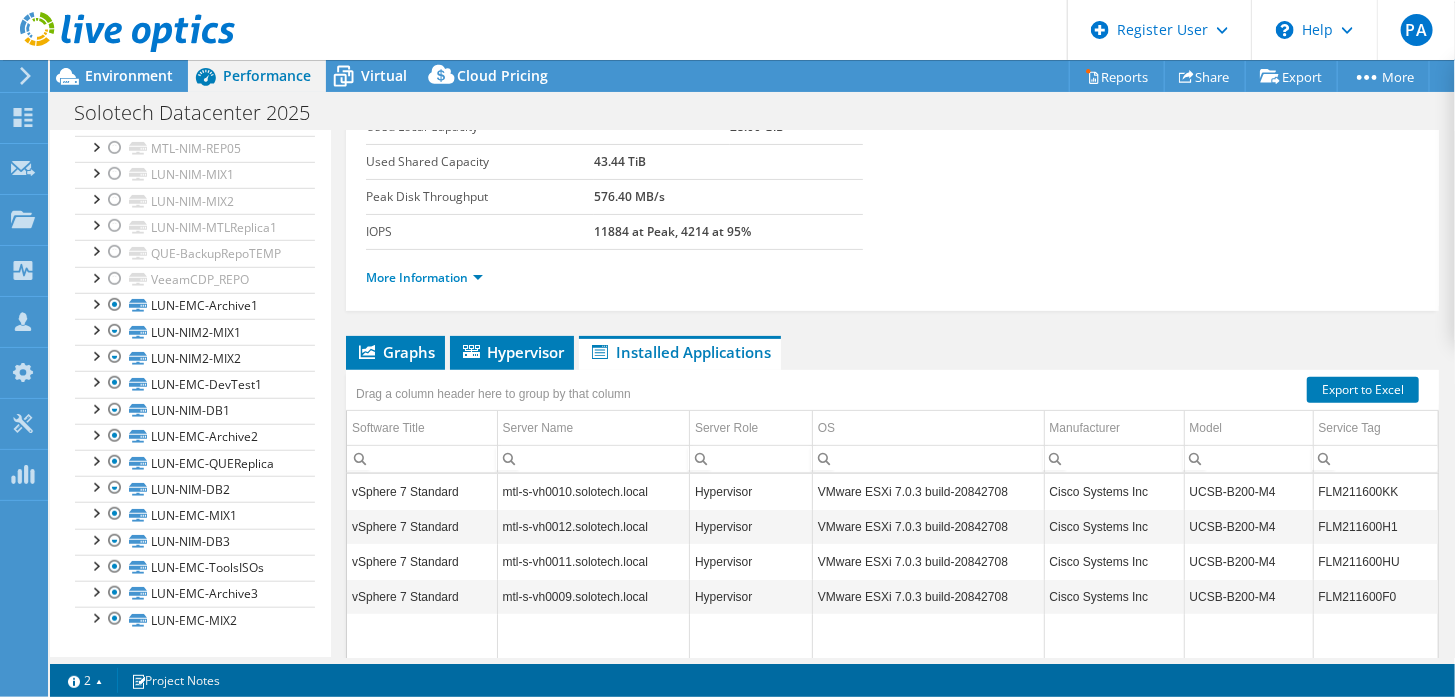 scroll, scrollTop: 8, scrollLeft: 0, axis: vertical 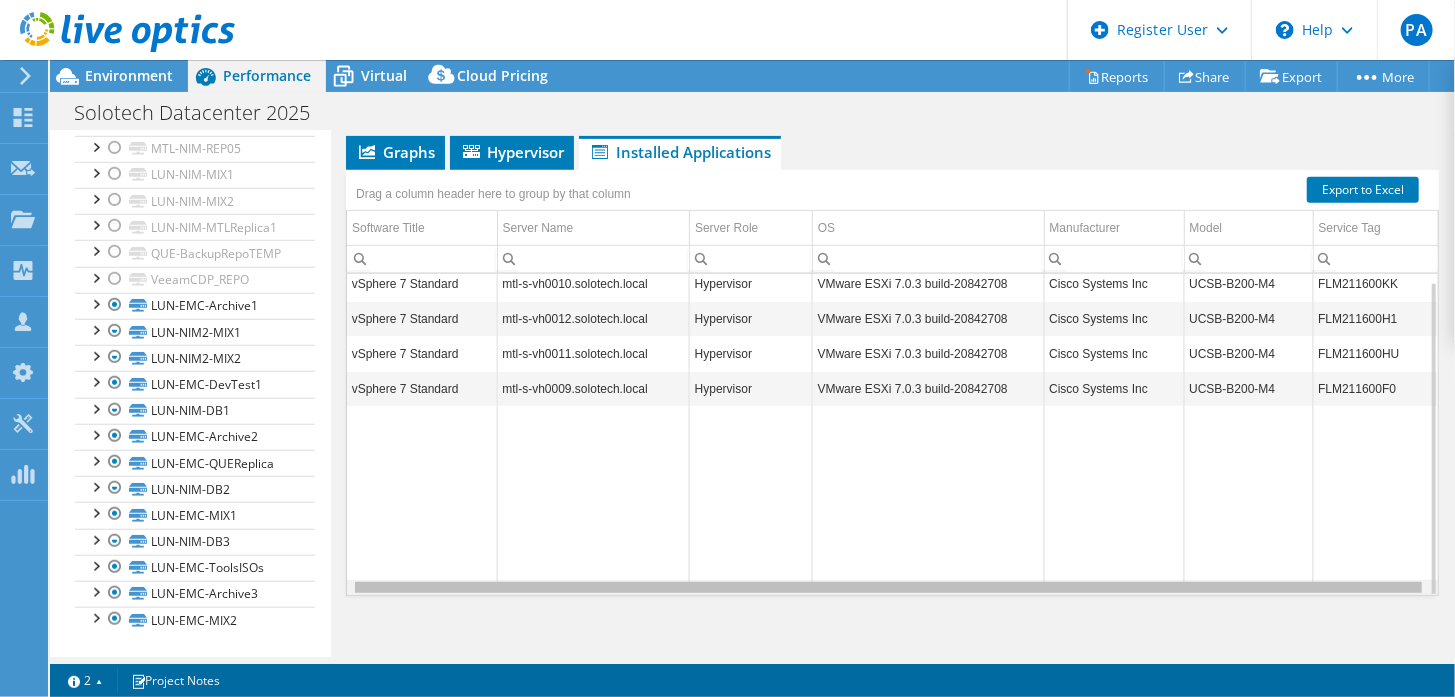 drag, startPoint x: 833, startPoint y: 579, endPoint x: 932, endPoint y: 576, distance: 99.04544 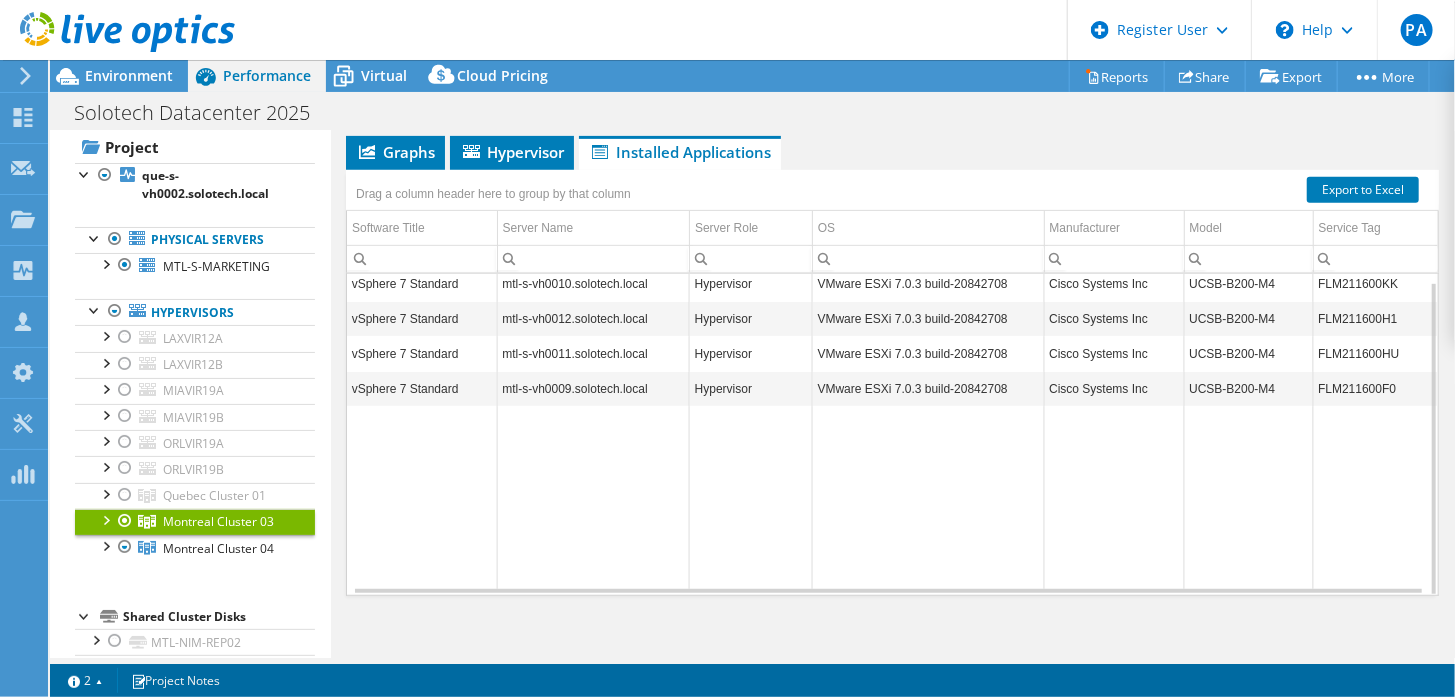 scroll, scrollTop: 34, scrollLeft: 0, axis: vertical 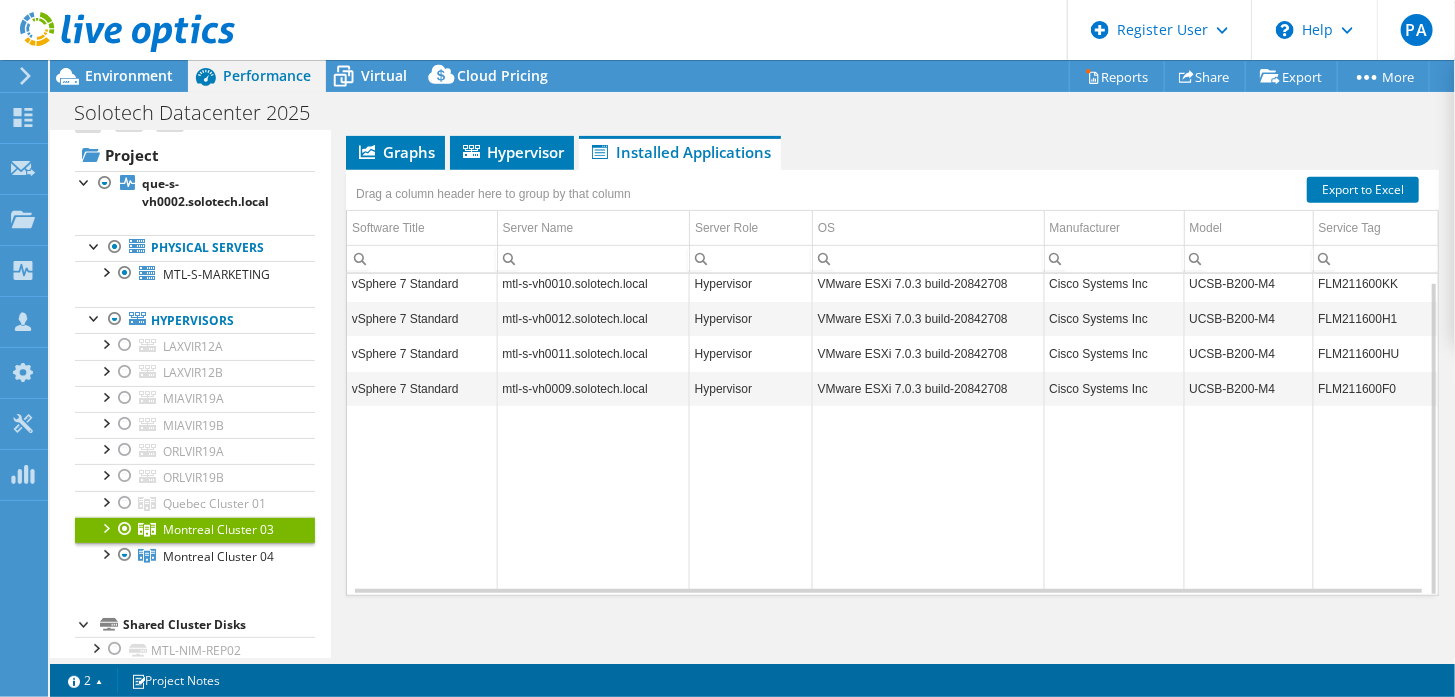 click at bounding box center (117, 33) 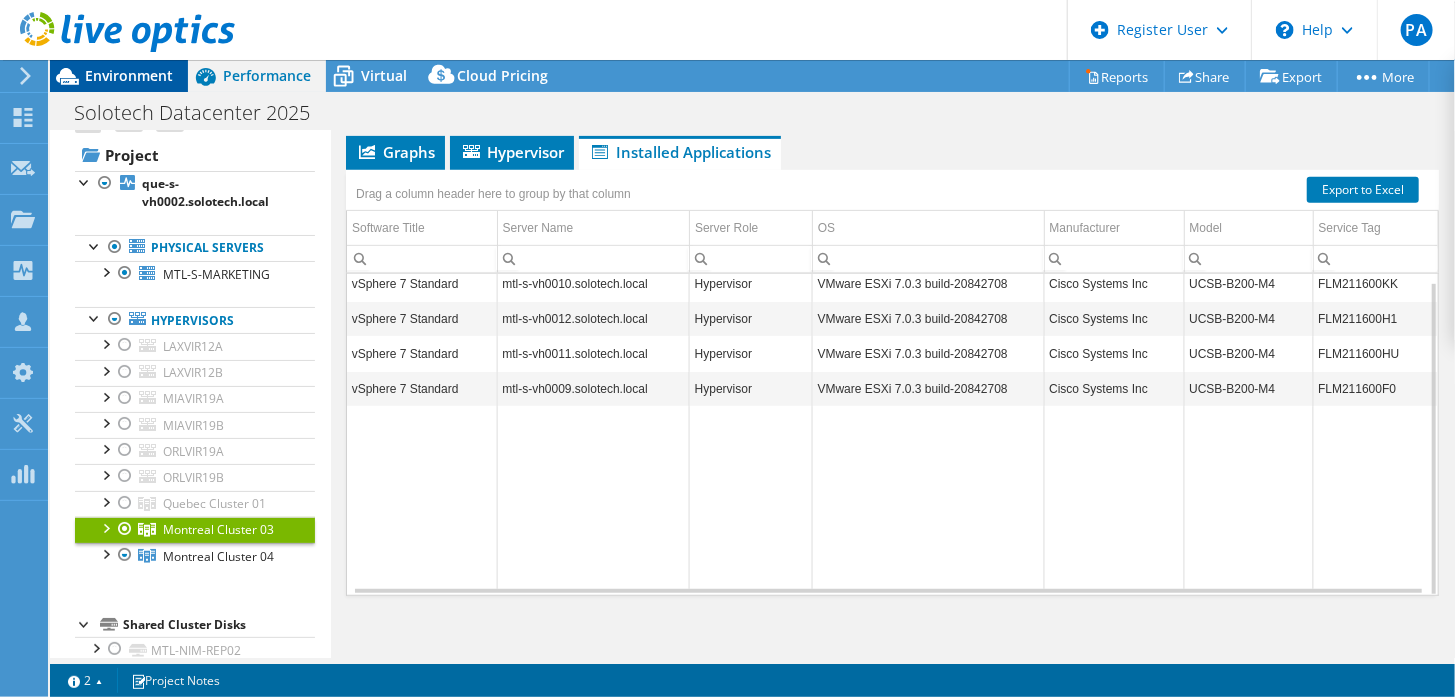 click on "Environment" at bounding box center [129, 75] 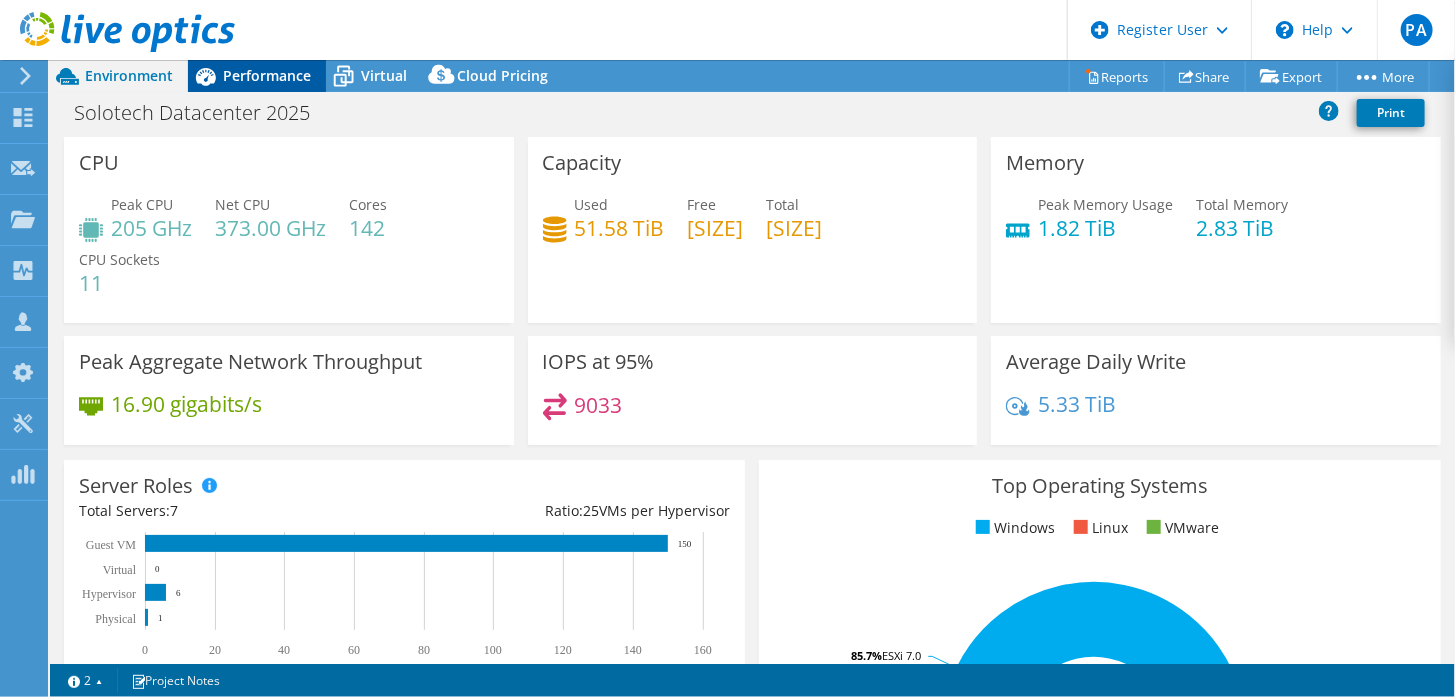 click on "Performance" at bounding box center [257, 76] 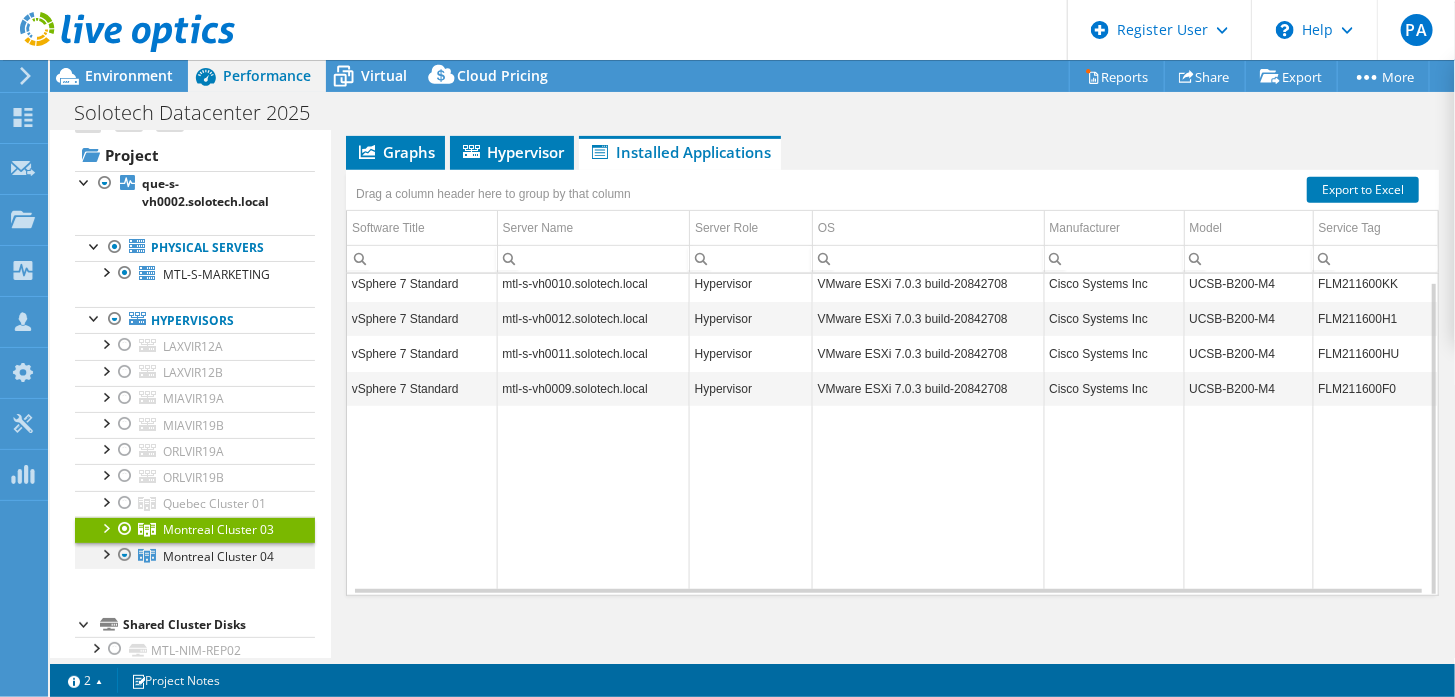 click at bounding box center (125, 555) 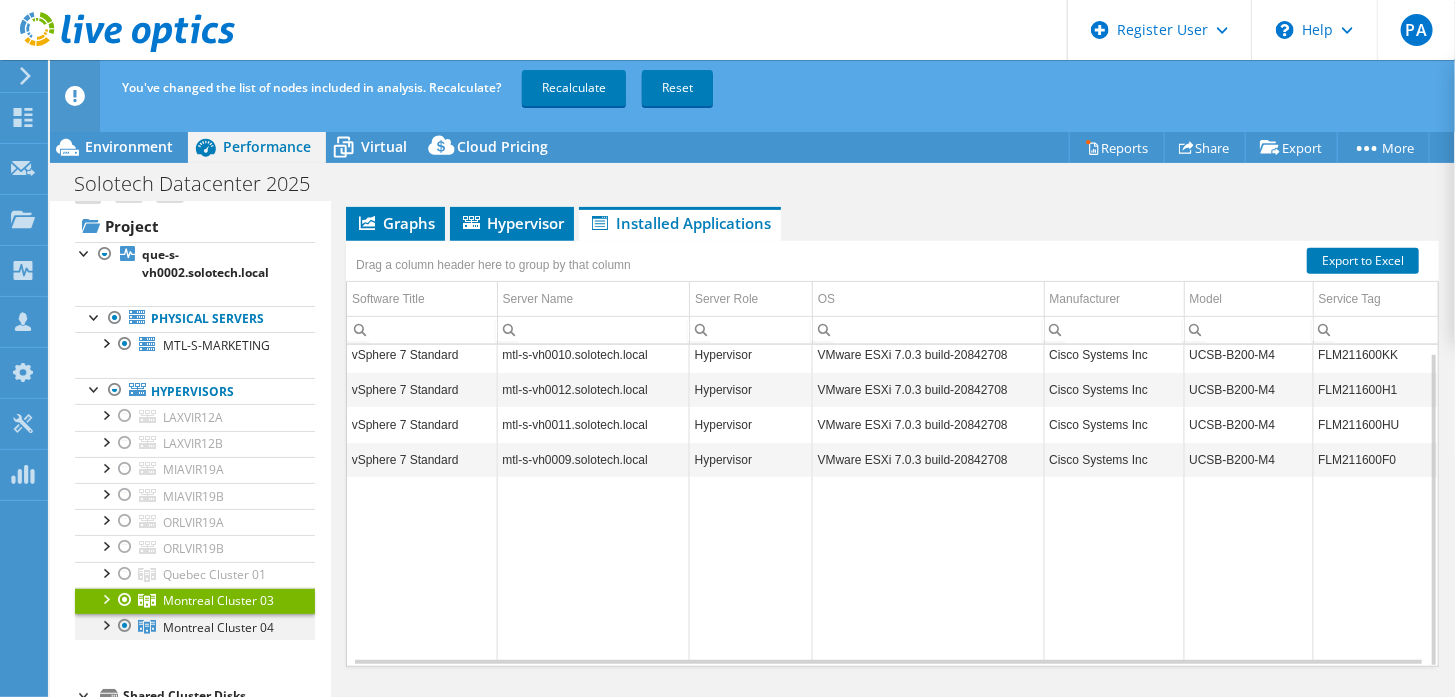 click at bounding box center (125, 626) 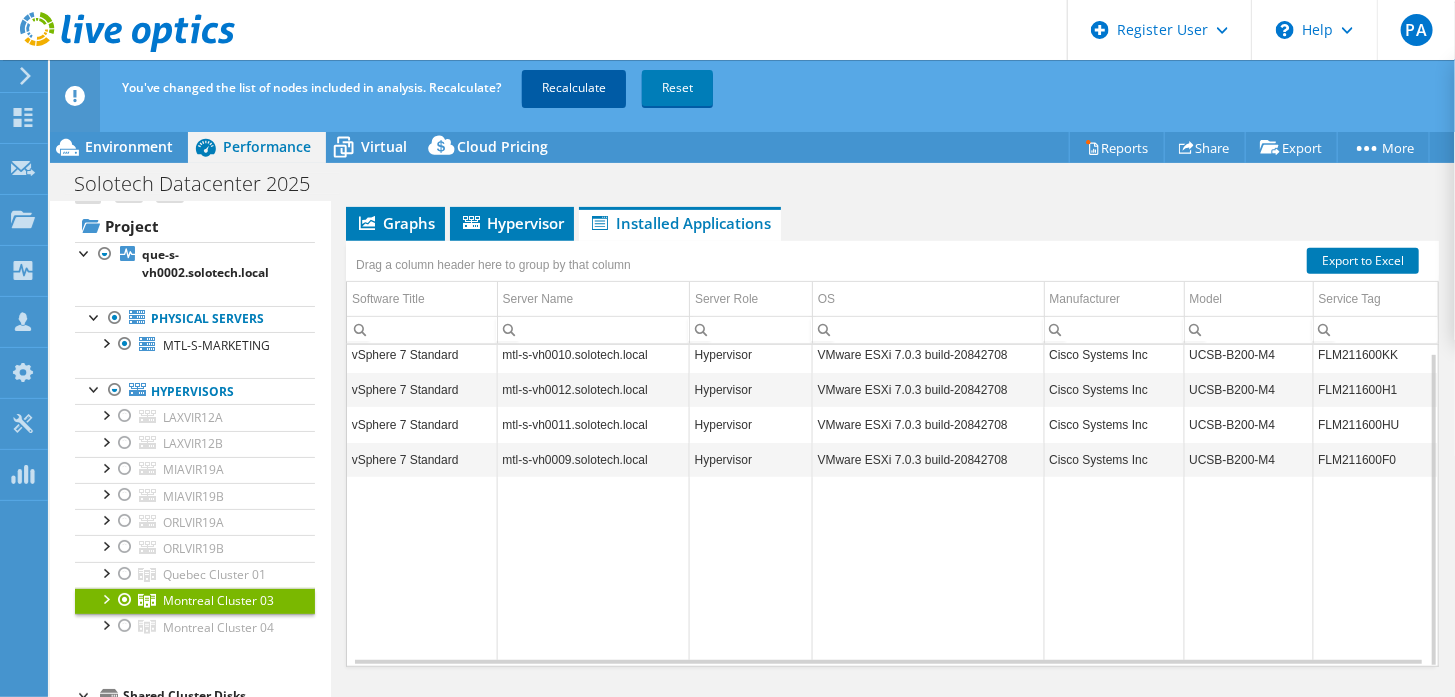 click on "Recalculate" at bounding box center (574, 88) 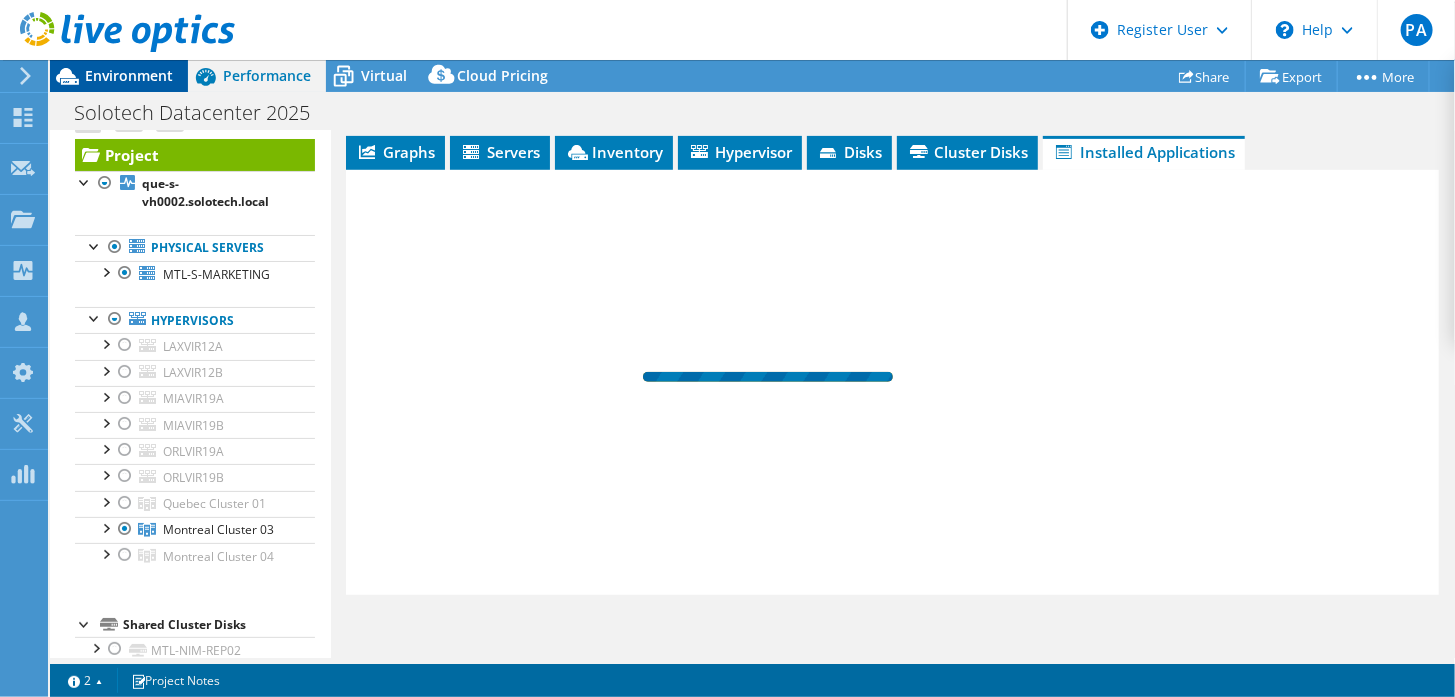 click on "Environment" at bounding box center [129, 75] 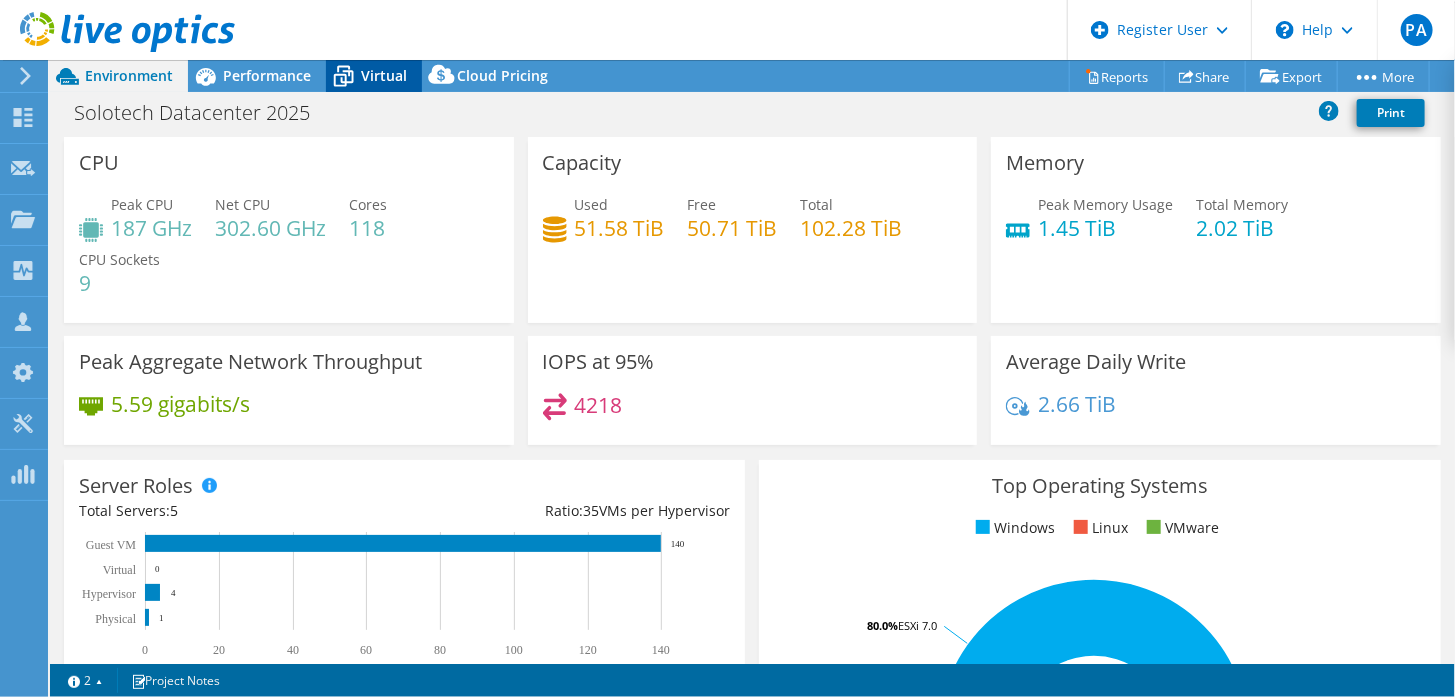 click on "Virtual" at bounding box center [384, 75] 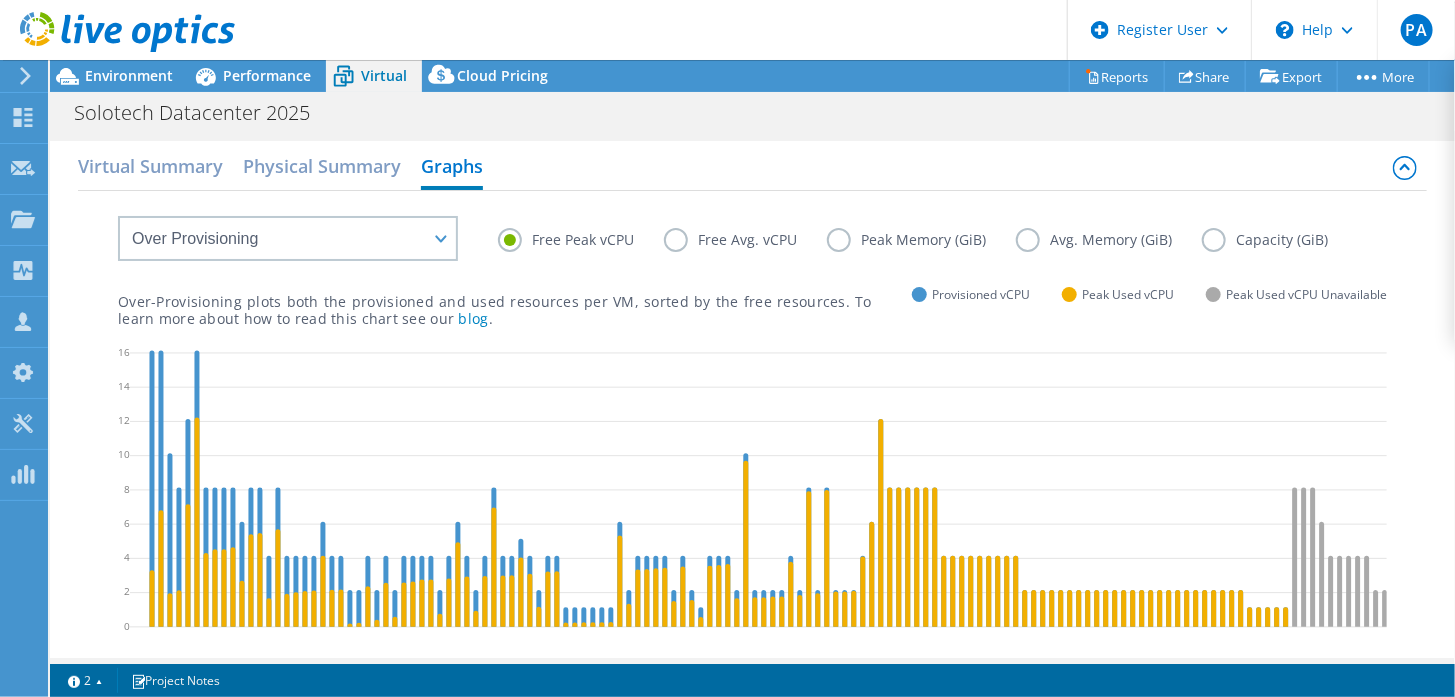 click on "Peak Memory (GiB)" at bounding box center (921, 240) 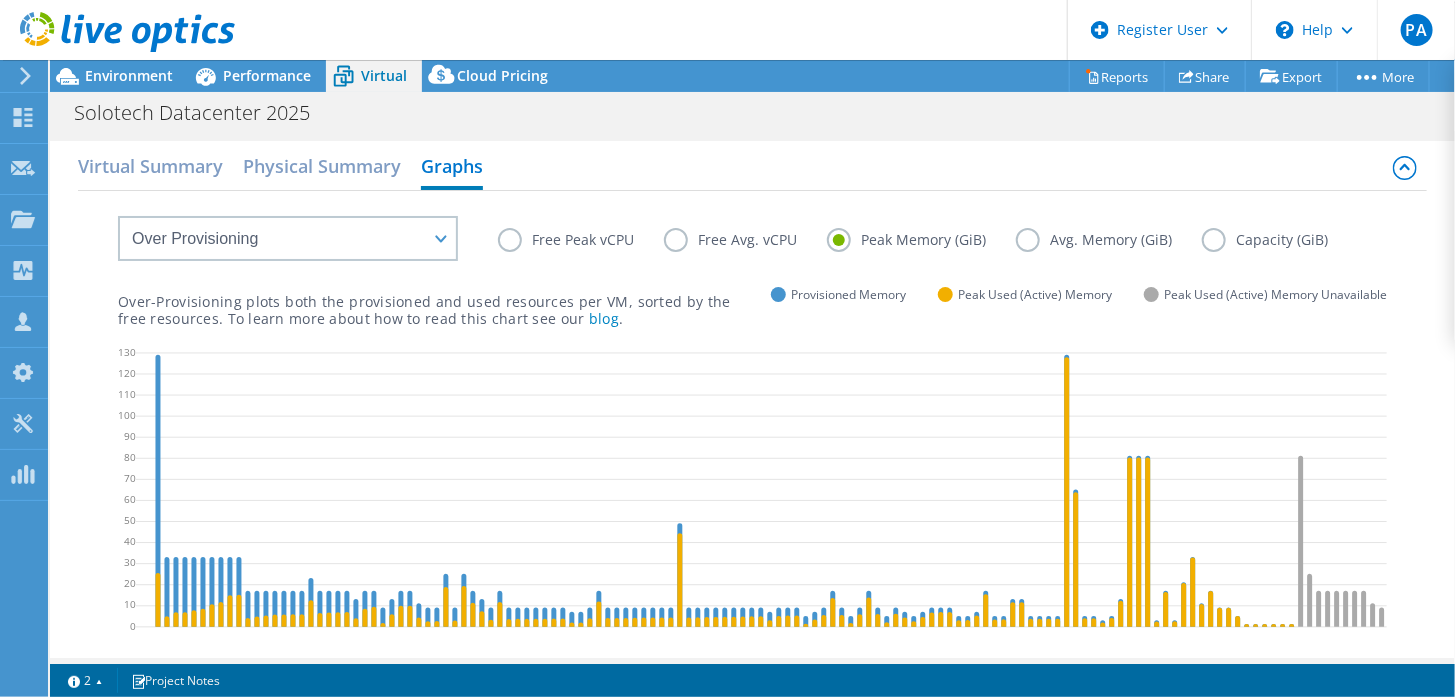 scroll, scrollTop: 524, scrollLeft: 0, axis: vertical 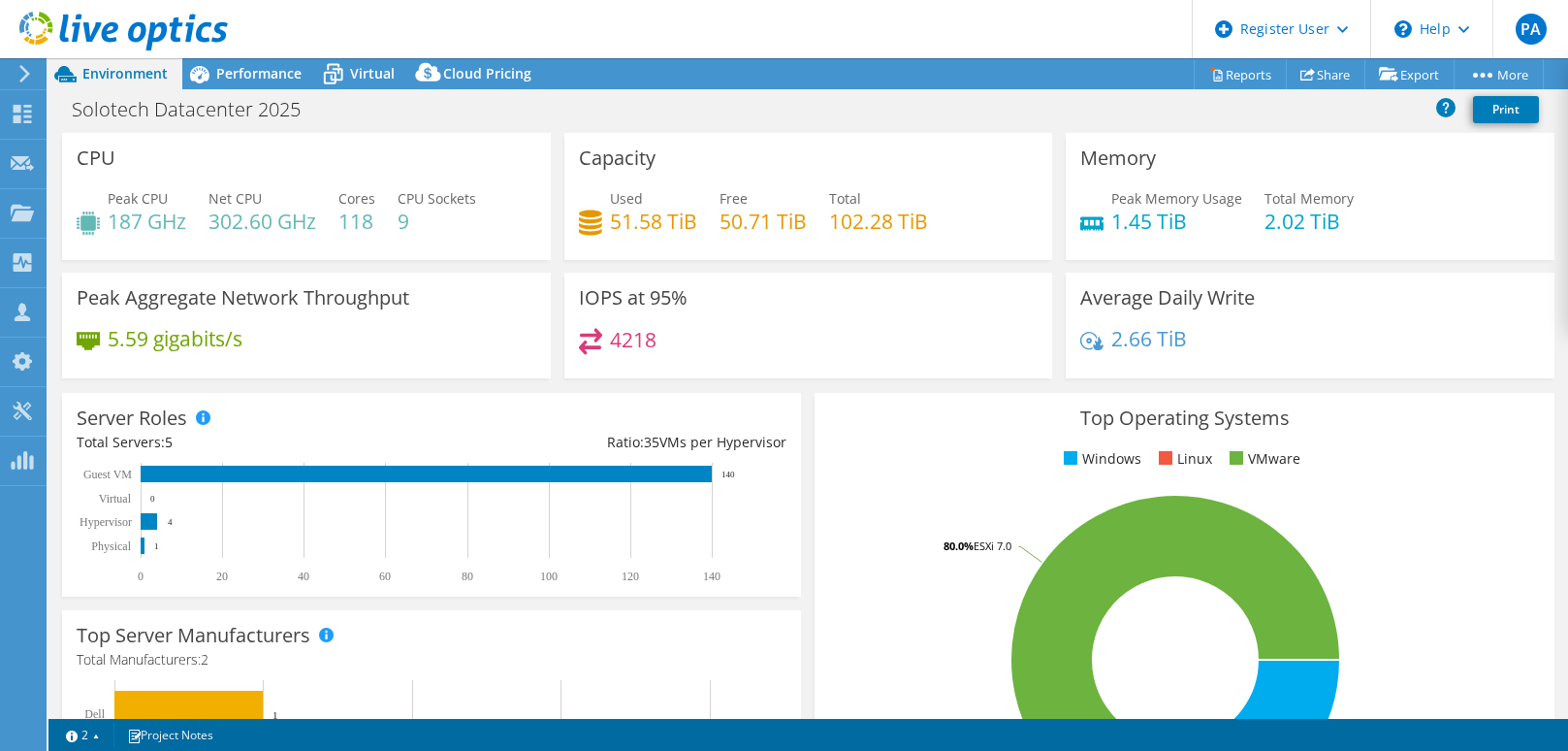 select on "USD" 